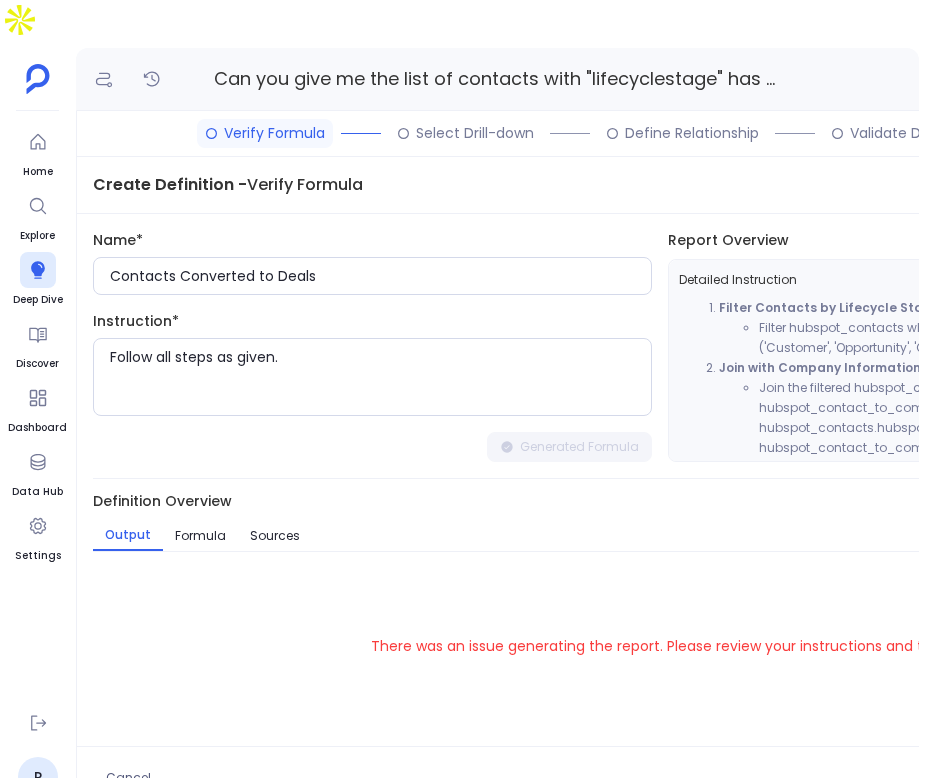 scroll, scrollTop: 0, scrollLeft: 0, axis: both 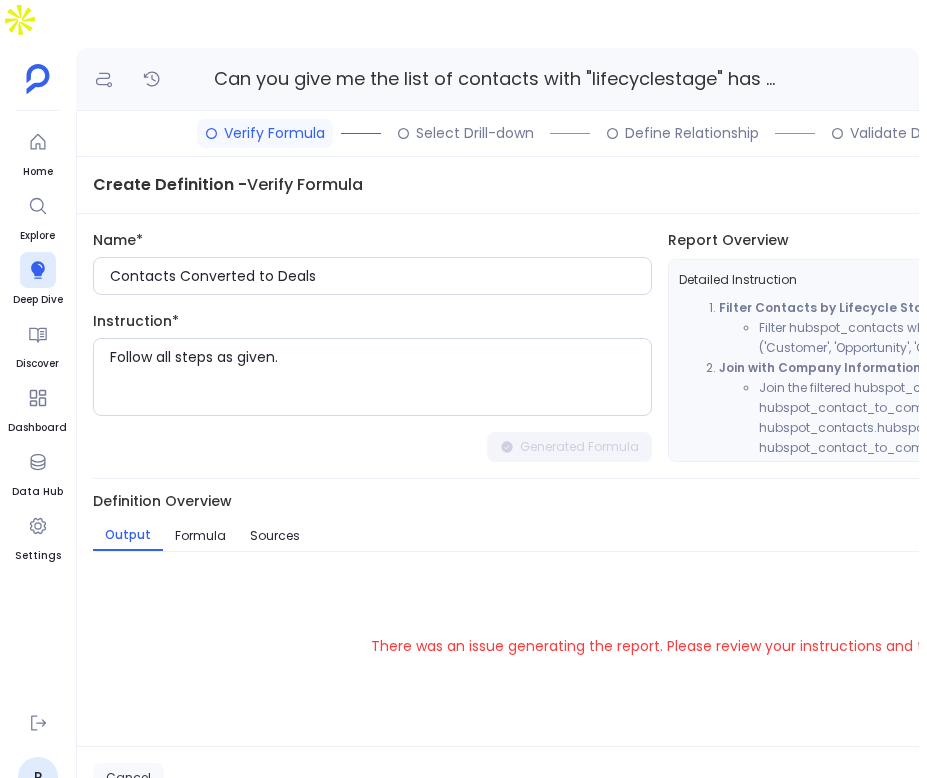 click on "Cancel" at bounding box center [128, 778] 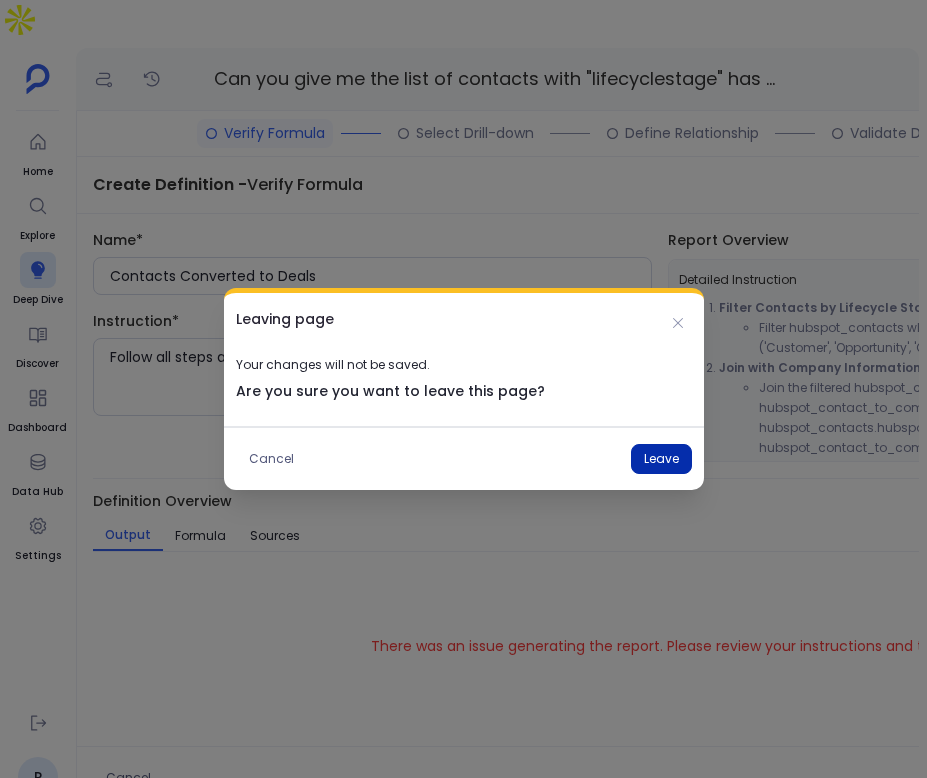 click on "Leave" at bounding box center (661, 459) 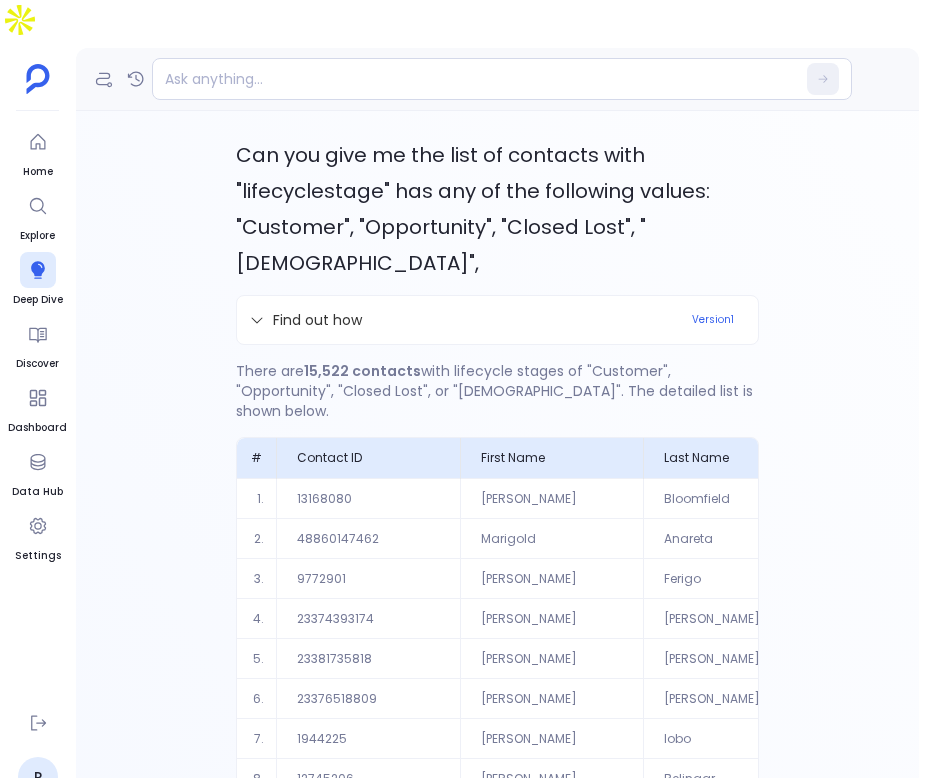 drag, startPoint x: 229, startPoint y: 180, endPoint x: 262, endPoint y: 180, distance: 33 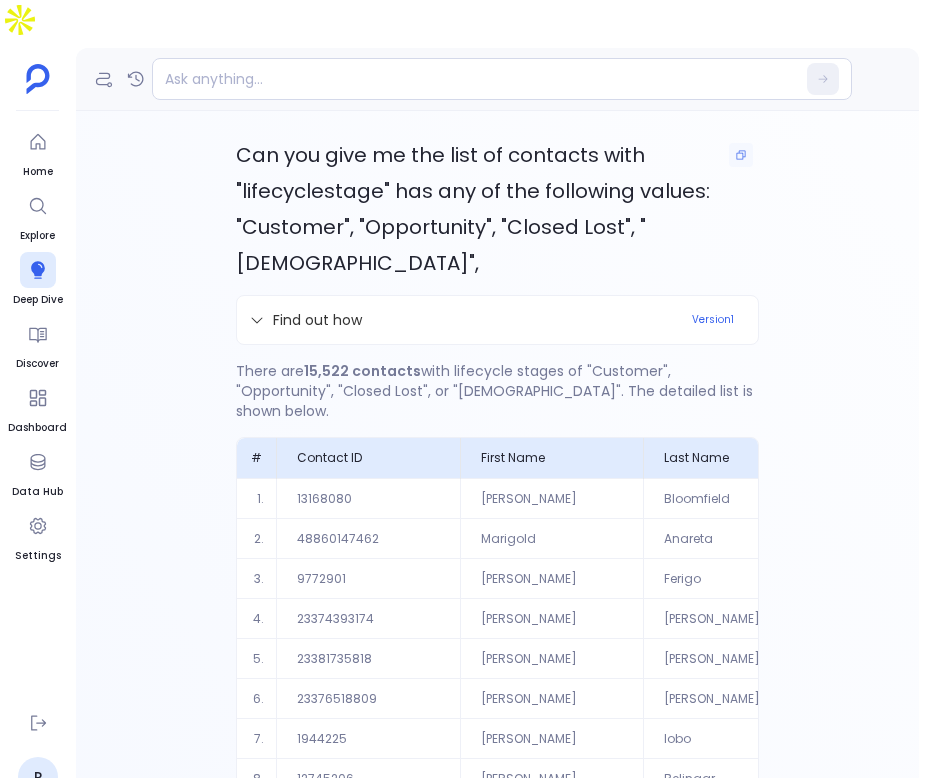 click on "Can you give me the list of contacts with "lifecyclestage" has any of the following values: "Customer", "Opportunity", "Closed Lost", "Evangelist"," at bounding box center [497, 207] 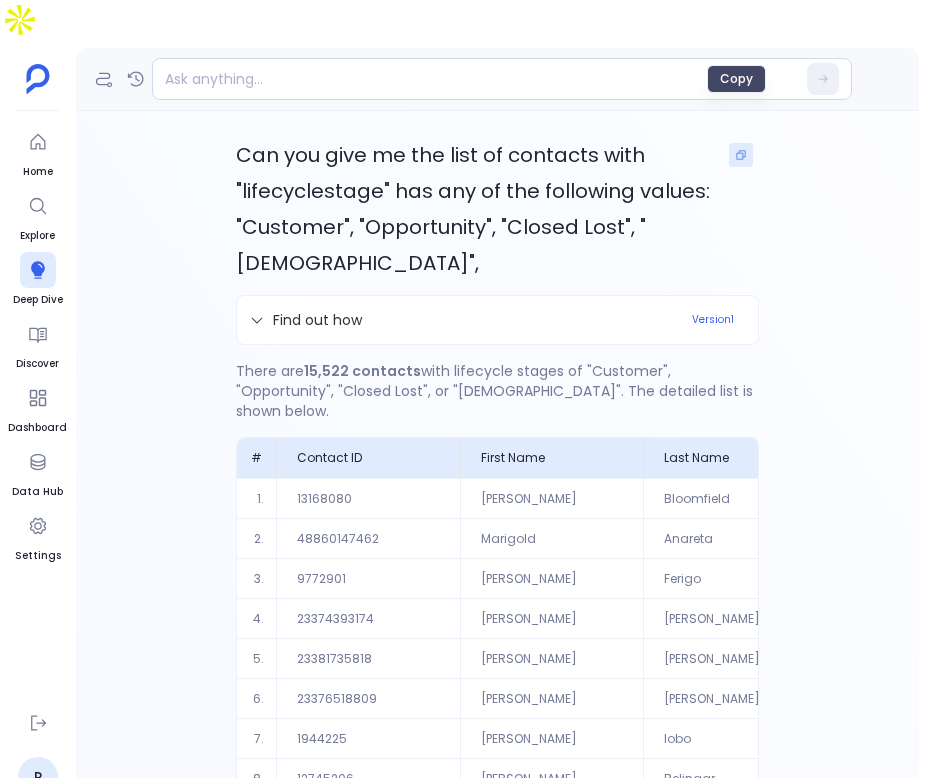 click 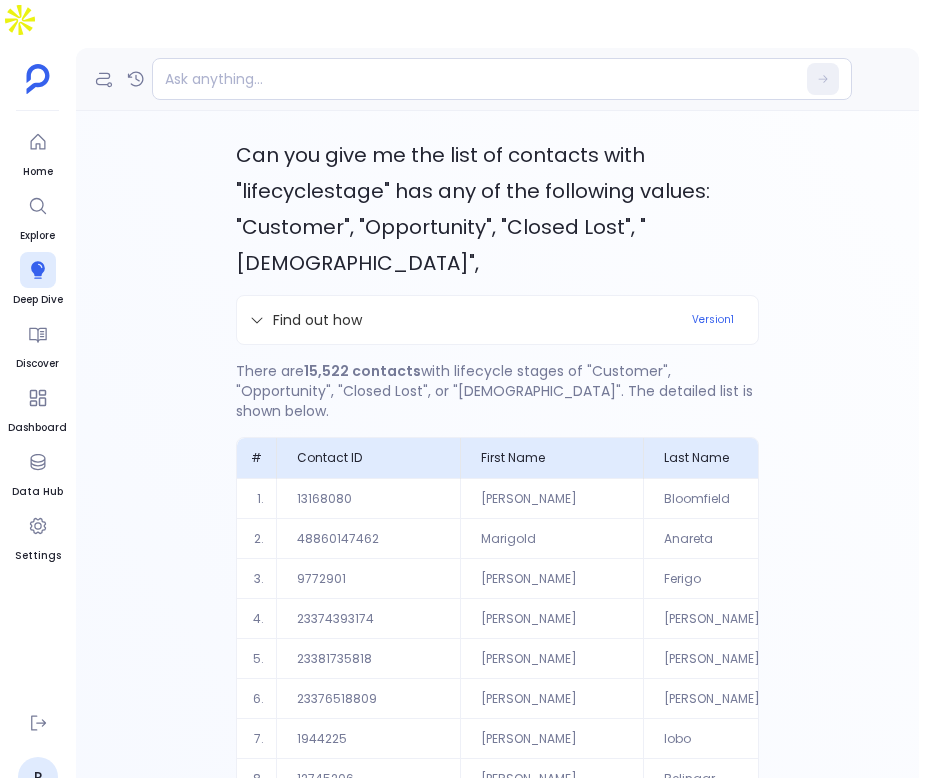 scroll, scrollTop: 160, scrollLeft: 0, axis: vertical 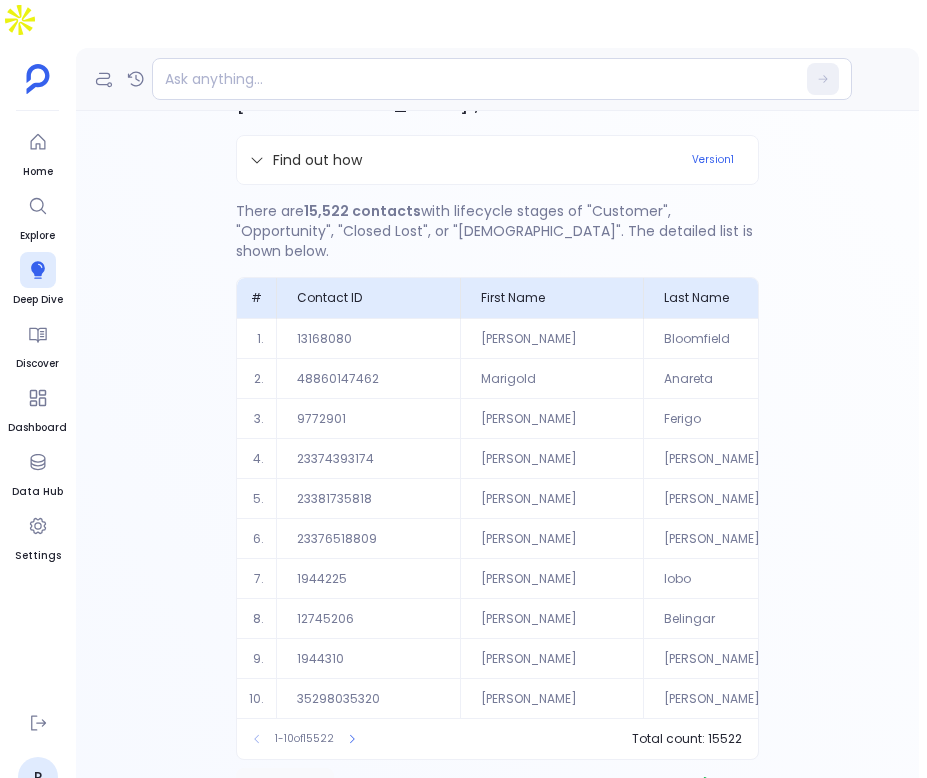 click on "Definition" at bounding box center (285, 784) 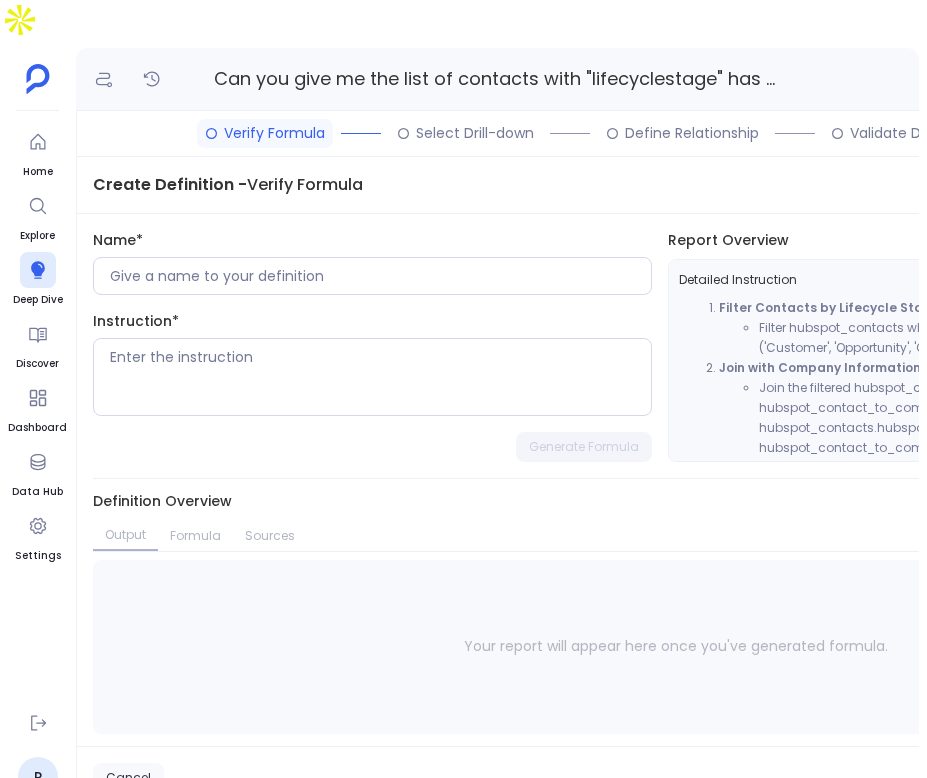 click on "Cancel" at bounding box center [128, 778] 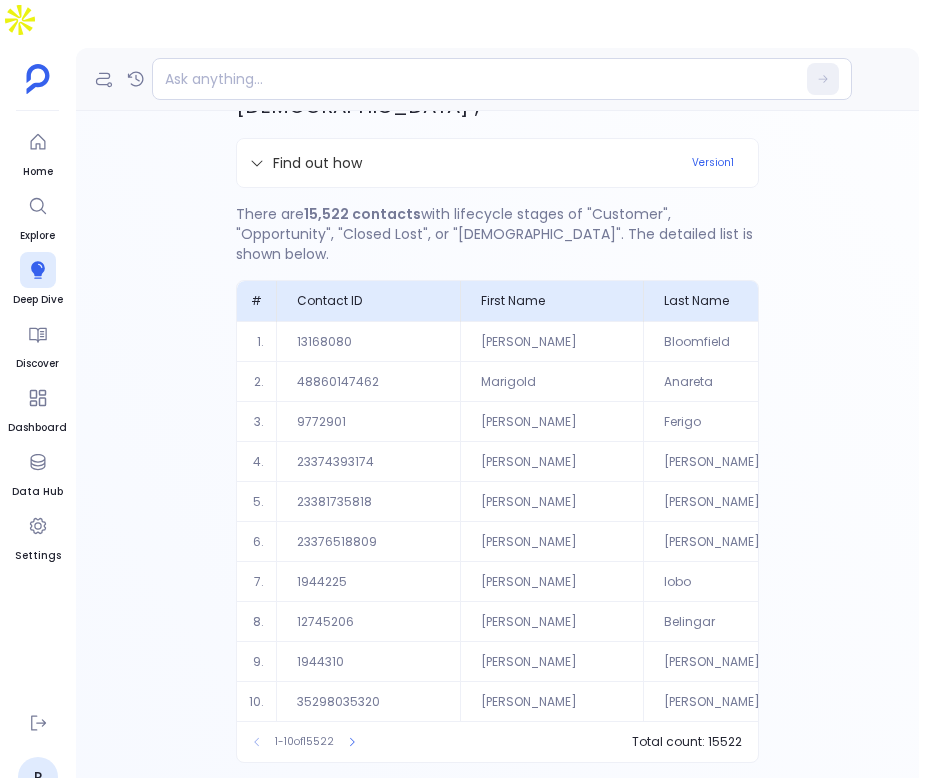 scroll, scrollTop: 160, scrollLeft: 0, axis: vertical 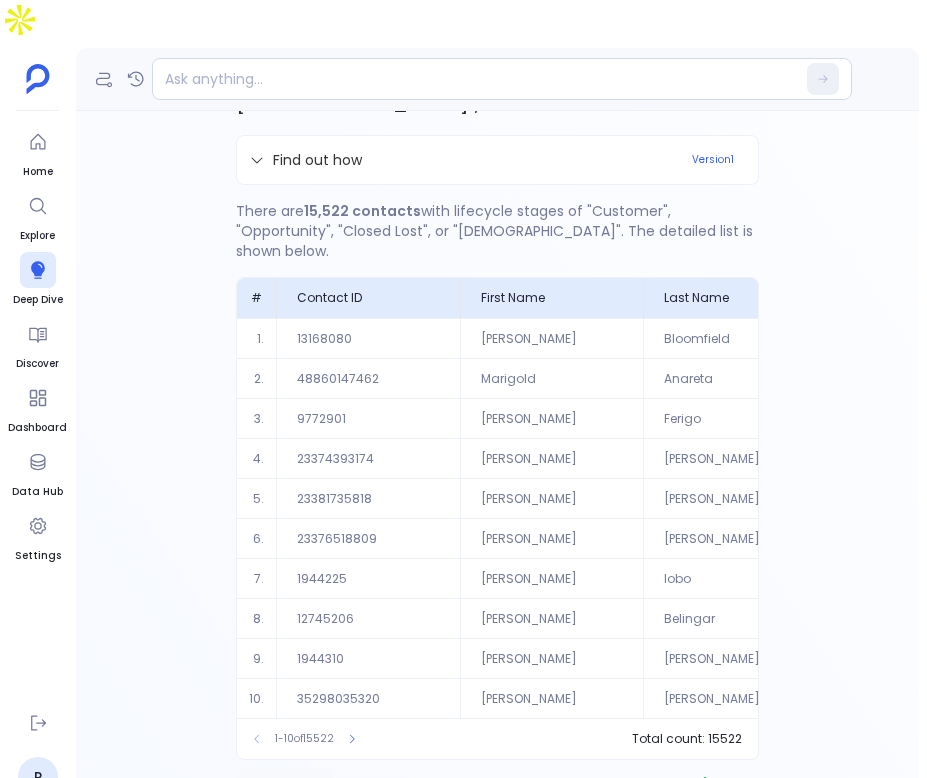click on "Definition" at bounding box center (285, 784) 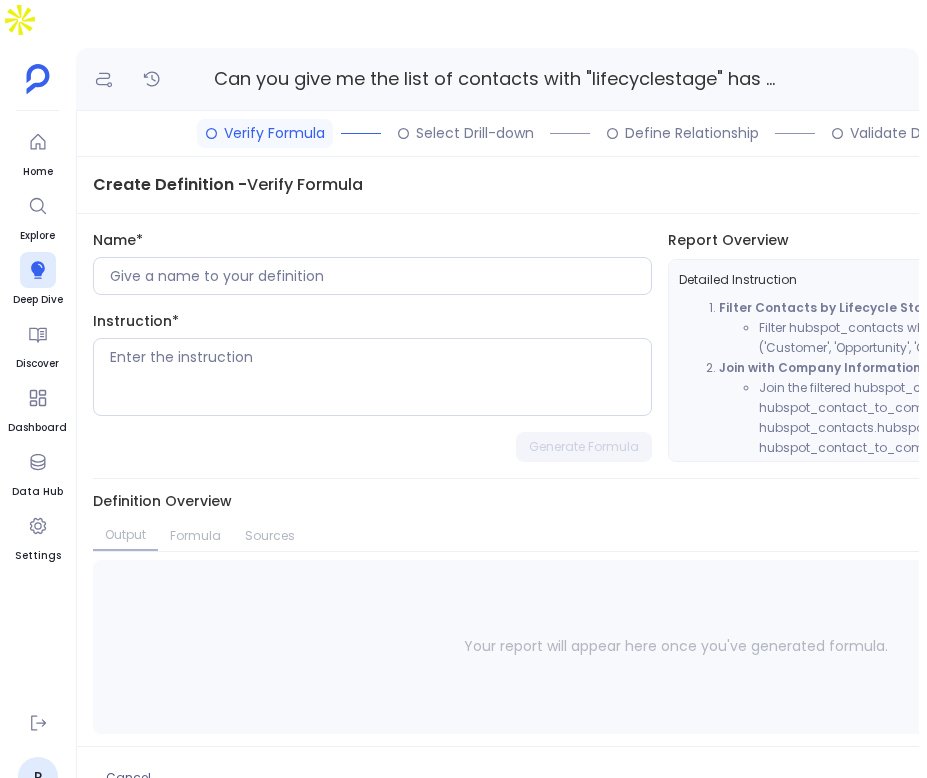 click on "Name* Instruction* Generate Formula" at bounding box center [372, 346] 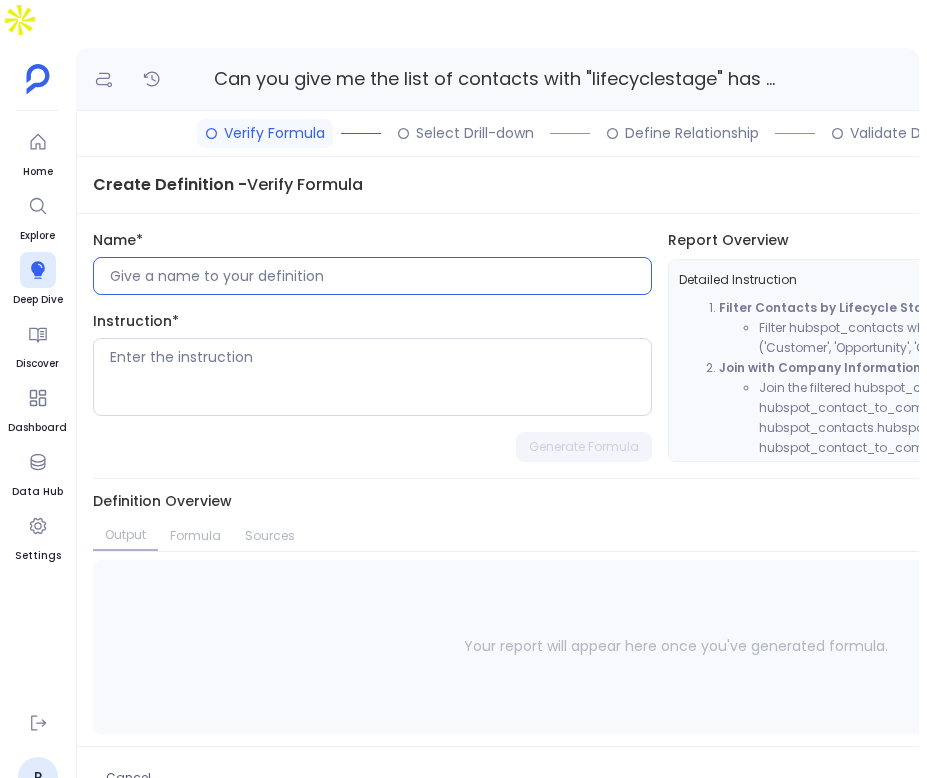 click at bounding box center [380, 276] 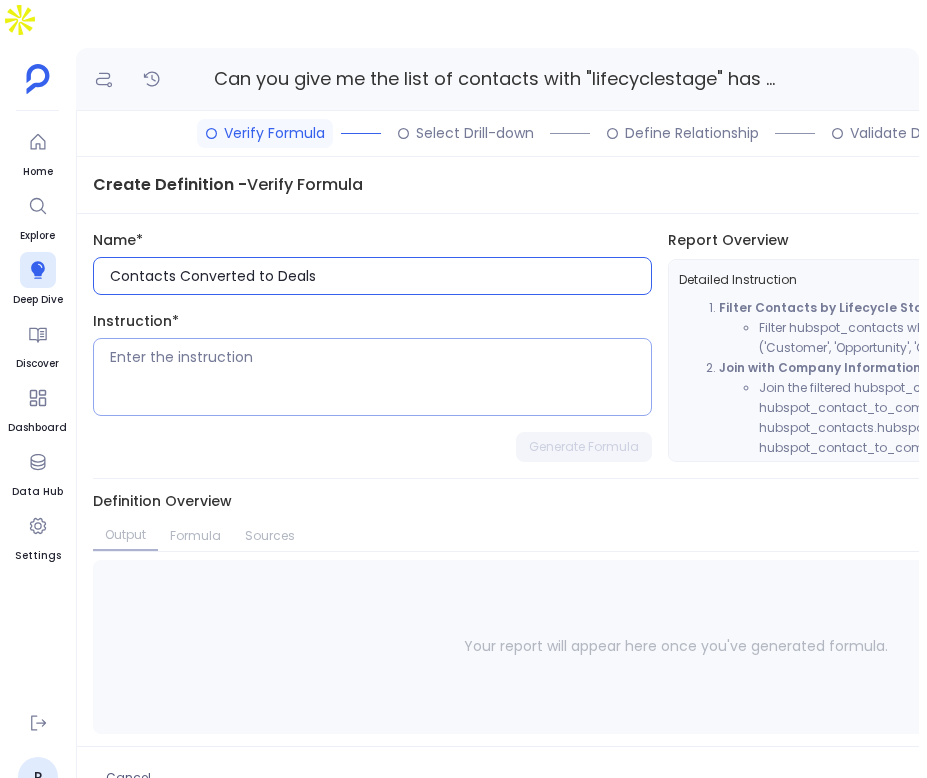 type on "Contacts Converted to Deals" 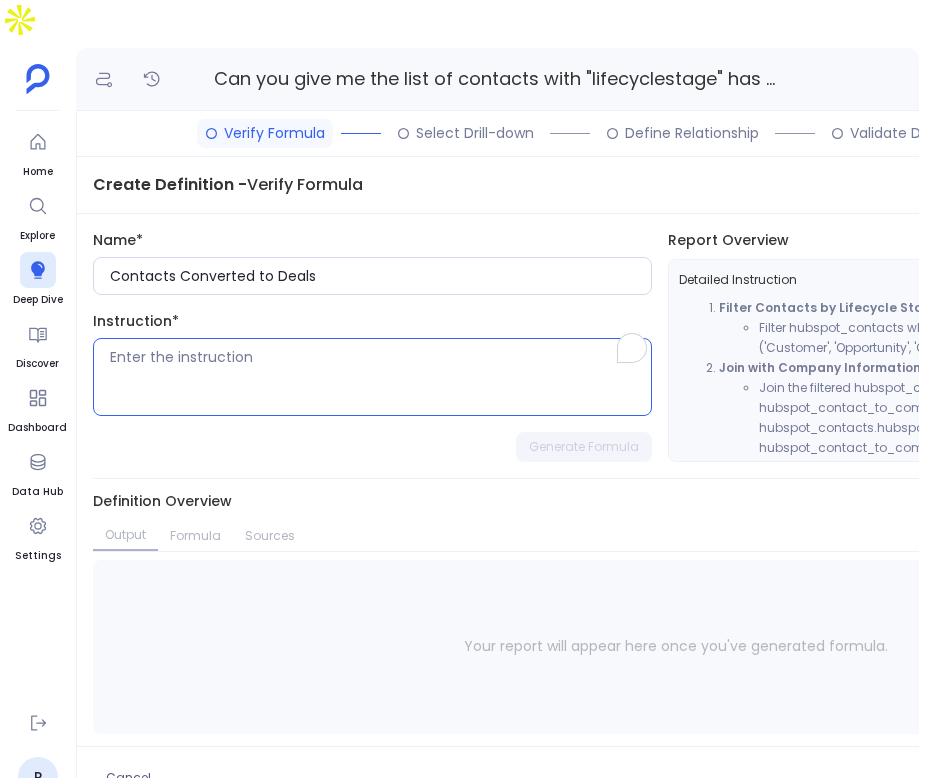 click at bounding box center (380, 377) 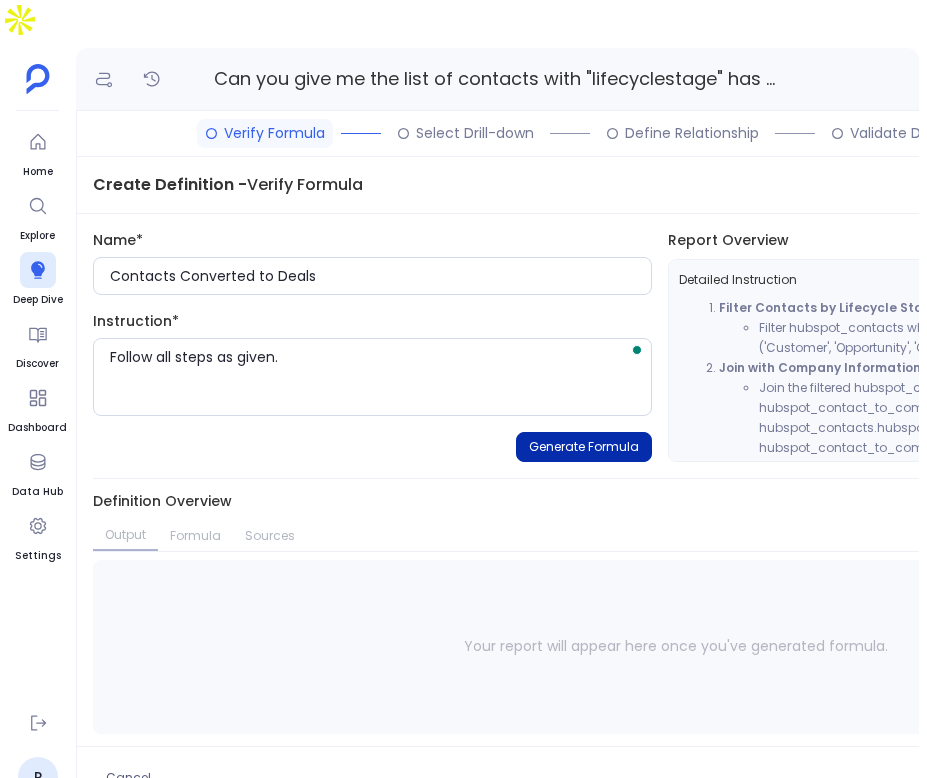 click on "Generate Formula" at bounding box center (584, 447) 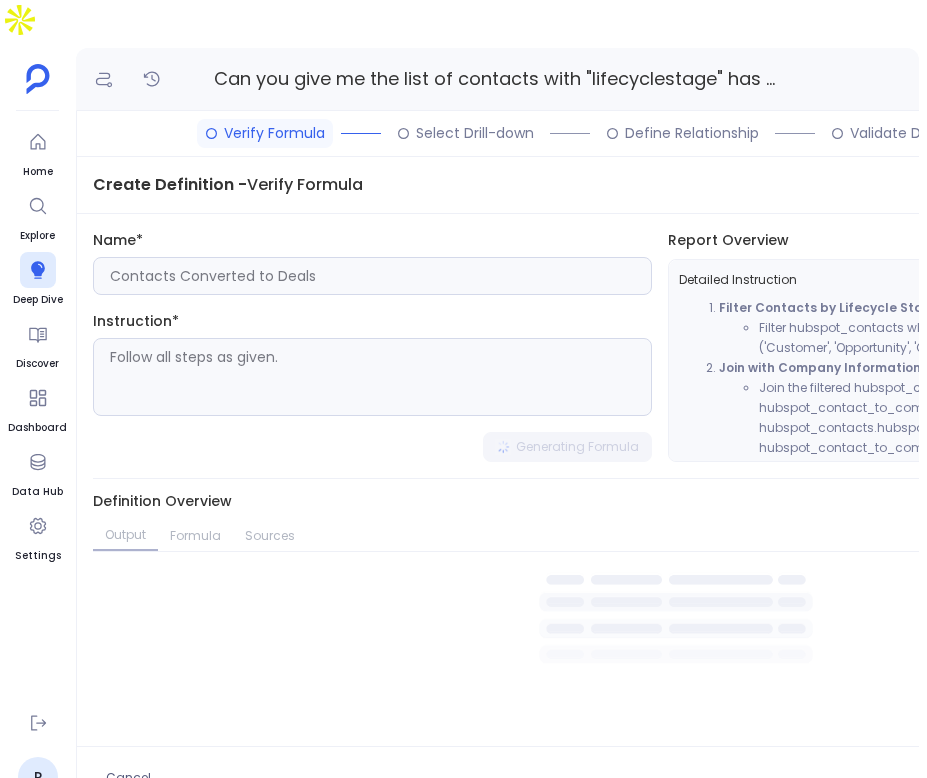 type on "Follow all steps as given." 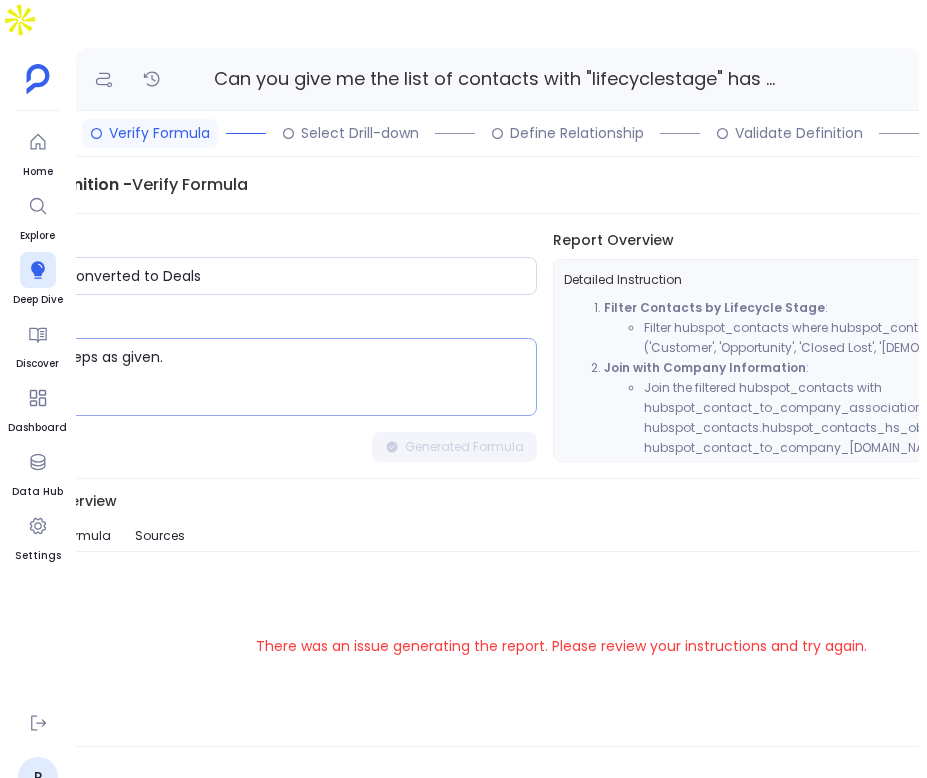 scroll, scrollTop: 0, scrollLeft: 38, axis: horizontal 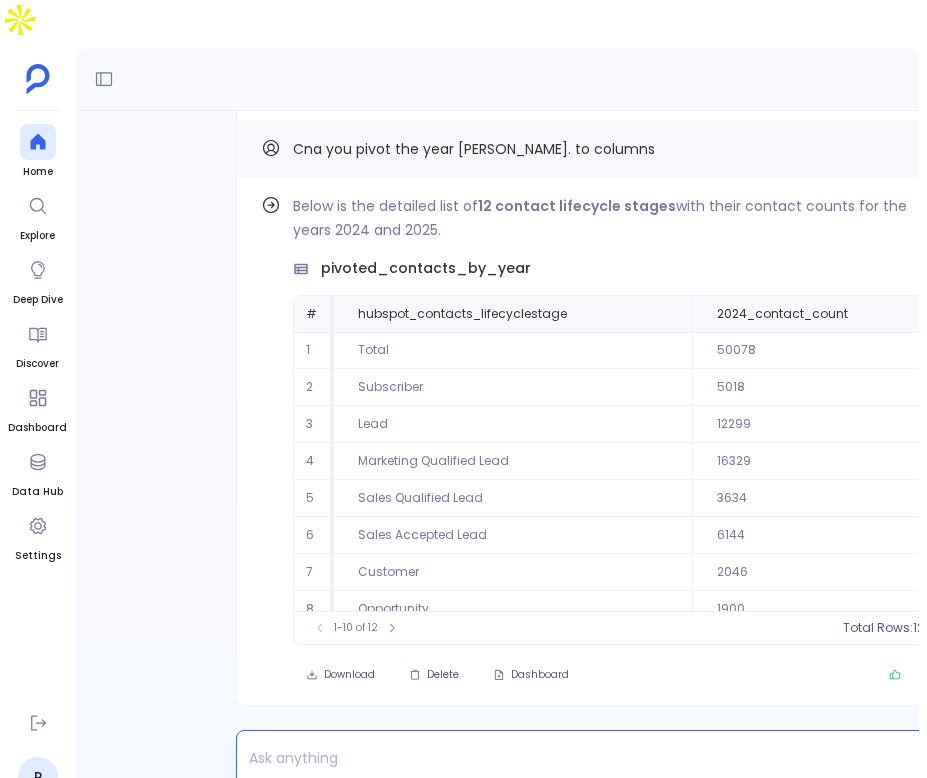 click at bounding box center (562, 758) 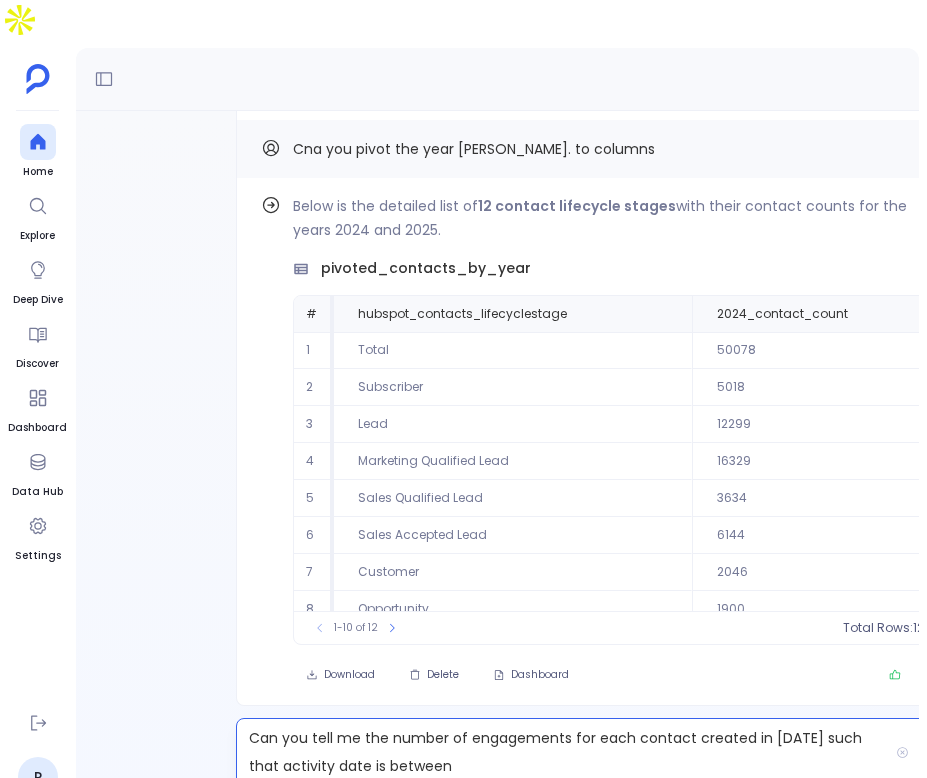 click on "Can you tell me the number of engagements for each contact created in 2025 such that activity date is between" at bounding box center [562, 752] 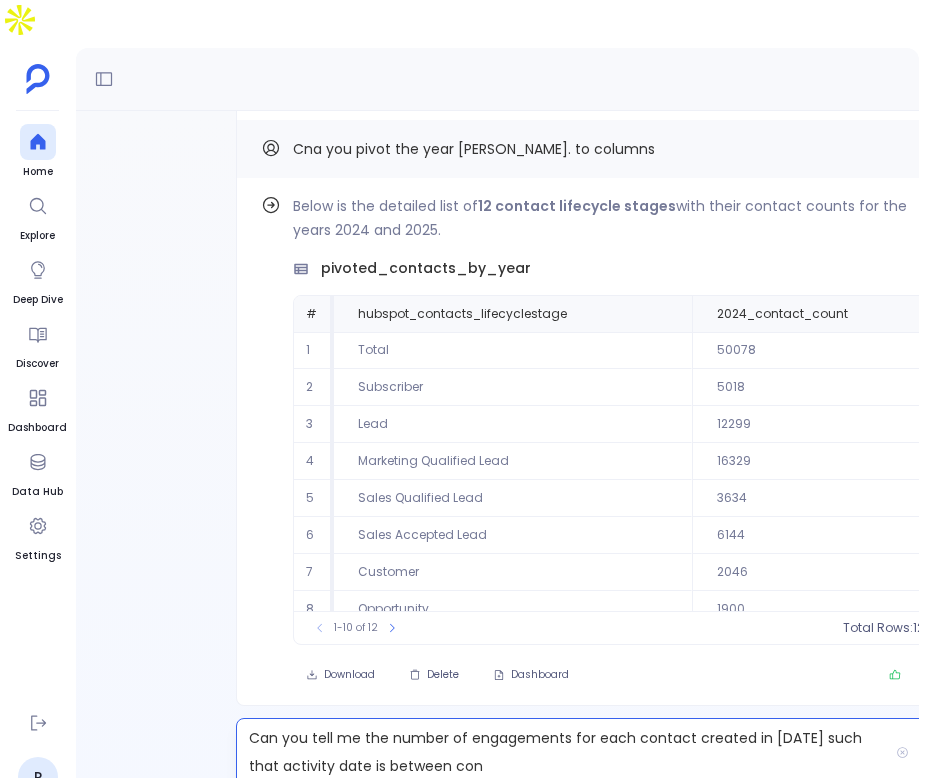 click on "Can you tell me the number of engagements for each contact created in 2025 such that activity date is between con" at bounding box center [562, 752] 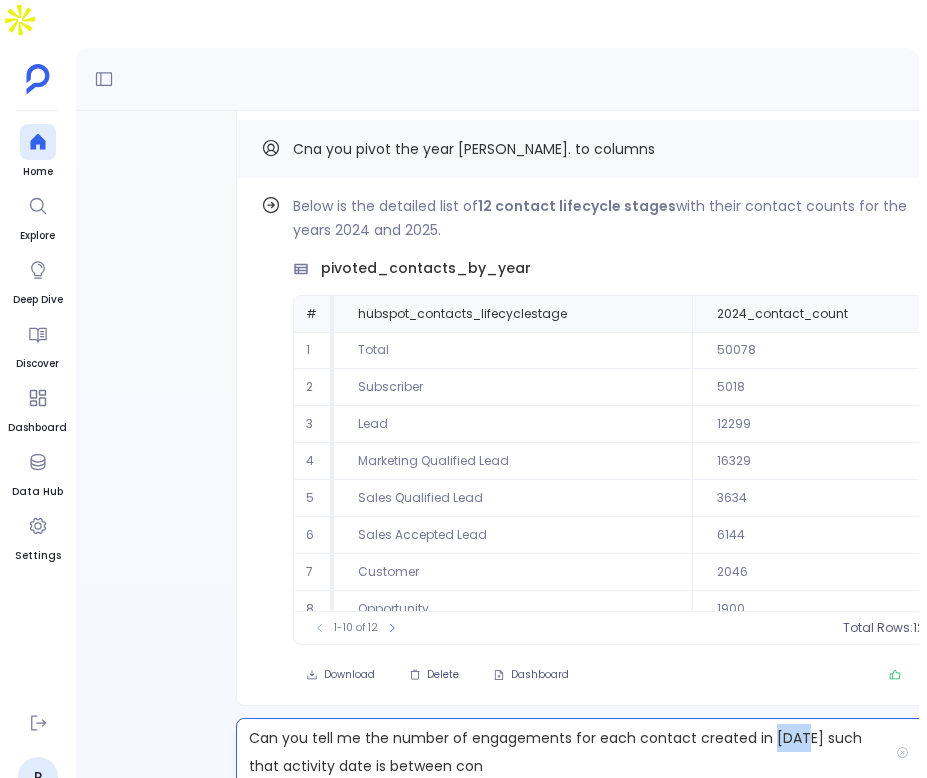 click on "Can you tell me the number of engagements for each contact created in 2025 such that activity date is between con" at bounding box center [562, 752] 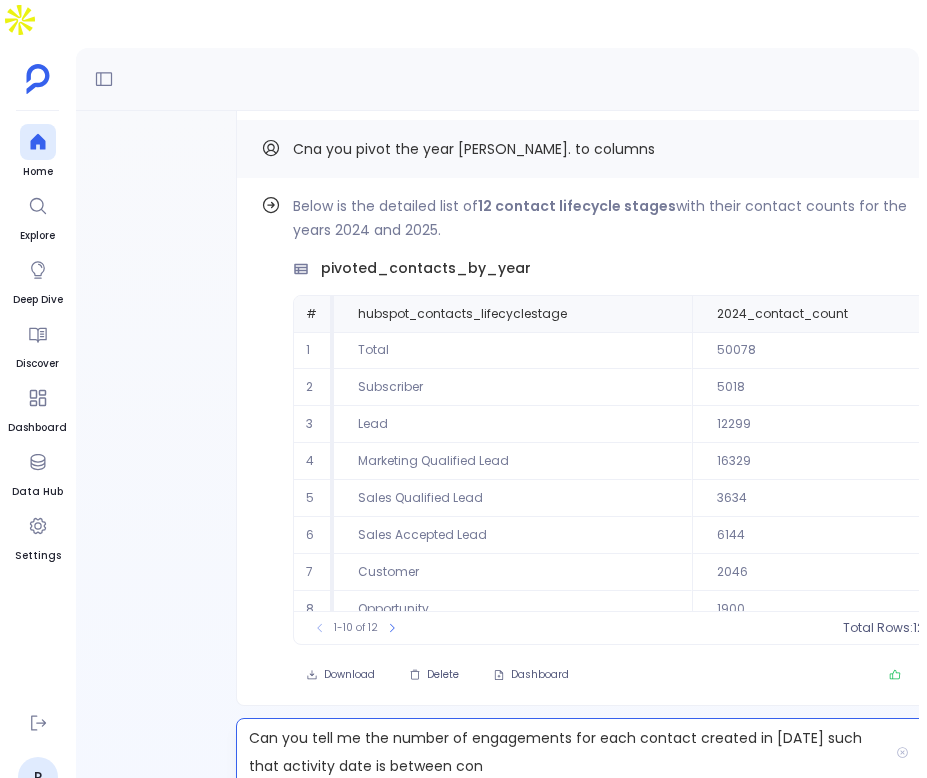 click on "Can you tell me the number of engagements for each contact created in 2024 such that activity date is between con" at bounding box center [562, 752] 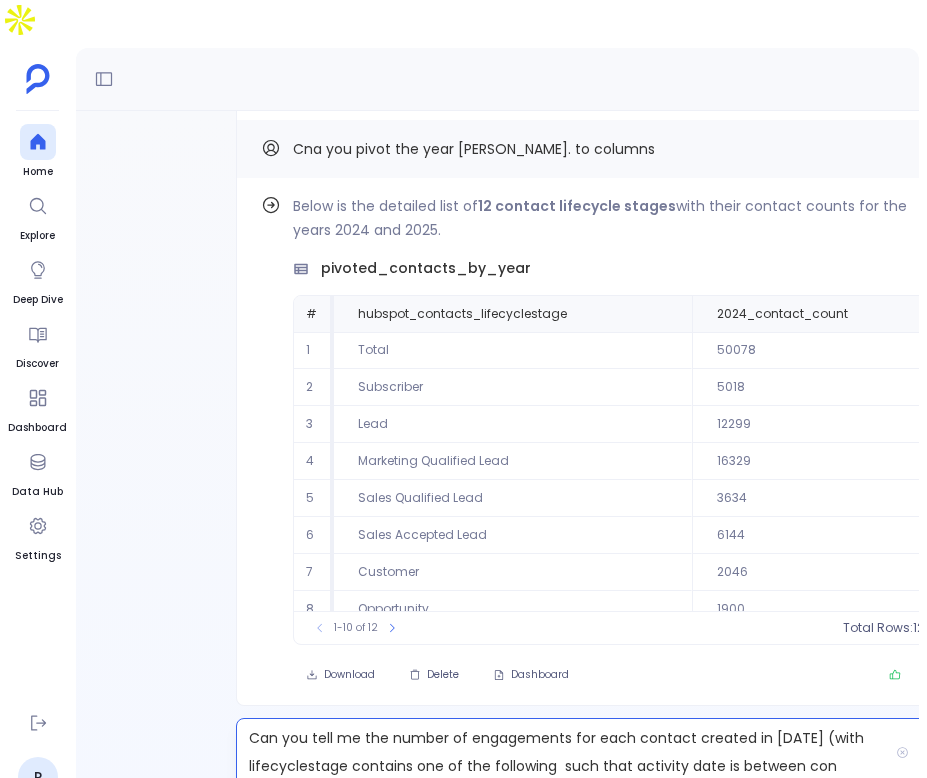 click on "Can you tell me the number of engagements for each contact created in 2024 (with lifecyclestage contains one of the following  such that activity date is between con" at bounding box center [562, 752] 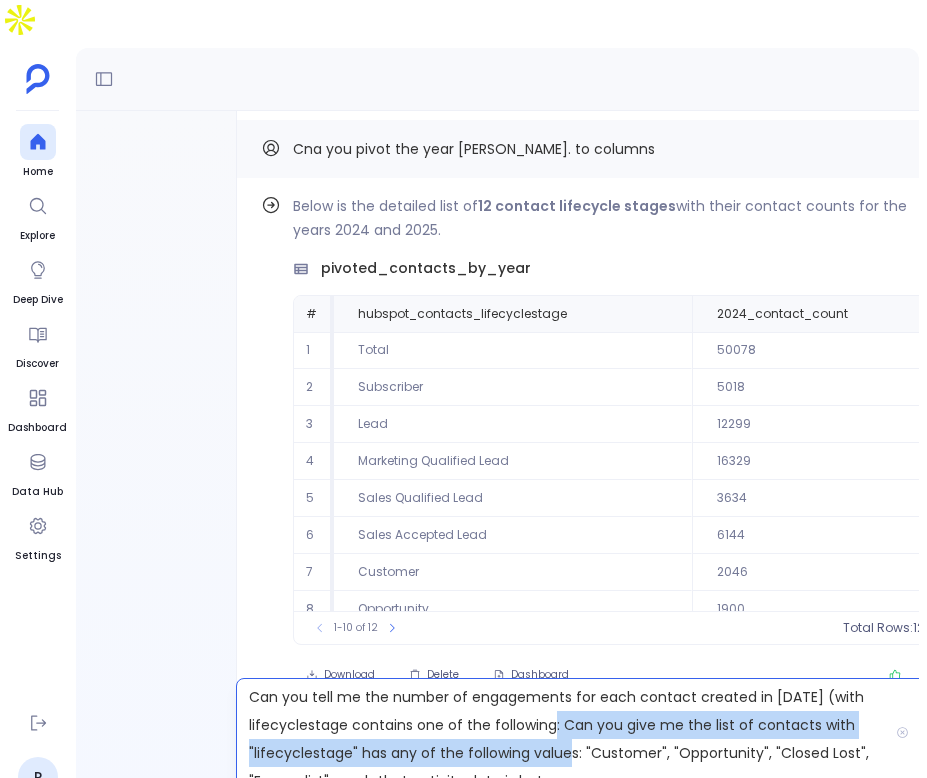 drag, startPoint x: 575, startPoint y: 710, endPoint x: 560, endPoint y: 681, distance: 32.649654 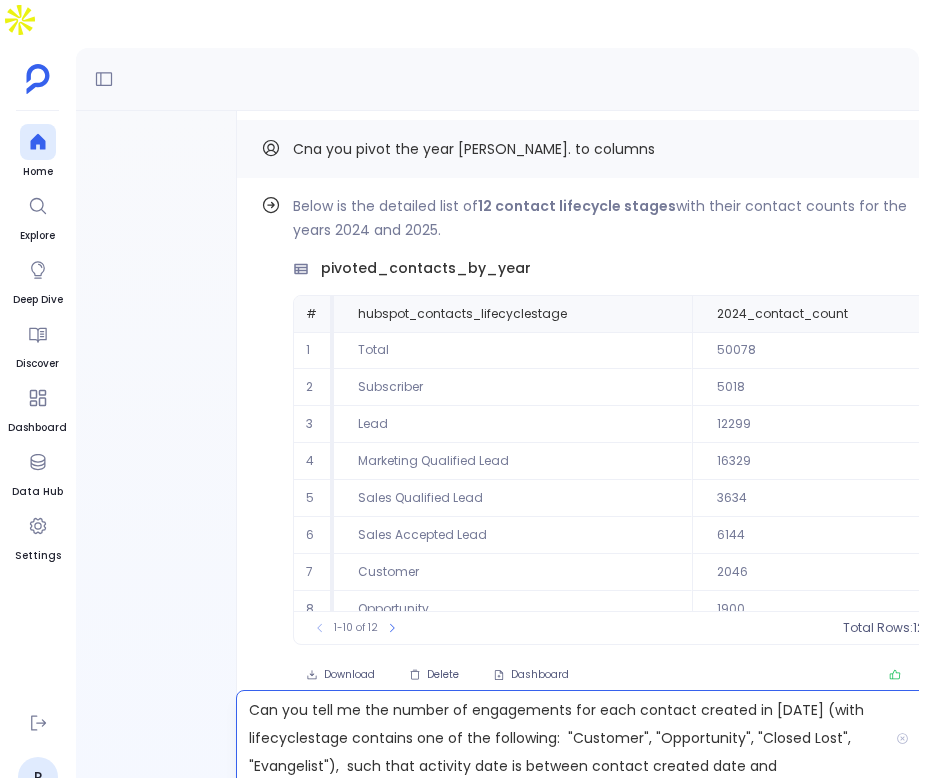 click on "Can you tell me the number of engagements for each contact created in 2024 (with lifecyclestage contains one of the following:  "Customer", "Opportunity", "Closed Lost", "Evangelist"),  such that activity date is between contact created date and" at bounding box center (562, 738) 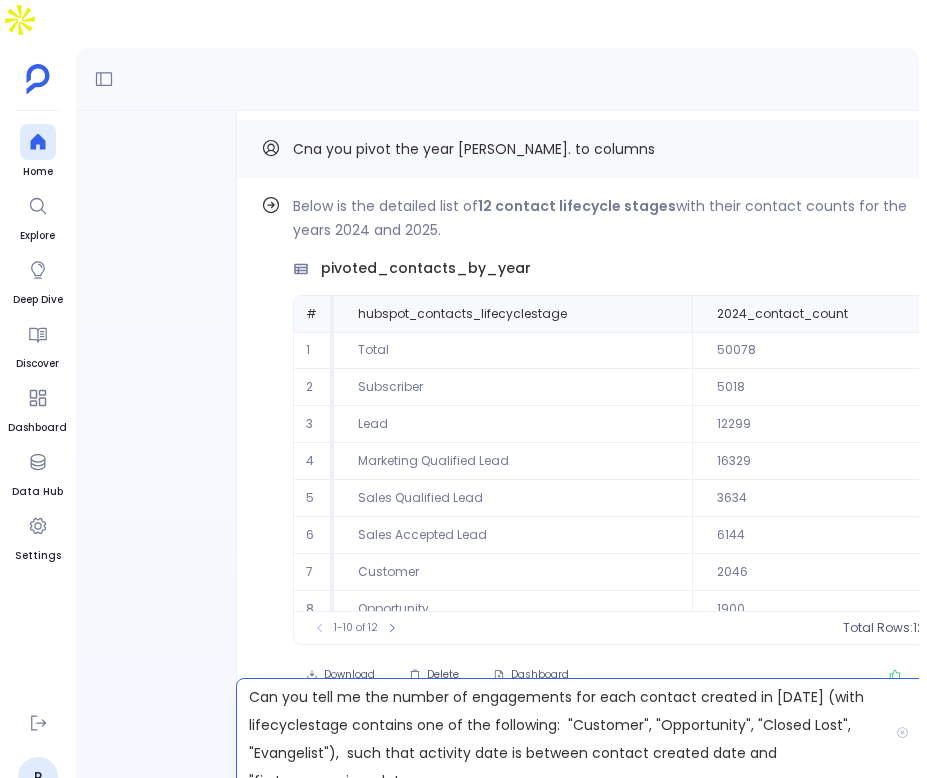 scroll, scrollTop: 9, scrollLeft: 0, axis: vertical 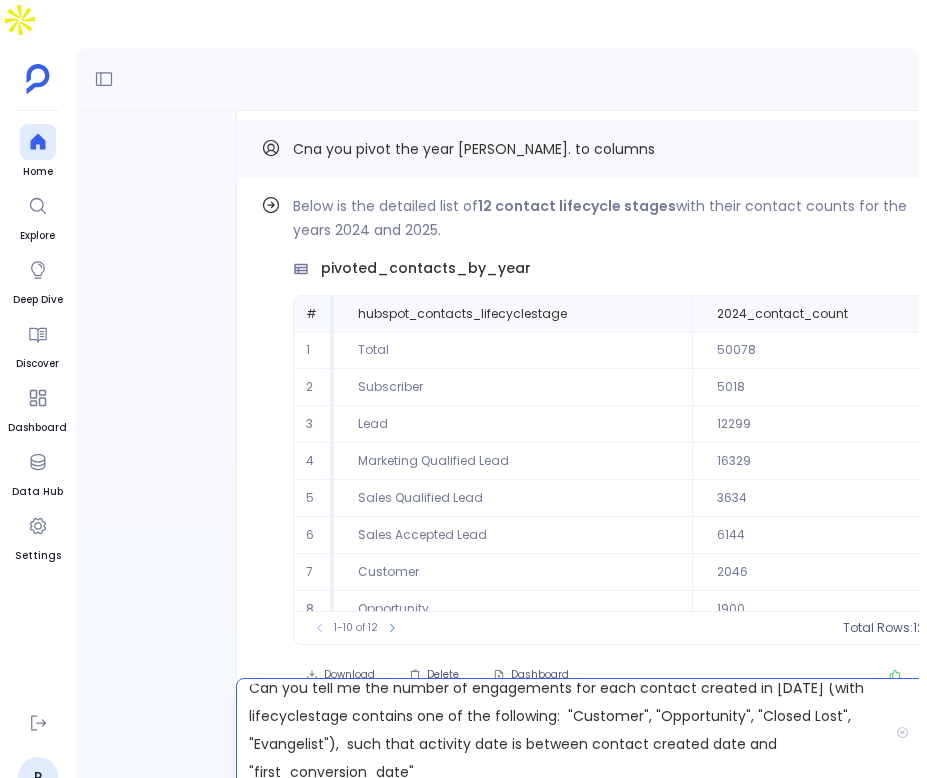 click on "Can you tell me the number of engagements for each contact created in 2024 (with lifecyclestage contains one of the following:  "Customer", "Opportunity", "Closed Lost", "Evangelist"),  such that activity date is between contact created date and "first_conversion_date"" at bounding box center (562, 732) 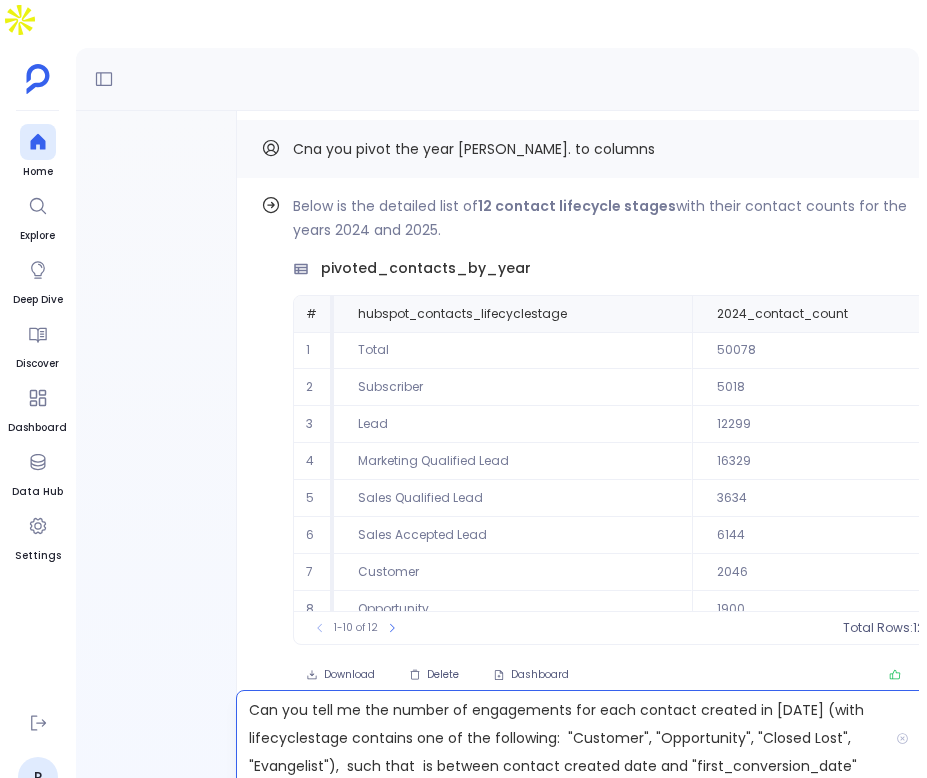 scroll, scrollTop: 0, scrollLeft: 0, axis: both 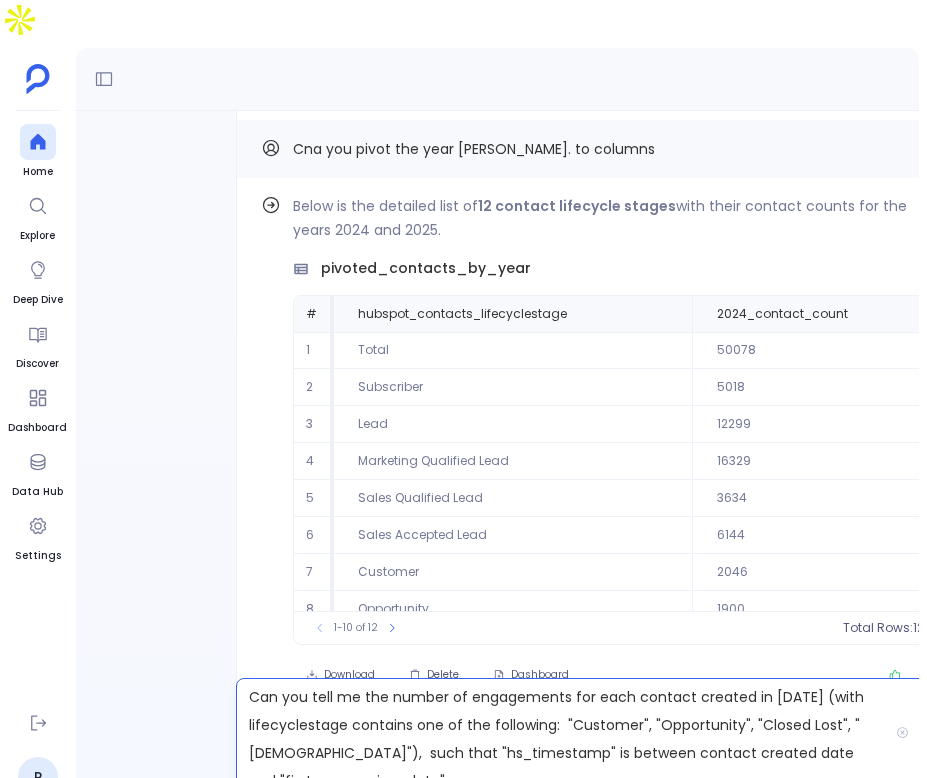 click on "Find out how Below is the detailed list of  12 contact lifecycle stages  with their contact counts for the years 2024 and 2025. pivoted_contacts_by_year # hubspot_contacts_lifecyclestage 2024_contact_count 2025_contact_count 1 Total 50078 69744 2 Subscriber 5018 41178 3 Lead 12299 15007 4 Marketing Qualified Lead 16329 4905 5 Sales Qualified Lead 3634 3541 6 Sales Accepted Lead 6144 361 7 Customer 2046 2401 8 Opportunity 1900 1406 9 Closed Lost 1330 618 10 Evangelist 1329 326
To pick up a draggable item, press the space bar.
While dragging, use the arrow keys to move the item.
Press space again to drop the item in its new position, or press escape to cancel.
1-10 of 12 Total Rows:  12 Download Delete Dashboard Cna you pivot the year collum. to columns Find out how Below is the detailed list of  23 groups  showing the number of contacts created in 2024 and 2025, categorized by lifecycle stage. contacts_by_year_and_lifecycle # hubspot_contacts_lifecyclestage year contact_count 1 Total 2024 50078" at bounding box center (601, 460) 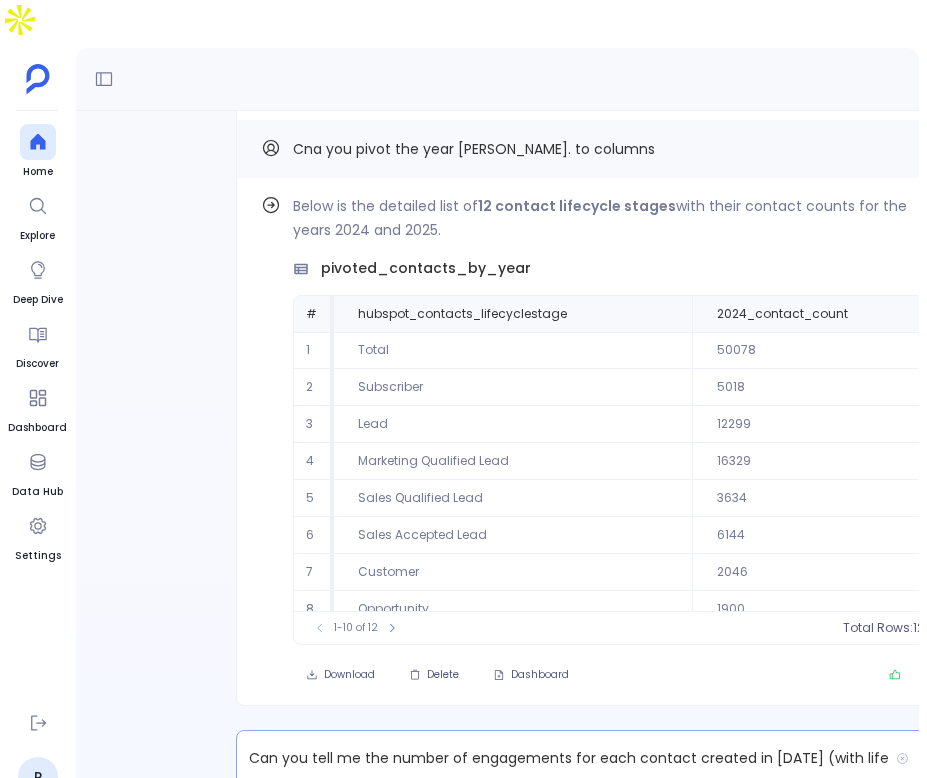 click on "Can you tell me the number of engagements for each contact created in 2024 (with lifecyclestage contains one of the following:  "Customer", "Opportunity", "Closed Lost", "Evangelist"),  such that "hs_timestamp" is between contact created date and "first_conversion_date"" at bounding box center [562, 758] 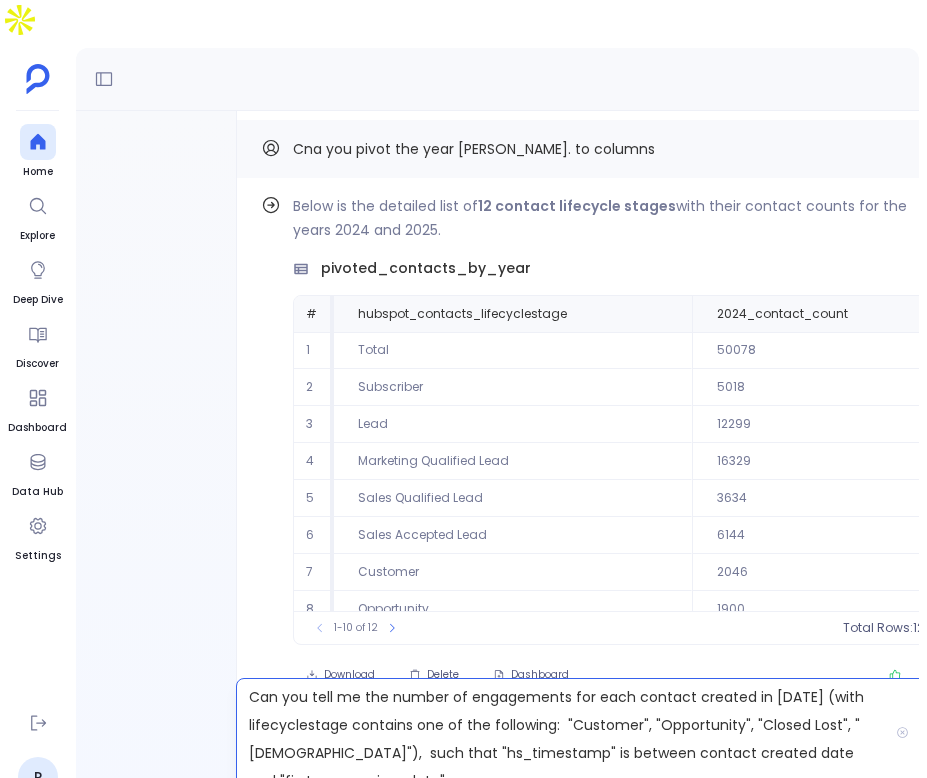 click on "Can you tell me the number of engagements for each contact created in 2024 (with lifecyclestage contains one of the following:  "Customer", "Opportunity", "Closed Lost", "Evangelist"),  such that "hs_timestamp" is between contact created date and "first_conversion_date"" at bounding box center [562, 732] 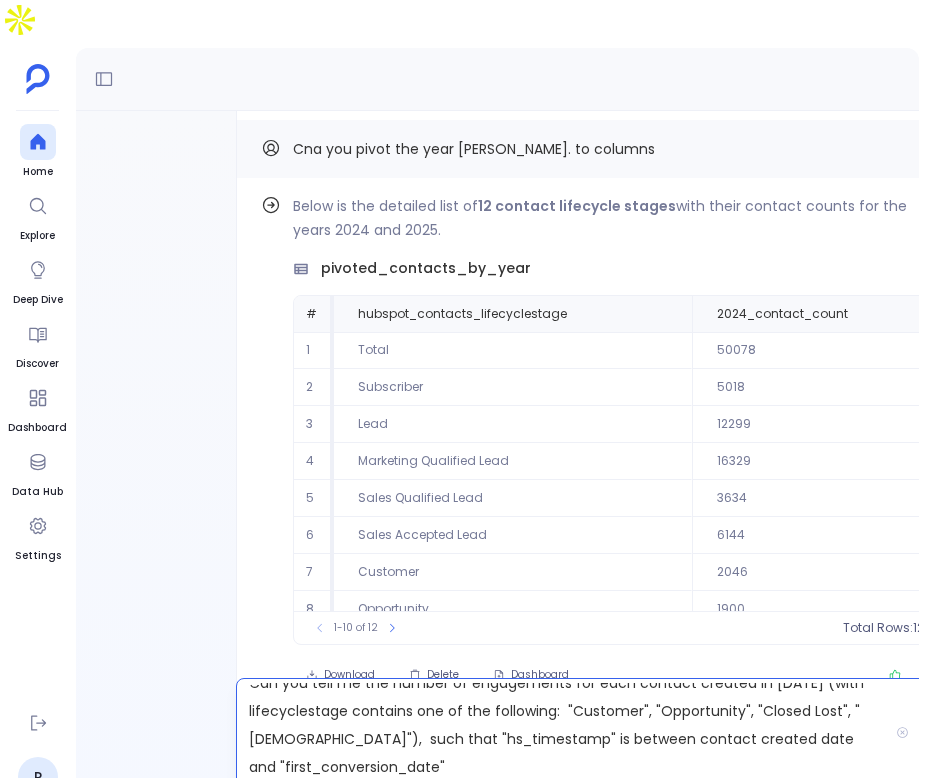 click on "Can you tell me the number of engagements for each contact created in 2024 (with lifecyclestage contains one of the following:  "Customer", "Opportunity", "Closed Lost", "Evangelist"),  such that "hs_timestamp" is between contact created date and "first_conversion_date"" at bounding box center (562, 732) 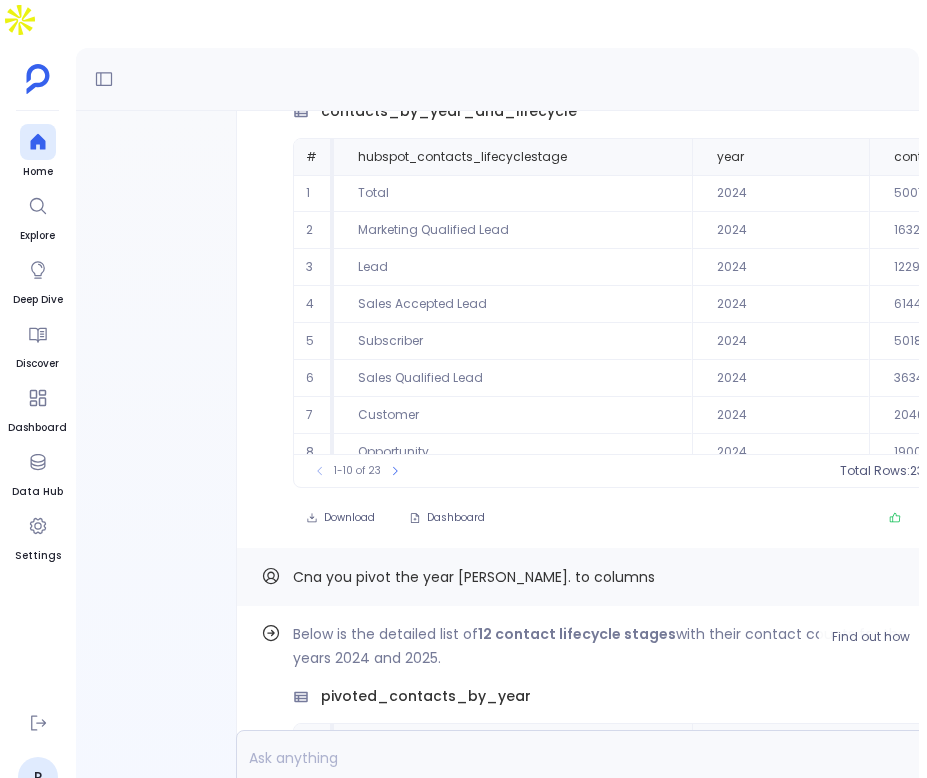 scroll, scrollTop: 0, scrollLeft: 0, axis: both 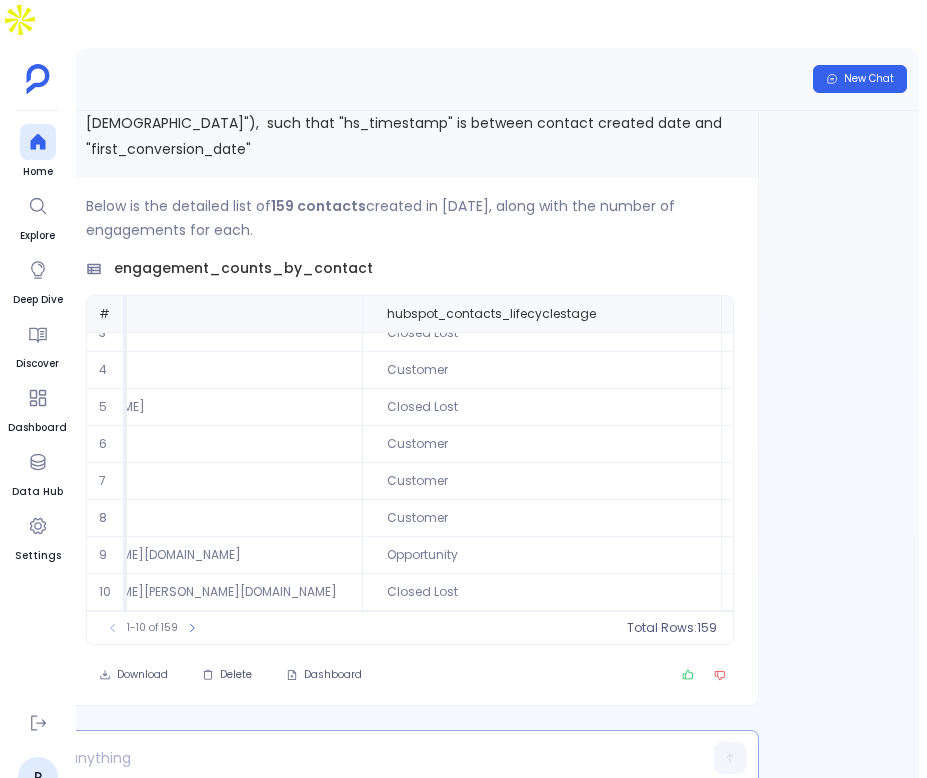 click at bounding box center (355, 758) 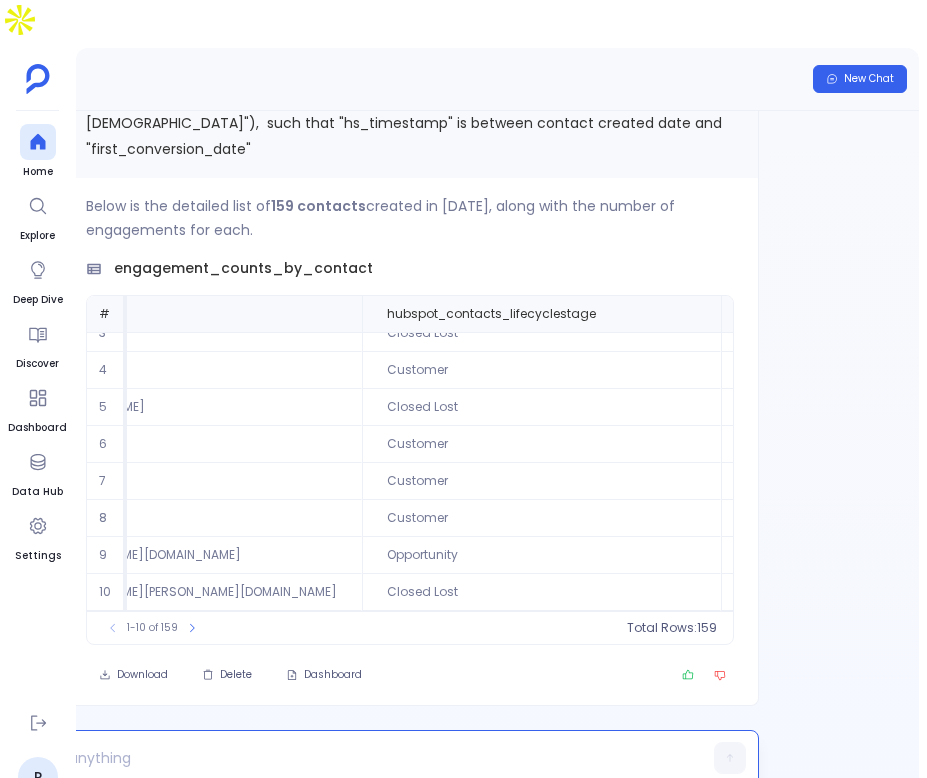 click at bounding box center (394, 758) 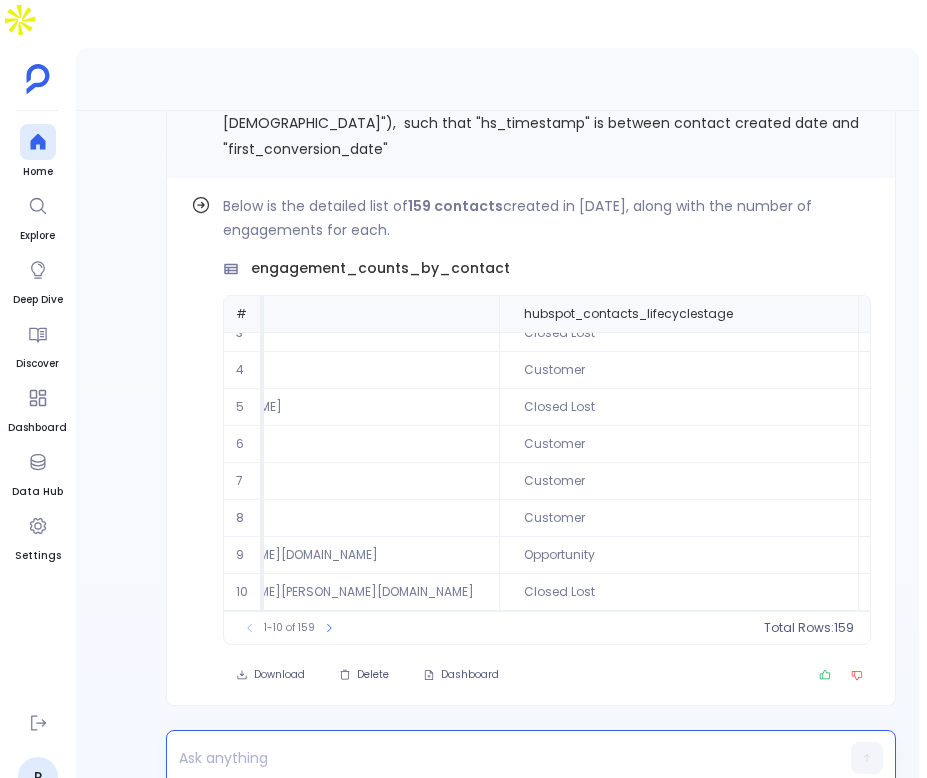 scroll, scrollTop: 0, scrollLeft: 57, axis: horizontal 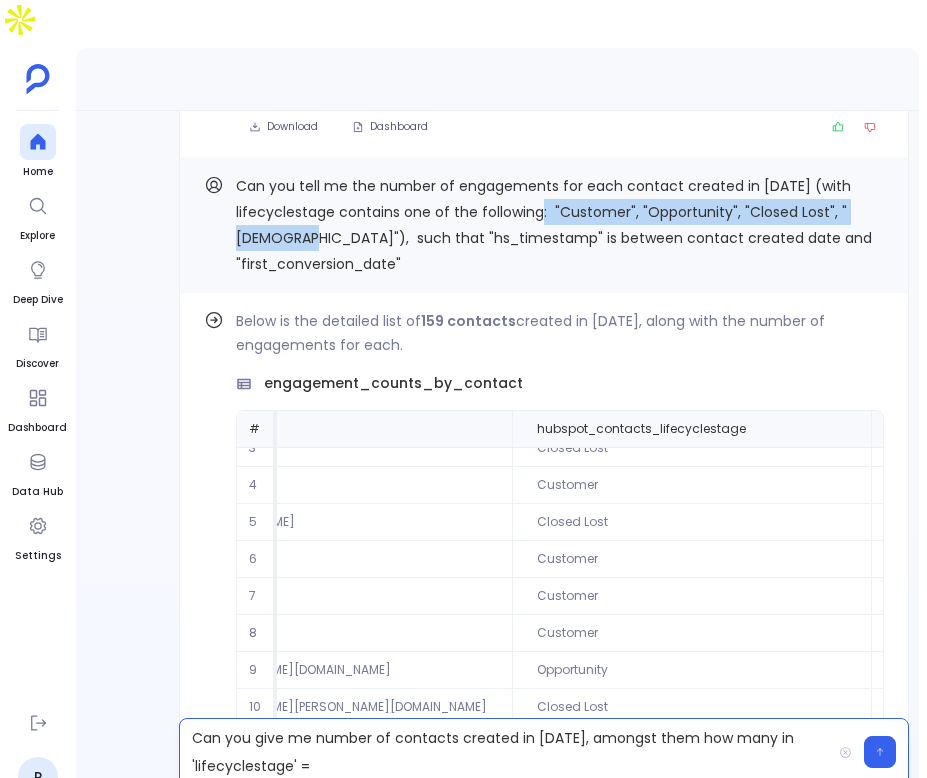 drag, startPoint x: 546, startPoint y: 164, endPoint x: 315, endPoint y: 190, distance: 232.4586 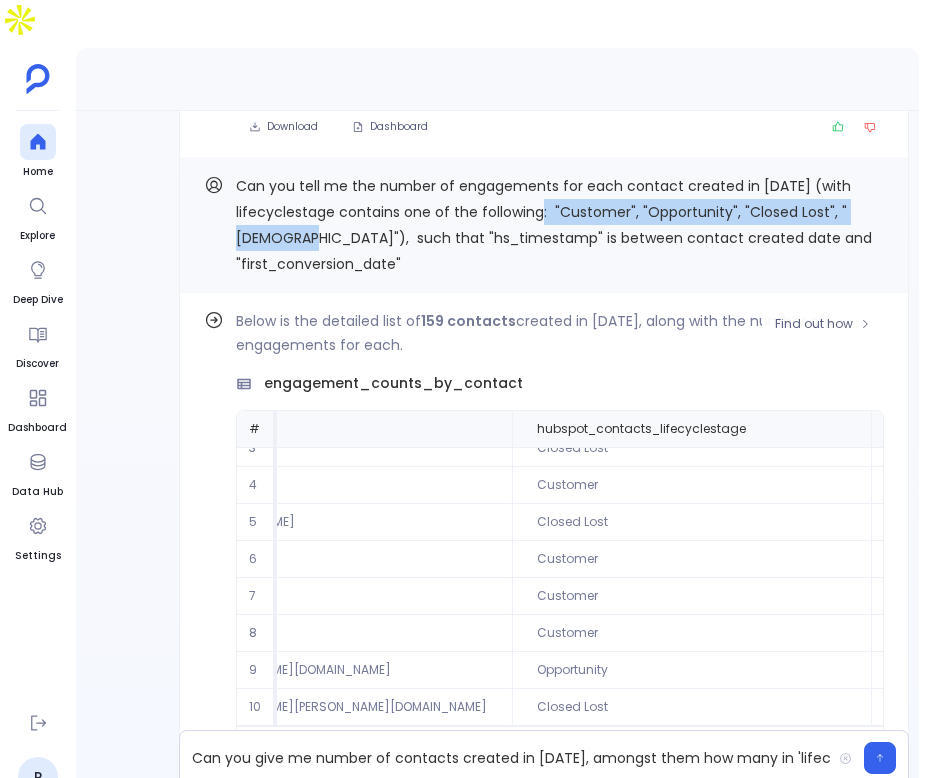 copy on ""Customer", "Opportunity", "Closed Lost", "Evangelist"" 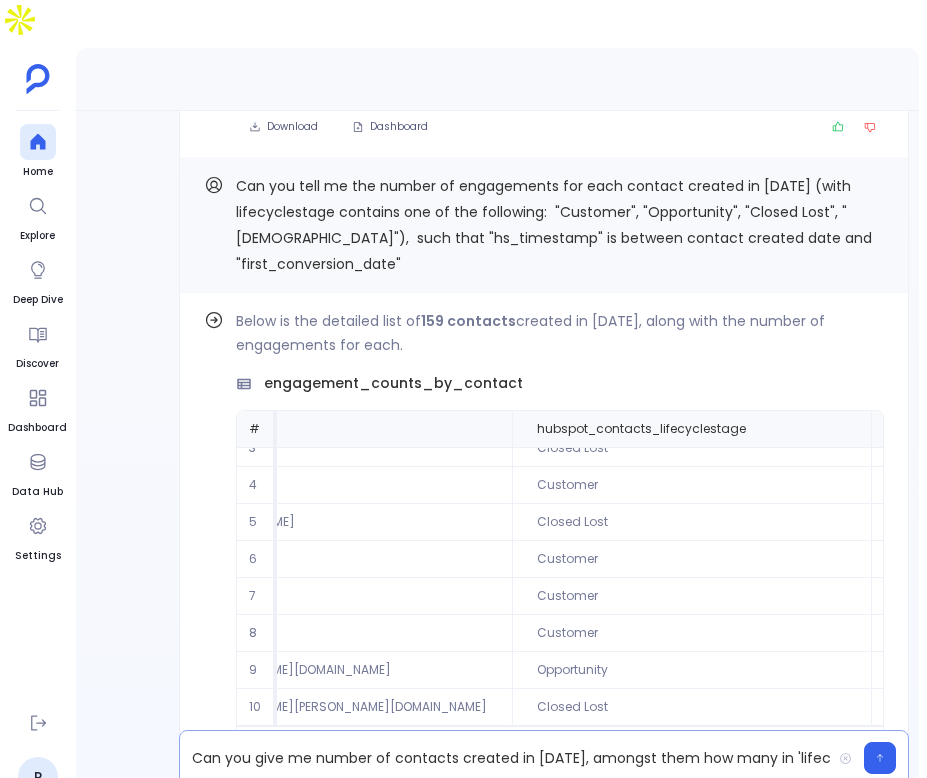 click on "Can you give me number of contacts created in 2025, amongst them how many in 'lifecyclestage' =" at bounding box center (505, 758) 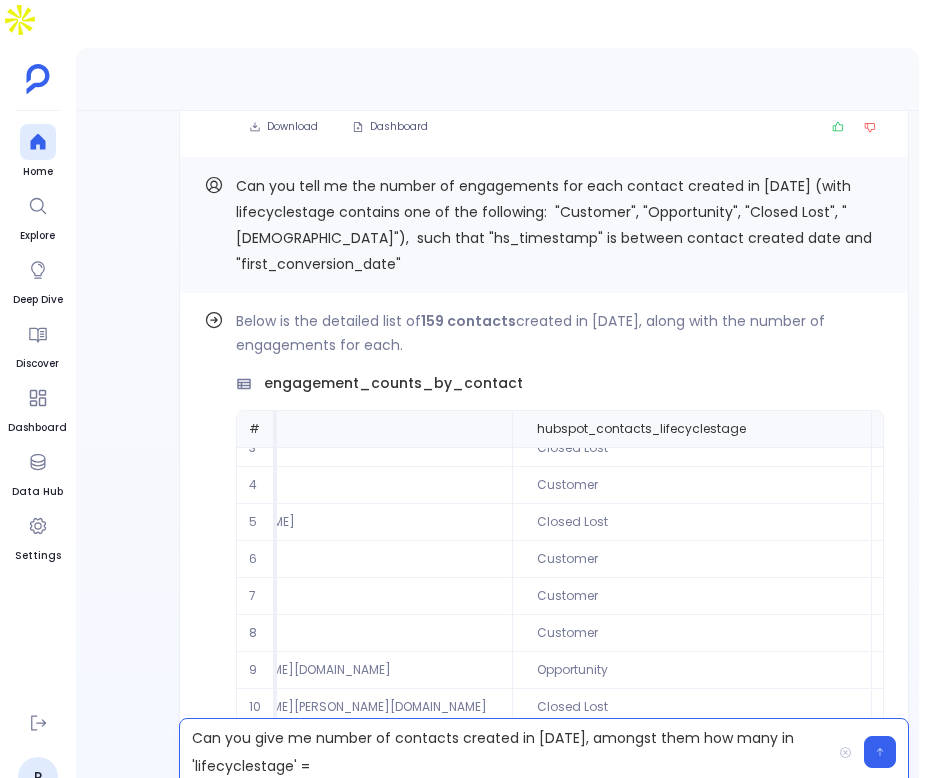 click on "Can you give me number of contacts created in 2025, amongst them how many in 'lifecyclestage' =" at bounding box center (505, 752) 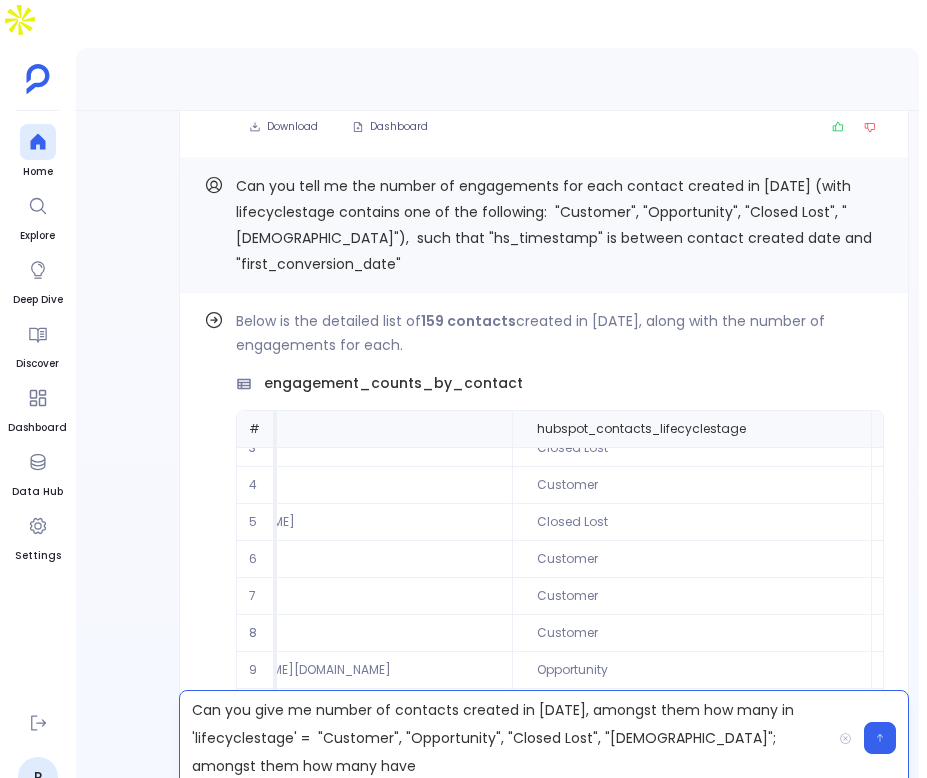 click on "Can you tell me the number of engagements for each contact created in 2024 (with lifecyclestage contains one of the following:  "Customer", "Opportunity", "Closed Lost", "Evangelist"),  such that "hs_timestamp" is between contact created date and "first_conversion_date"" at bounding box center [554, 225] 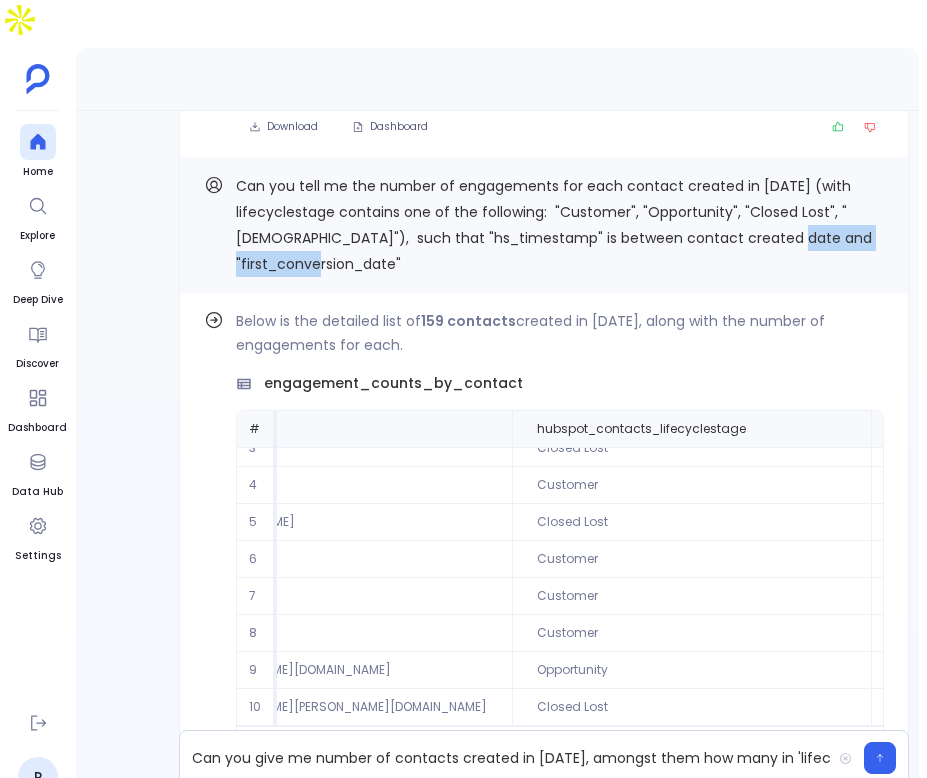 click on "Can you tell me the number of engagements for each contact created in 2024 (with lifecyclestage contains one of the following:  "Customer", "Opportunity", "Closed Lost", "Evangelist"),  such that "hs_timestamp" is between contact created date and "first_conversion_date"" at bounding box center [554, 225] 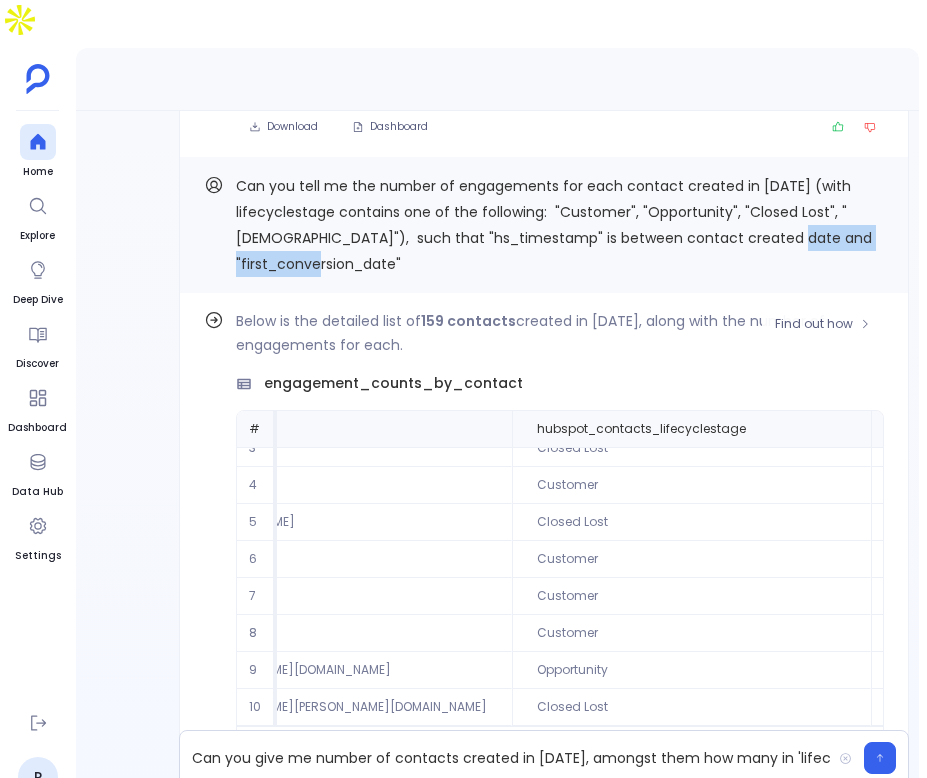 copy on "first_conversion_date" 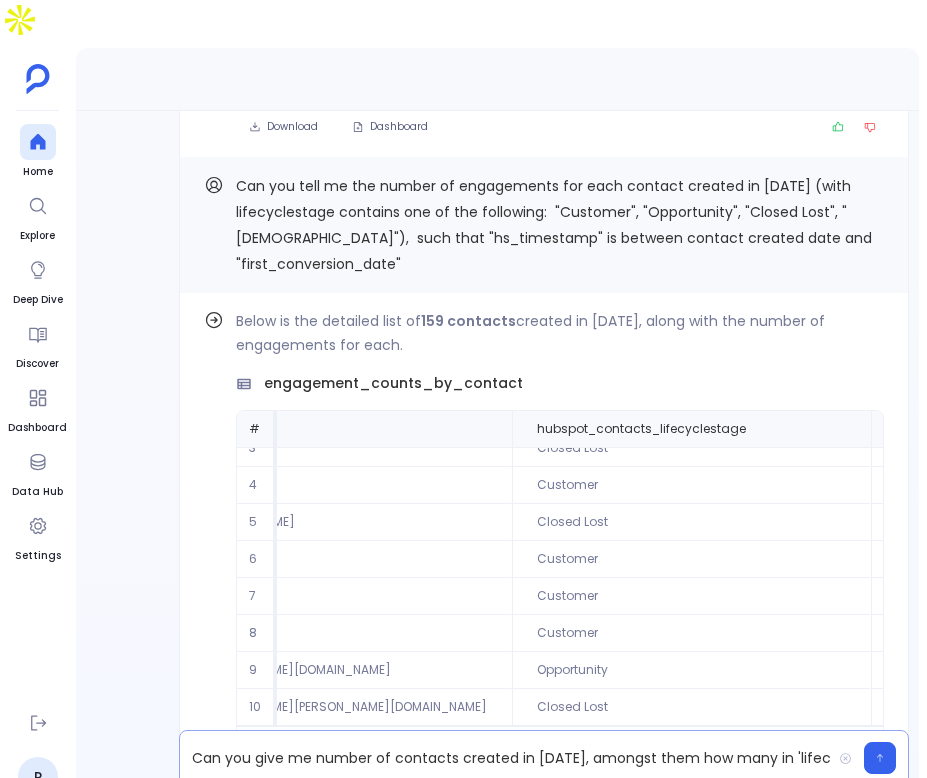 click on "Can you give me number of contacts created in 2025, amongst them how many in 'lifecyclestage' =  "Customer", "Opportunity", "Closed Lost", "Evangelist"; amongst them how many have" at bounding box center [505, 758] 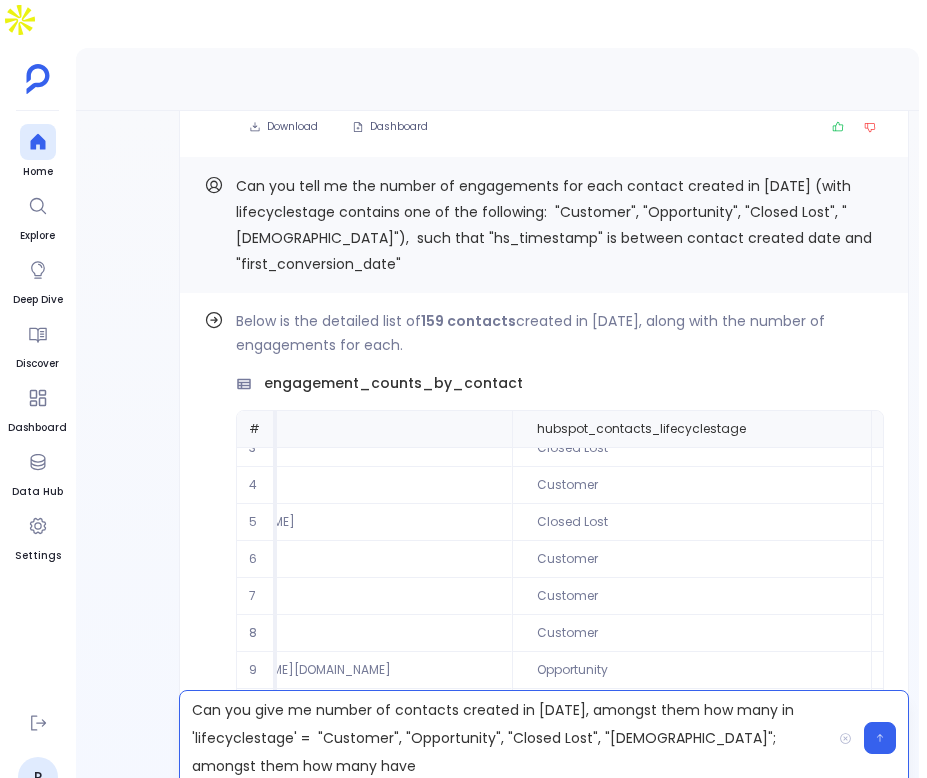 click on "Can you give me number of contacts created in 2025, amongst them how many in 'lifecyclestage' =  "Customer", "Opportunity", "Closed Lost", "Evangelist"; amongst them how many have" at bounding box center [505, 738] 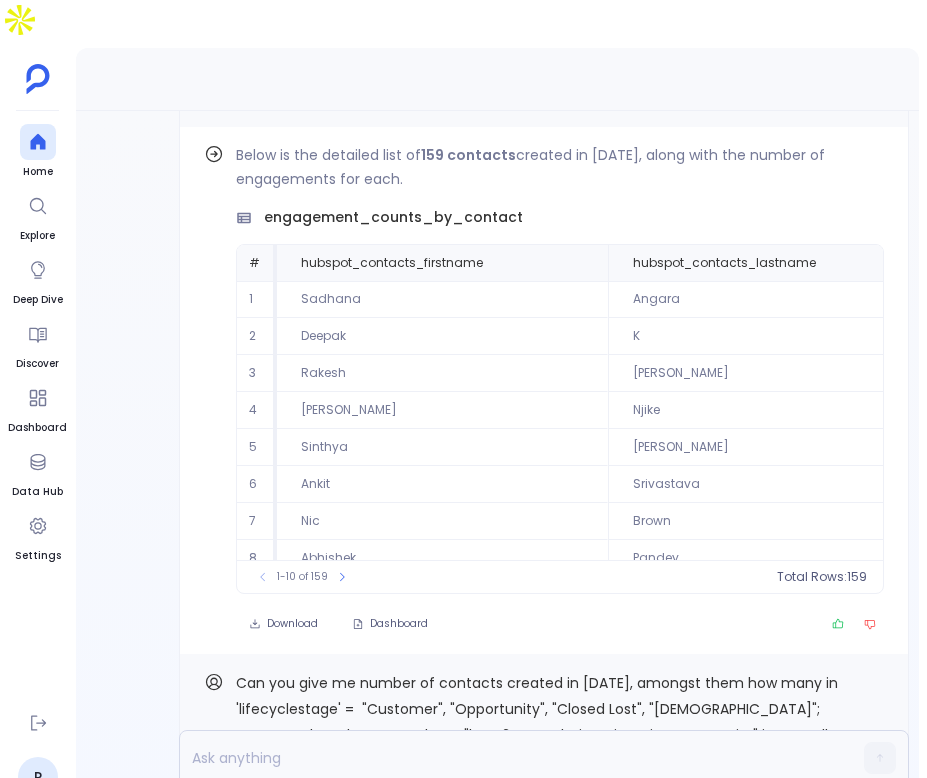 scroll, scrollTop: 0, scrollLeft: 0, axis: both 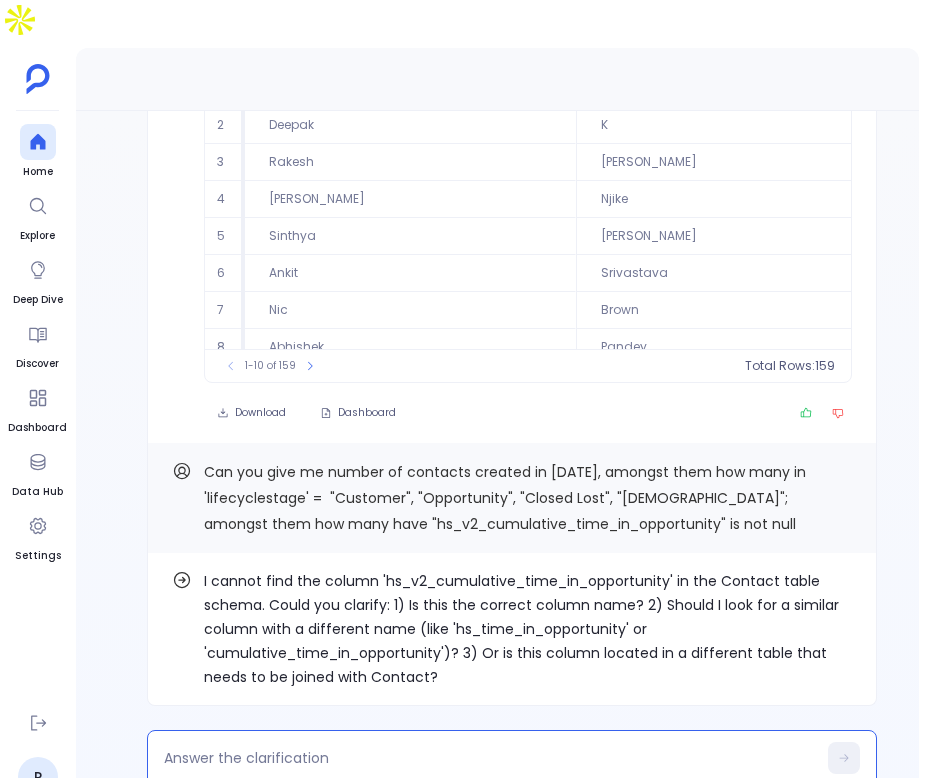 click at bounding box center [490, 758] 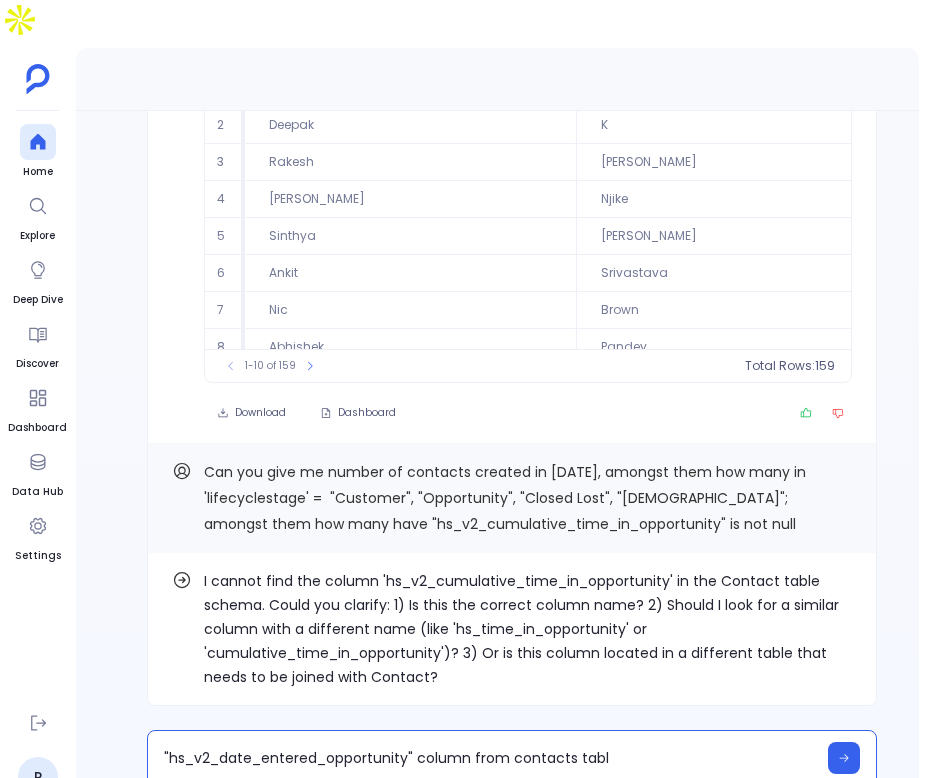 type on ""hs_v2_date_entered_opportunity" column from contacts table" 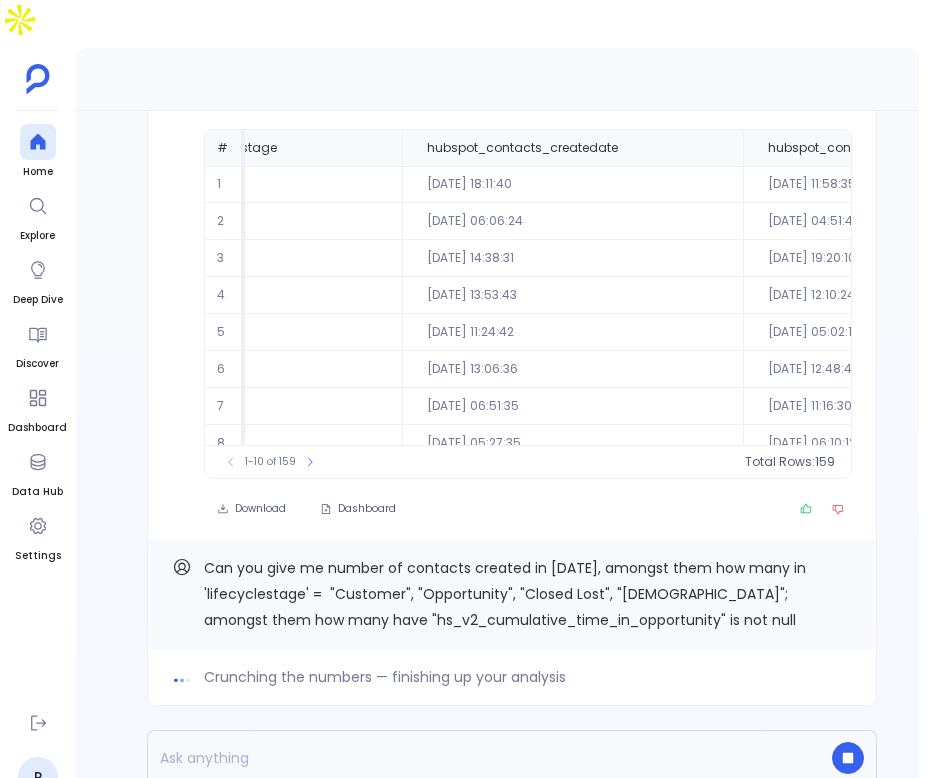 scroll, scrollTop: 0, scrollLeft: 1771, axis: horizontal 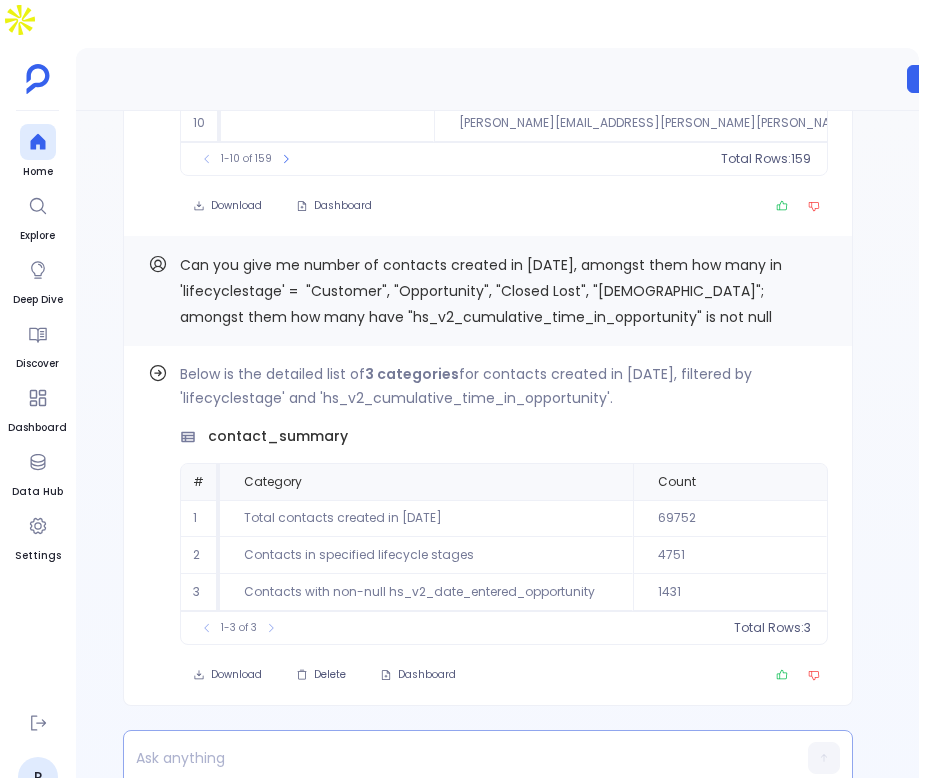 click at bounding box center [449, 758] 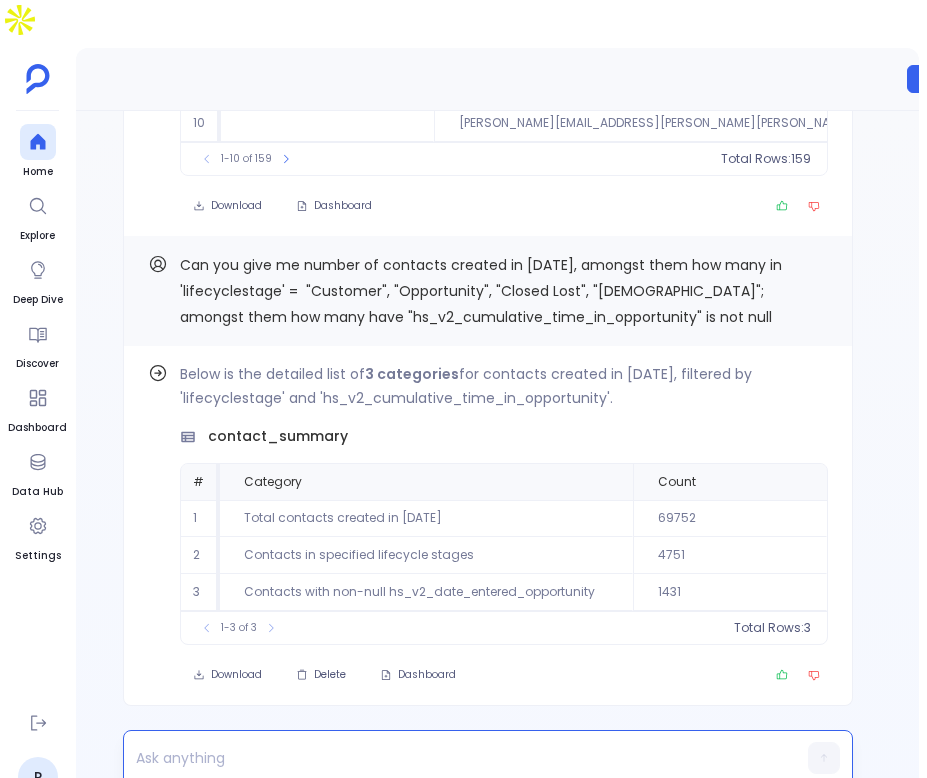 type 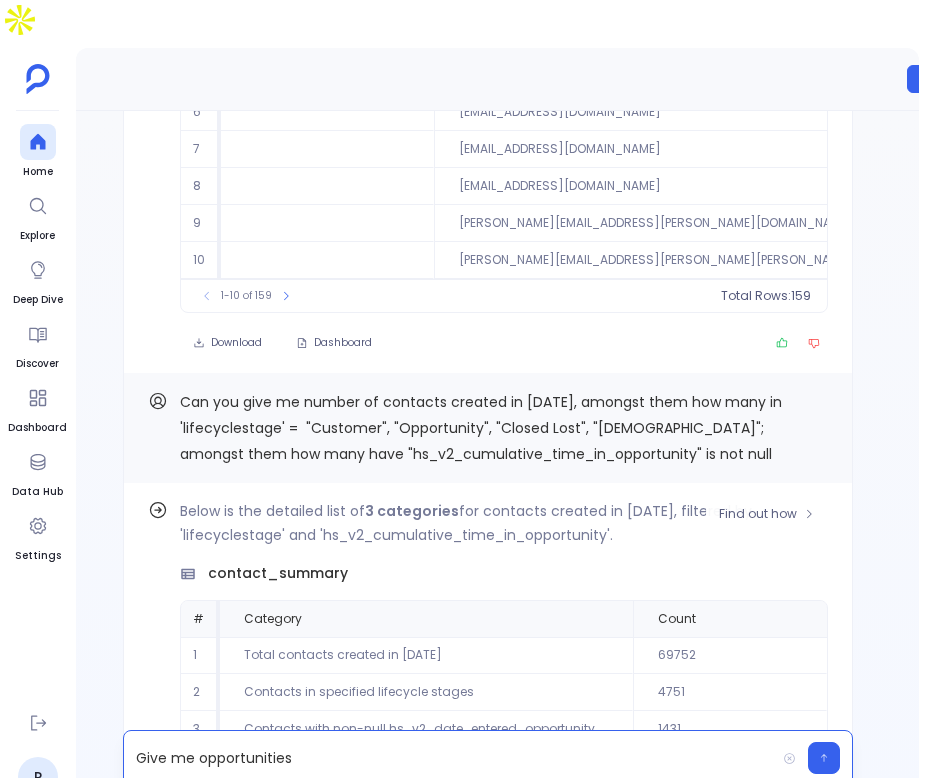 scroll, scrollTop: -389, scrollLeft: 0, axis: vertical 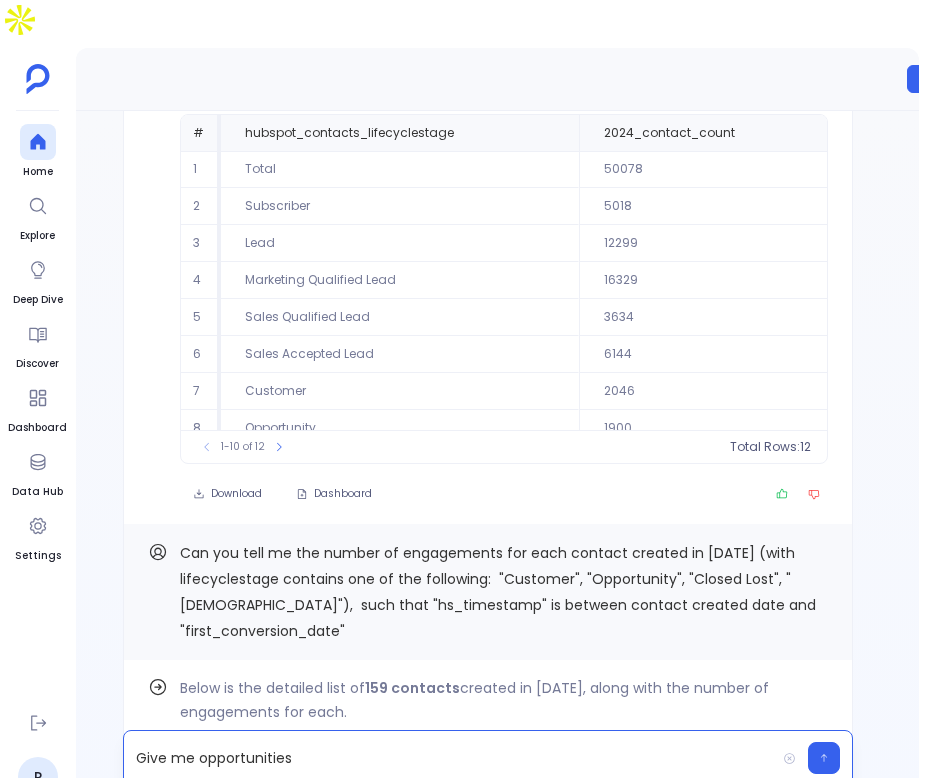 click on "Can you tell me the number of engagements for each contact created in 2024 (with lifecyclestage contains one of the following:  "Customer", "Opportunity", "Closed Lost", "Evangelist"),  such that "hs_timestamp" is between contact created date and "first_conversion_date"" at bounding box center (498, 592) 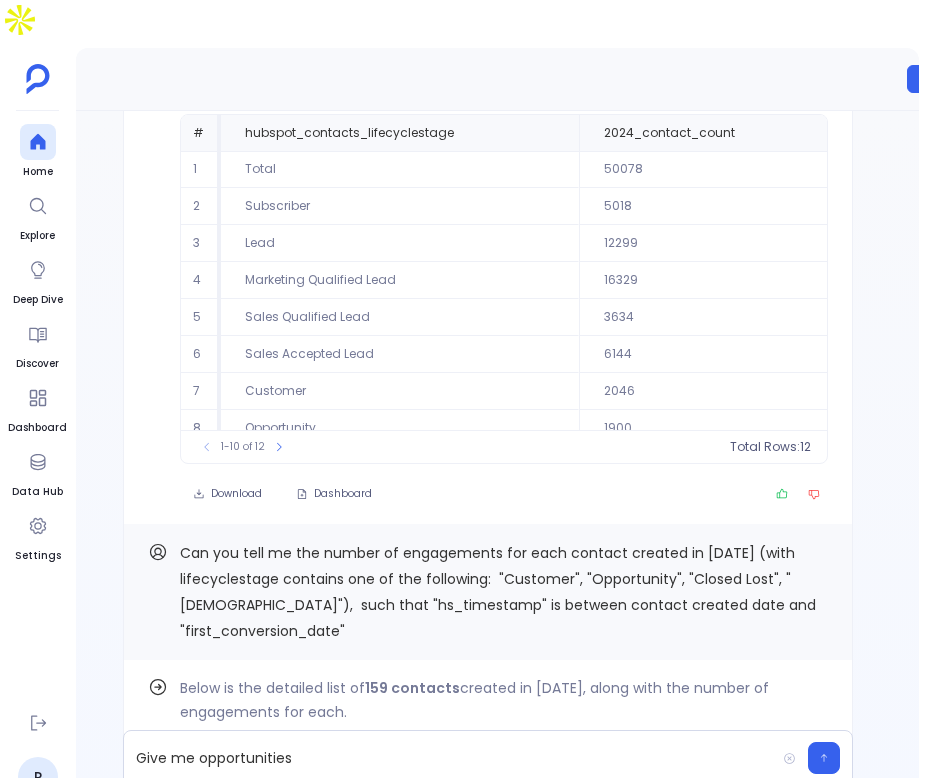 click on "Can you tell me the number of engagements for each contact created in 2024 (with lifecyclestage contains one of the following:  "Customer", "Opportunity", "Closed Lost", "Evangelist"),  such that "hs_timestamp" is between contact created date and "first_conversion_date"" at bounding box center (498, 592) 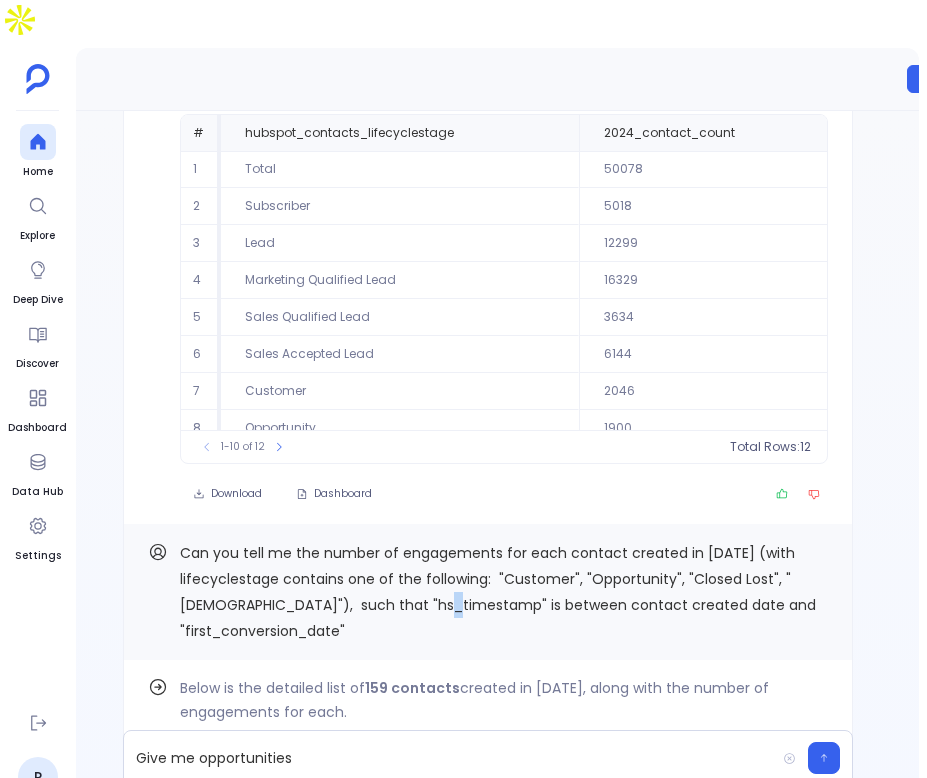click on "Can you tell me the number of engagements for each contact created in 2024 (with lifecyclestage contains one of the following:  "Customer", "Opportunity", "Closed Lost", "Evangelist"),  such that "hs_timestamp" is between contact created date and "first_conversion_date"" at bounding box center [498, 592] 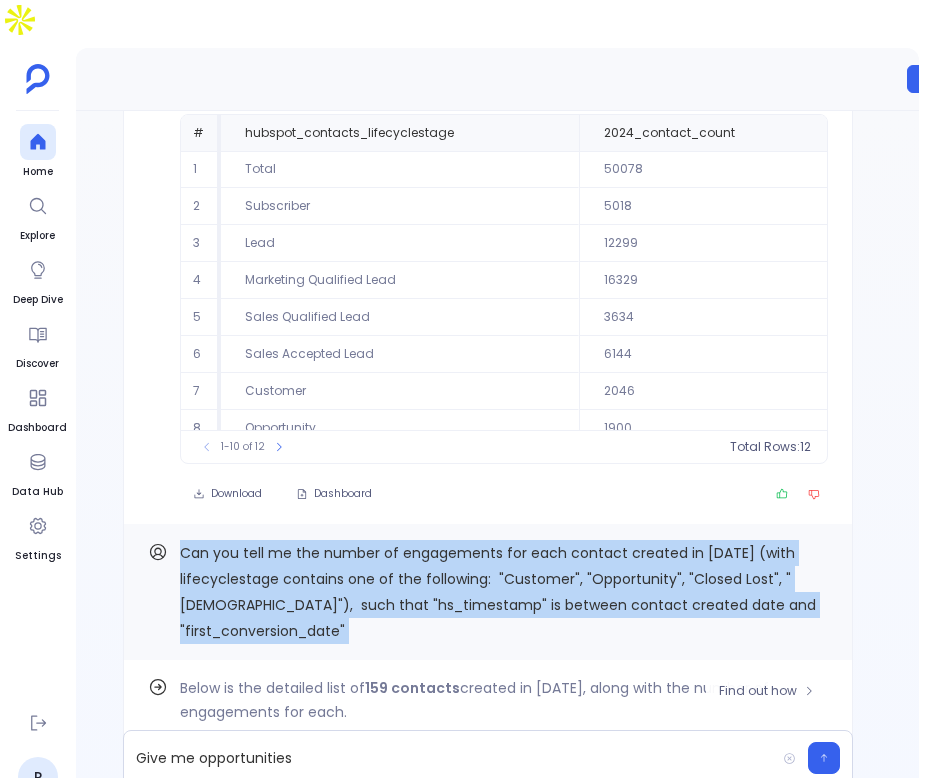 copy on "Can you tell me the number of engagements for each contact created in 2024 (with lifecyclestage contains one of the following:  "Customer", "Opportunity", "Closed Lost", "Evangelist"),  such that "hs_timestamp" is between contact created date and "first_conversion_date" Find out how" 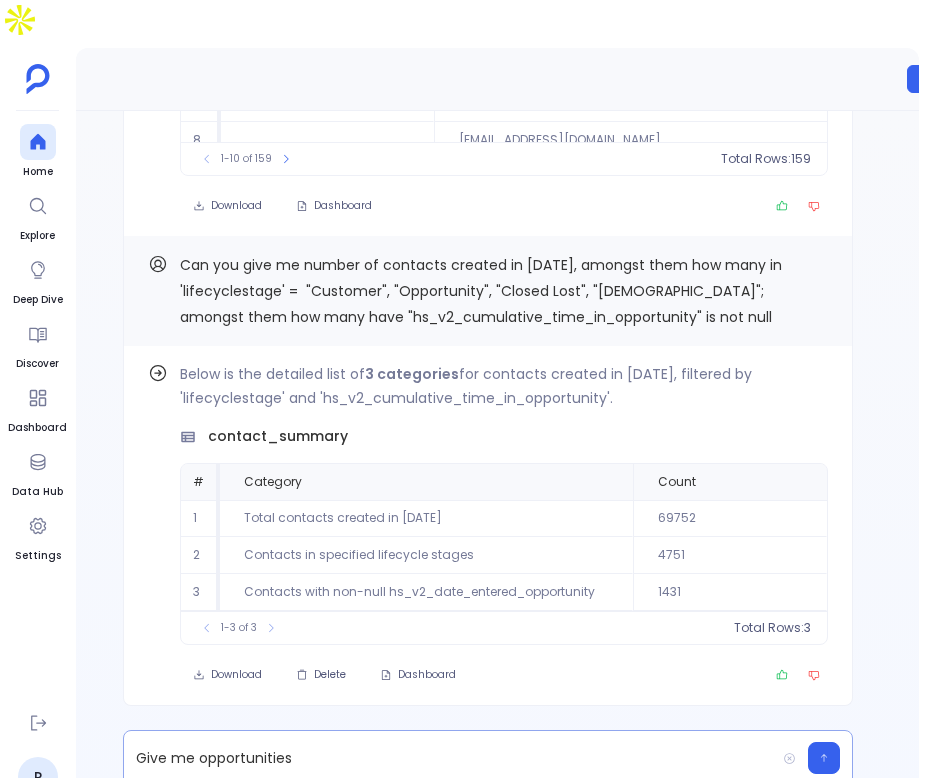 click on "Give me opportunities" at bounding box center (449, 758) 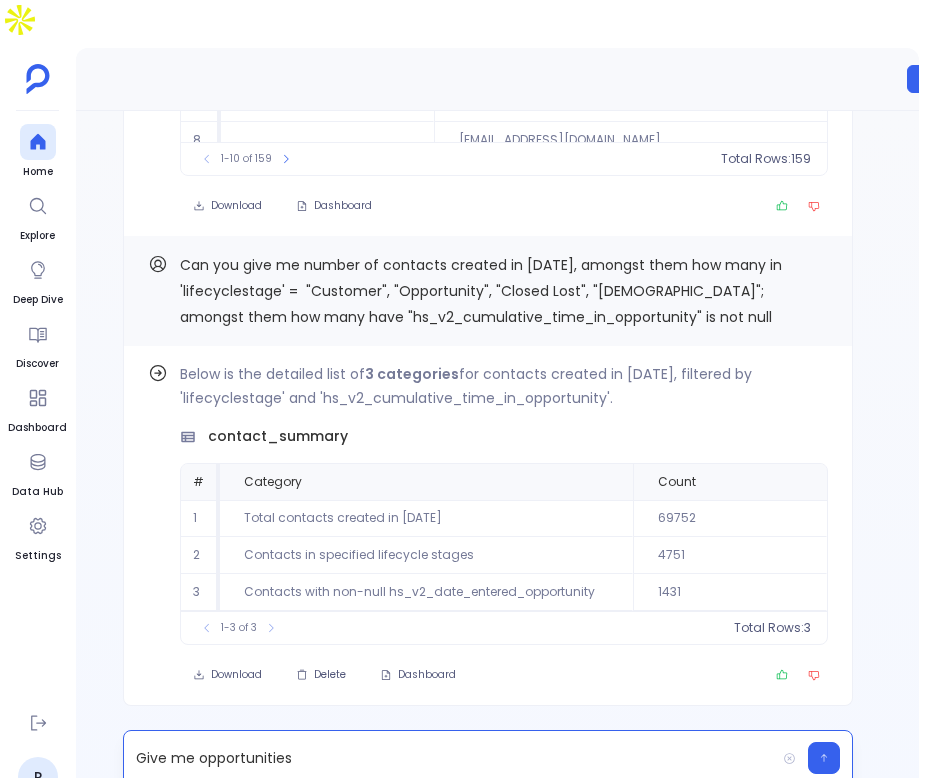 click on "Give me opportunities" at bounding box center [449, 758] 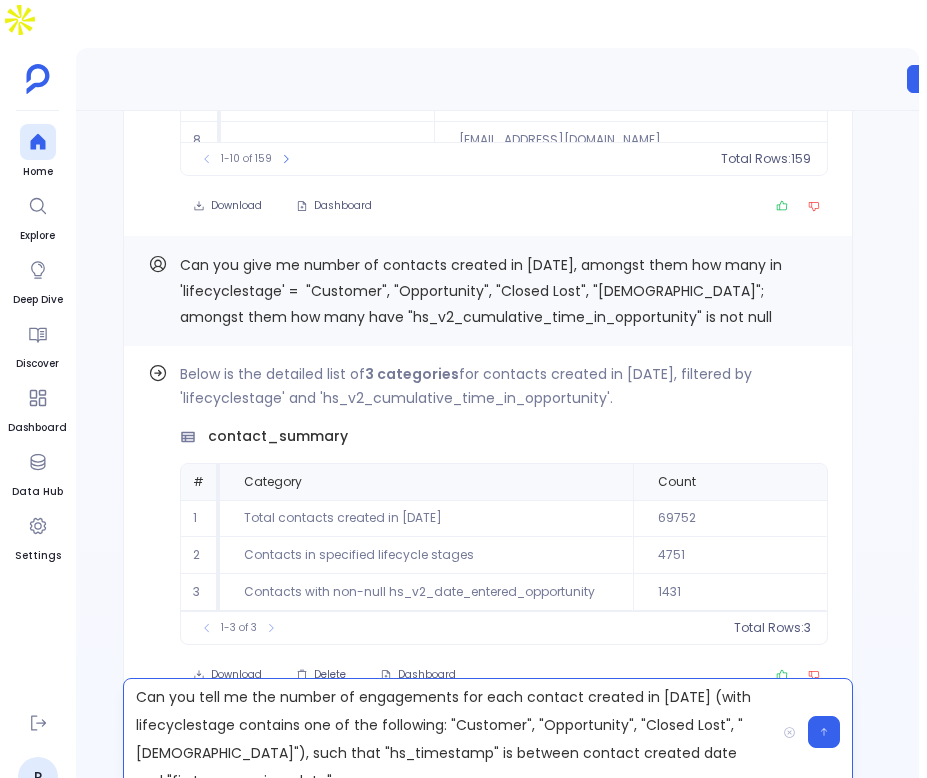 click on "Can you give me number of contacts created in 2025, amongst them how many in 'lifecyclestage' =  "Customer", "Opportunity", "Closed Lost", "Evangelist"; amongst them how many have "hs_v2_cumulative_time_in_opportunity" is not null" at bounding box center [481, 291] 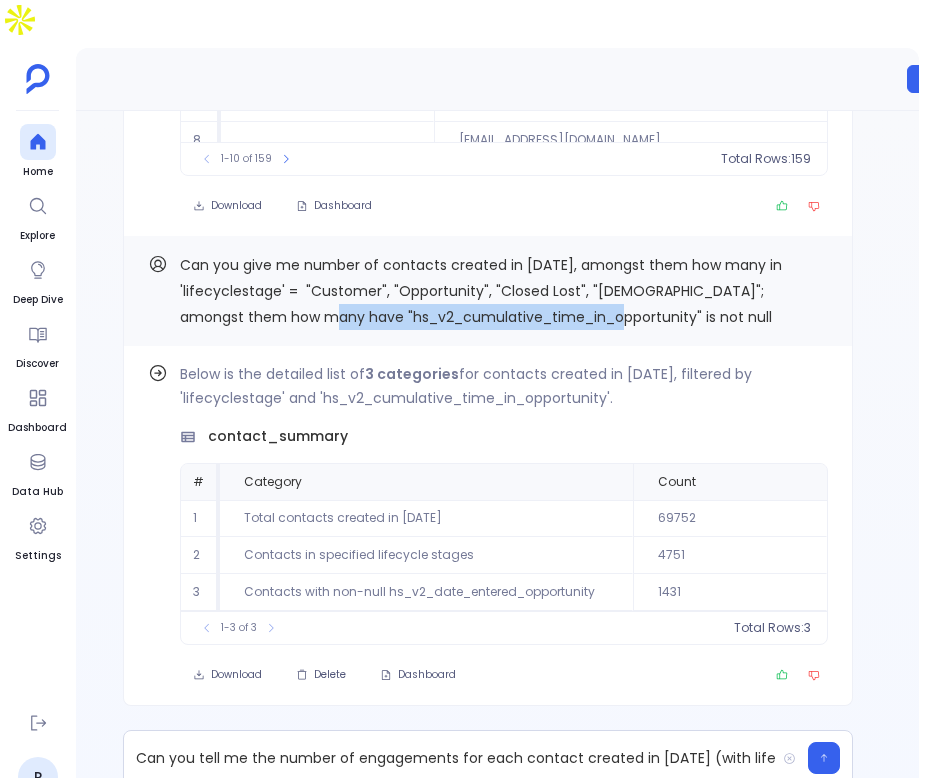 click on "Can you give me number of contacts created in 2025, amongst them how many in 'lifecyclestage' =  "Customer", "Opportunity", "Closed Lost", "Evangelist"; amongst them how many have "hs_v2_cumulative_time_in_opportunity" is not null" at bounding box center [481, 291] 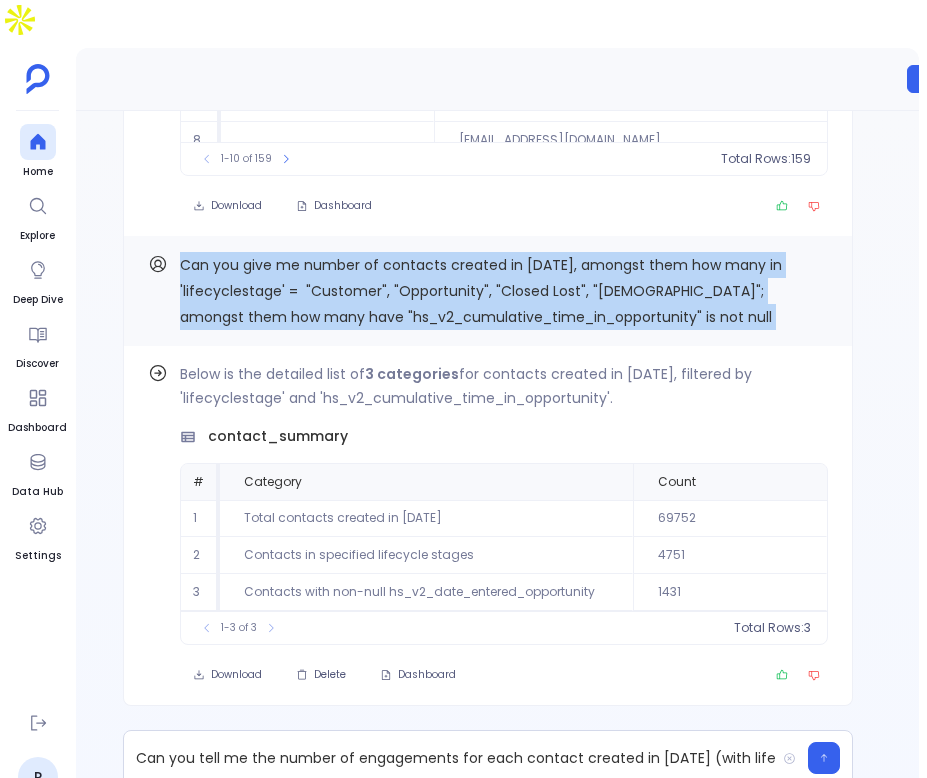 click on "Can you give me number of contacts created in 2025, amongst them how many in 'lifecyclestage' =  "Customer", "Opportunity", "Closed Lost", "Evangelist"; amongst them how many have "hs_v2_cumulative_time_in_opportunity" is not null" at bounding box center (481, 291) 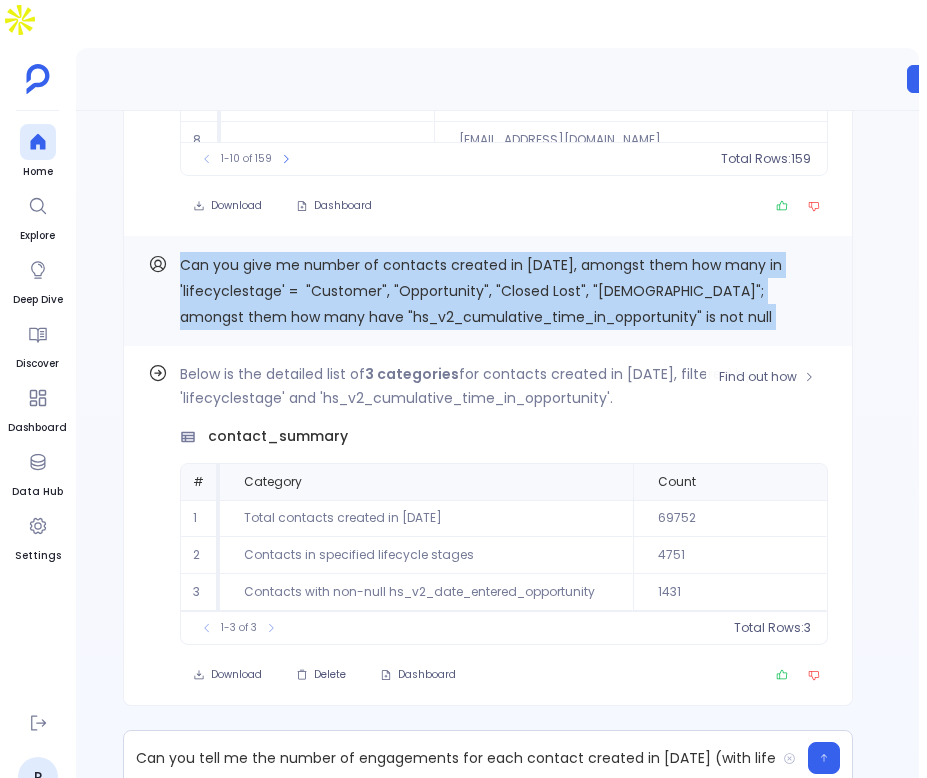 copy on "Can you give me number of contacts created in 2025, amongst them how many in 'lifecyclestage' =  "Customer", "Opportunity", "Closed Lost", "Evangelist"; amongst them how many have "hs_v2_cumulative_time_in_opportunity" is not null Find out how" 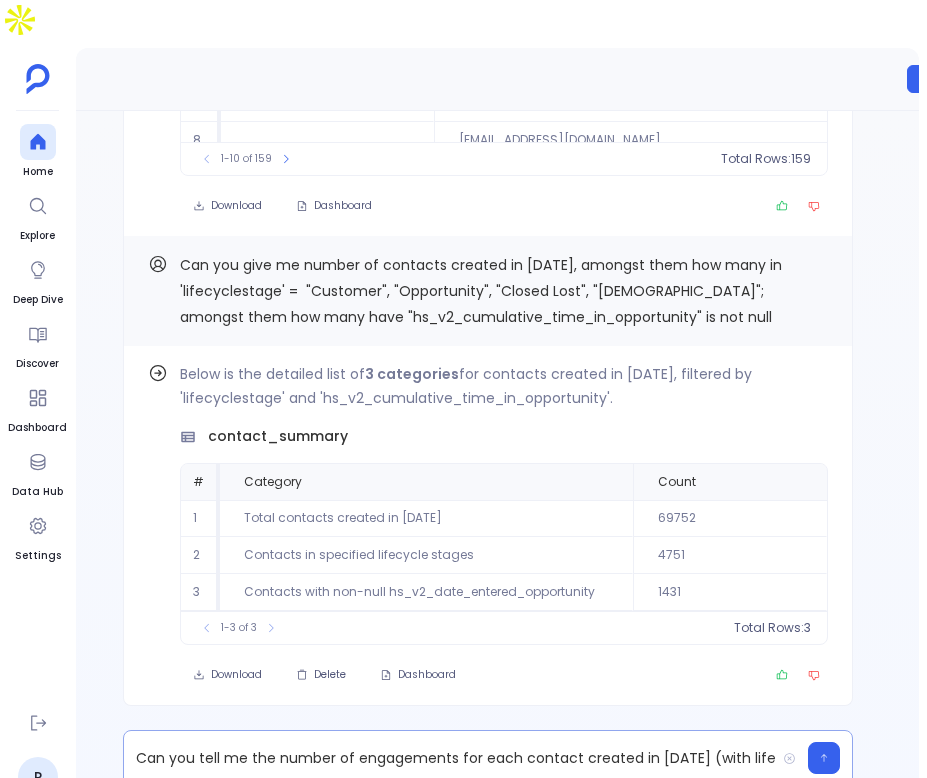 click on "Can you tell me the number of engagements for each contact created in 2024 (with lifecyclestage contains one of the following:  "Customer", "Opportunity", "Closed Lost", "Evangelist"),  such that "hs_timestamp" is between contact created date and "first_conversion_date"" at bounding box center (449, 758) 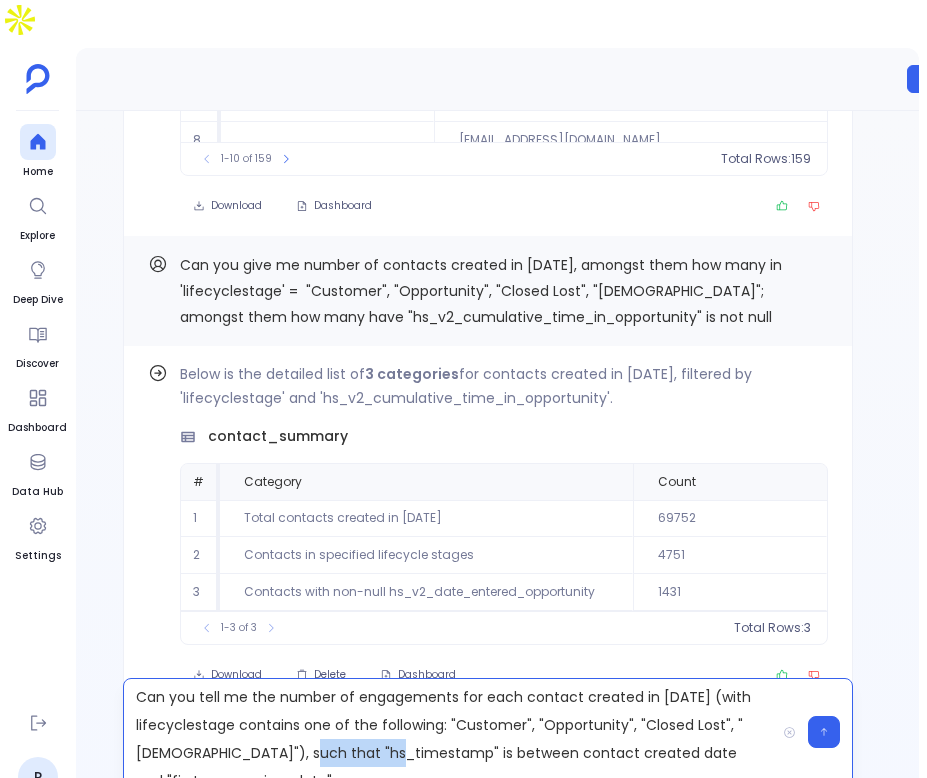 click on "Can you tell me the number of engagements for each contact created in 2024 (with lifecyclestage contains one of the following:  "Customer", "Opportunity", "Closed Lost", "Evangelist"),  such that "hs_timestamp" is between contact created date and "first_conversion_date"" at bounding box center [449, 732] 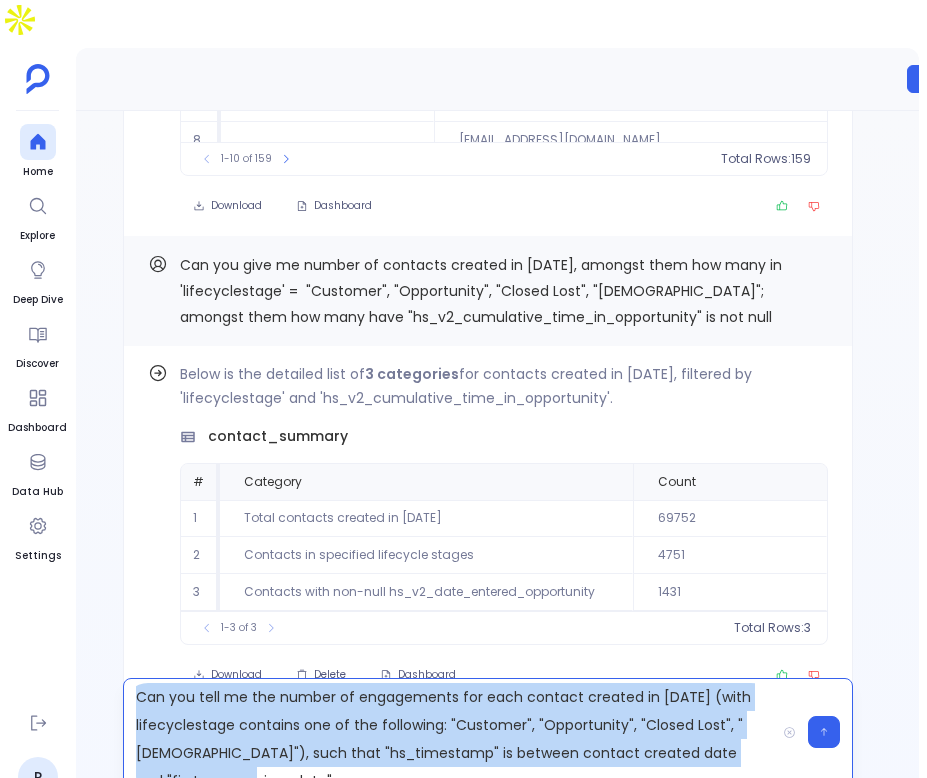 click on "Can you tell me the number of engagements for each contact created in 2024 (with lifecyclestage contains one of the following:  "Customer", "Opportunity", "Closed Lost", "Evangelist"),  such that "hs_timestamp" is between contact created date and "first_conversion_date"" at bounding box center (449, 732) 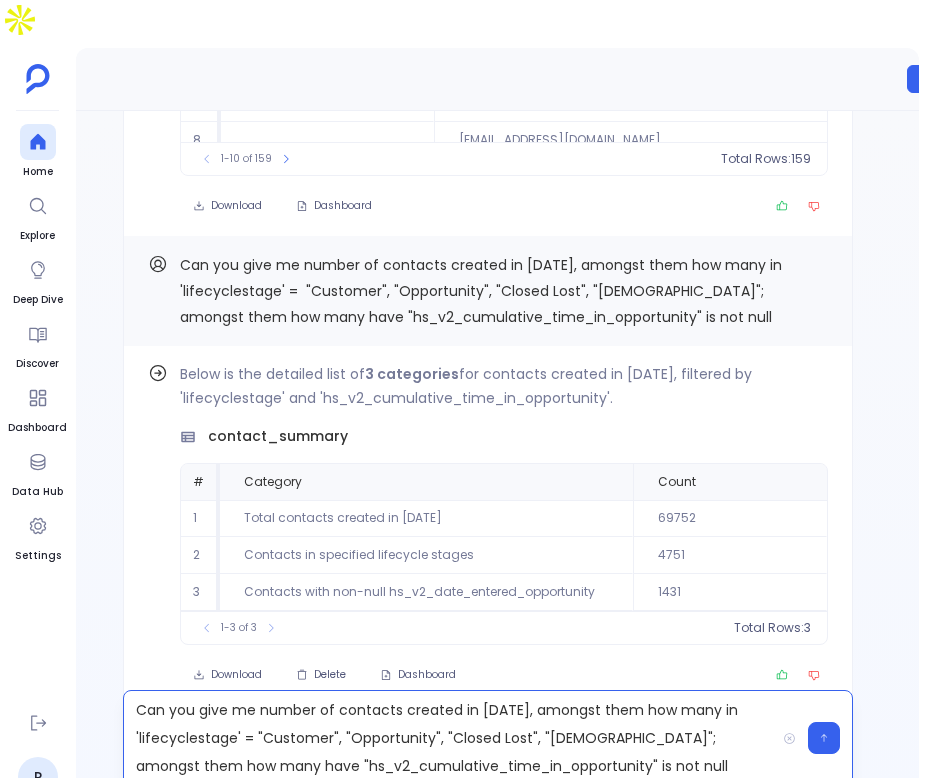 click on "Can you give me number of contacts created in 2025, amongst them how many in 'lifecyclestage' =  "Customer", "Opportunity", "Closed Lost", "Evangelist"; amongst them how many have "hs_v2_cumulative_time_in_opportunity" is not null" at bounding box center [449, 738] 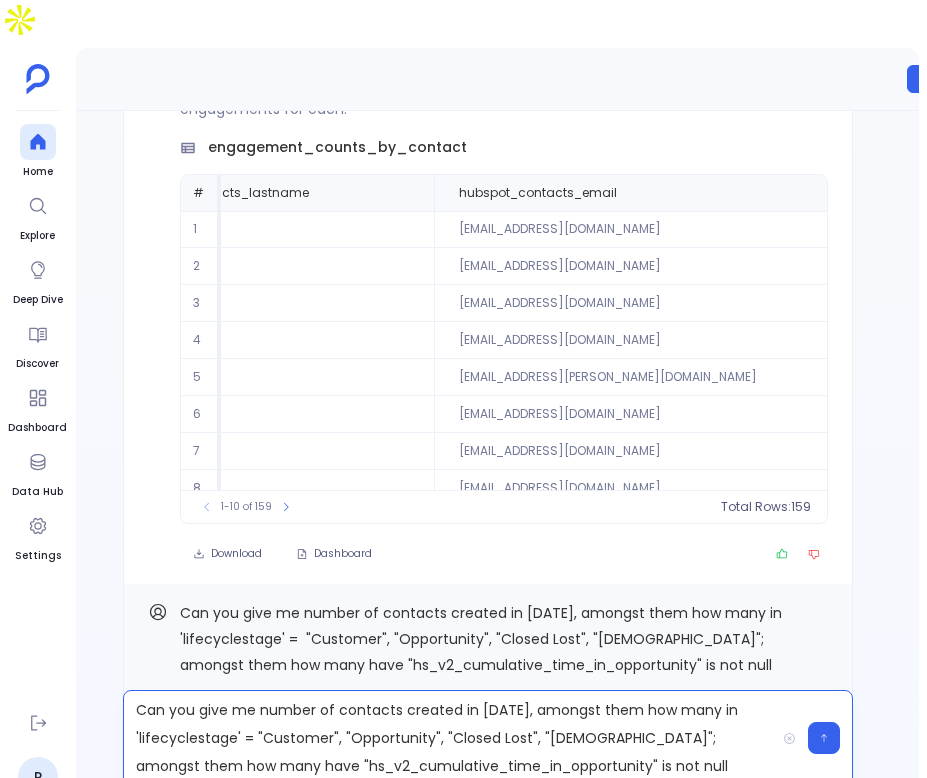 scroll, scrollTop: -545, scrollLeft: 0, axis: vertical 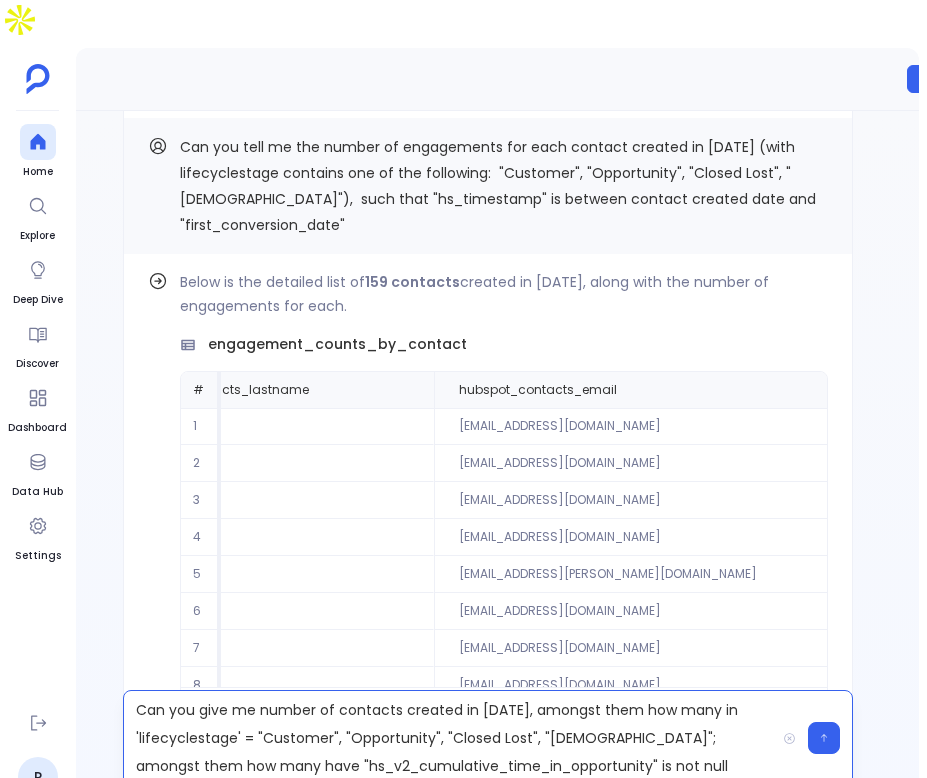 click on "Can you tell me the number of engagements for each contact created in 2024 (with lifecyclestage contains one of the following:  "Customer", "Opportunity", "Closed Lost", "Evangelist"),  such that "hs_timestamp" is between contact created date and "first_conversion_date"" at bounding box center [498, 186] 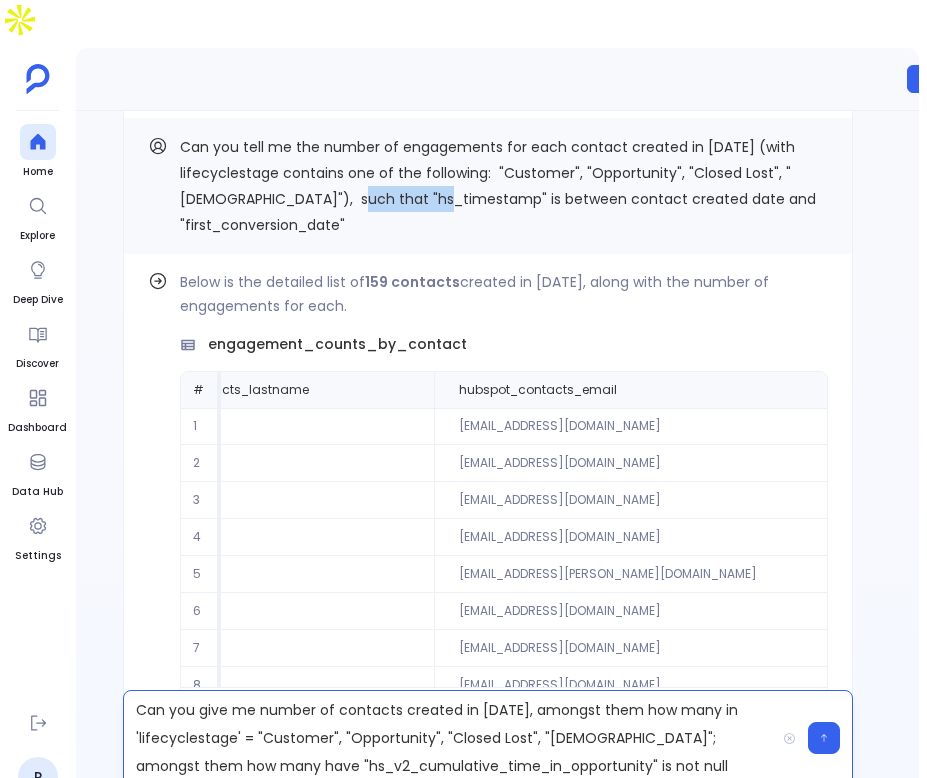 click on "Can you tell me the number of engagements for each contact created in 2024 (with lifecyclestage contains one of the following:  "Customer", "Opportunity", "Closed Lost", "Evangelist"),  such that "hs_timestamp" is between contact created date and "first_conversion_date"" at bounding box center (498, 186) 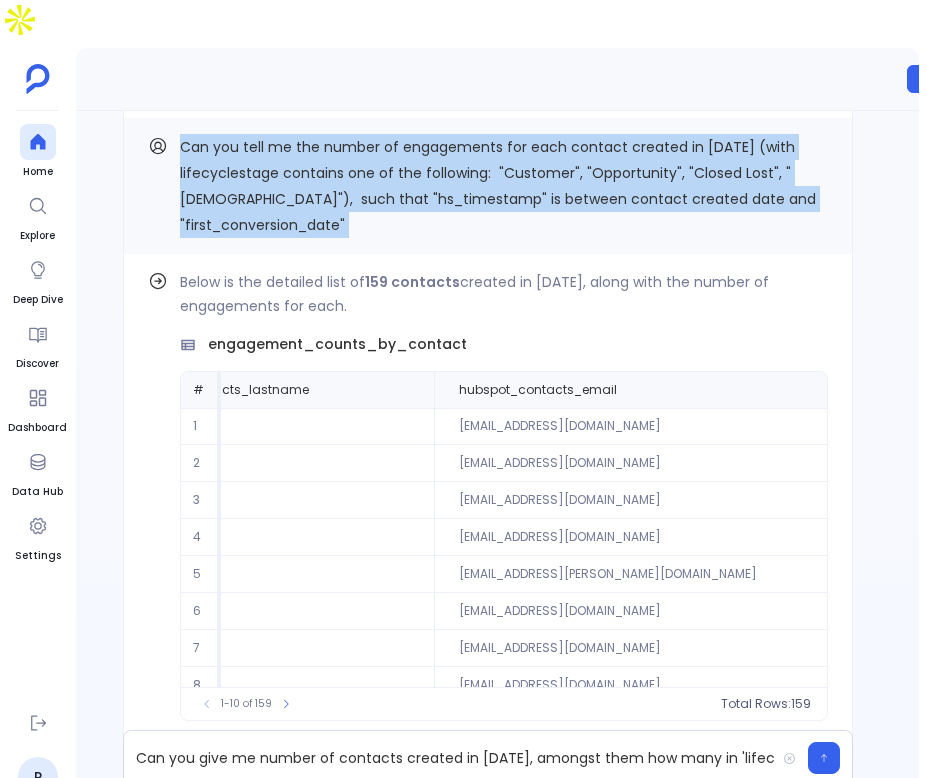 click on "Can you tell me the number of engagements for each contact created in 2024 (with lifecyclestage contains one of the following:  "Customer", "Opportunity", "Closed Lost", "Evangelist"),  such that "hs_timestamp" is between contact created date and "first_conversion_date"" at bounding box center [498, 186] 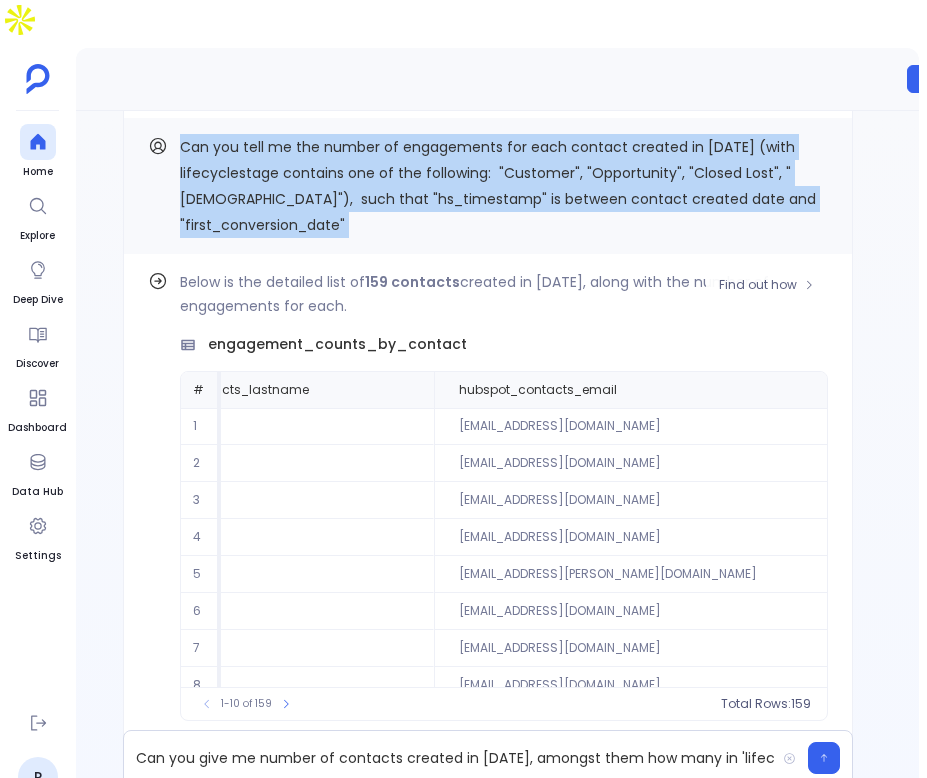 copy on "Can you tell me the number of engagements for each contact created in 2024 (with lifecyclestage contains one of the following:  "Customer", "Opportunity", "Closed Lost", "Evangelist"),  such that "hs_timestamp" is between contact created date and "first_conversion_date" Find out how" 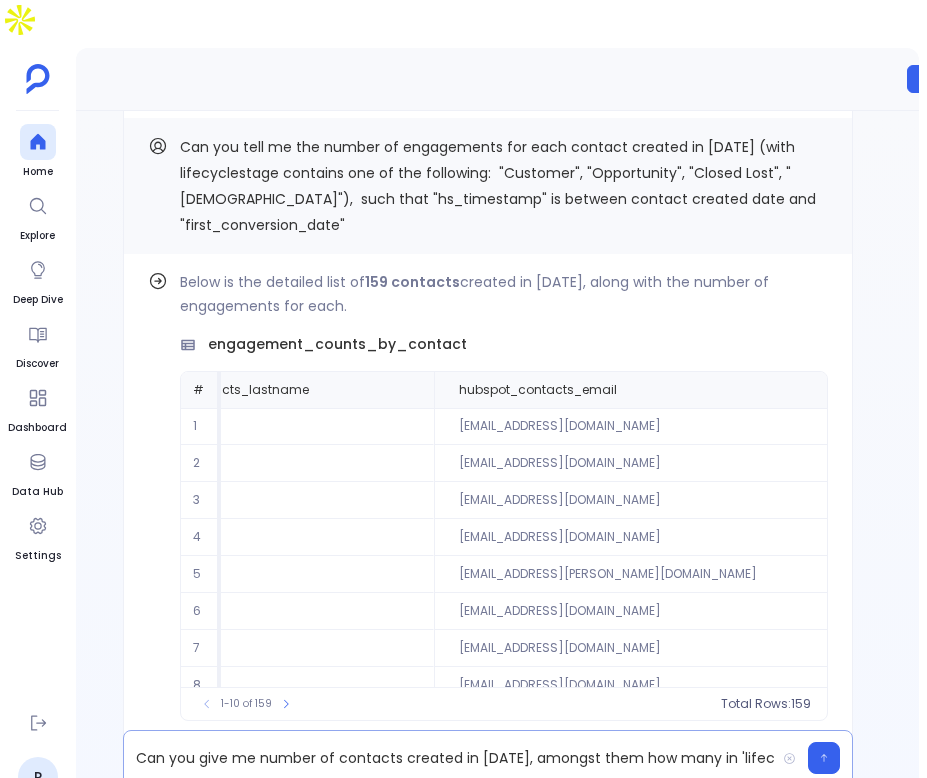 click on "Can you give me number of contacts created in 2025, amongst them how many in 'lifecyclestage' =  "Customer", "Opportunity", "Closed Lost", "Evangelist"; amongst them how many have "hs_v2_cumulative_time_in_opportunity" is not null" at bounding box center [449, 758] 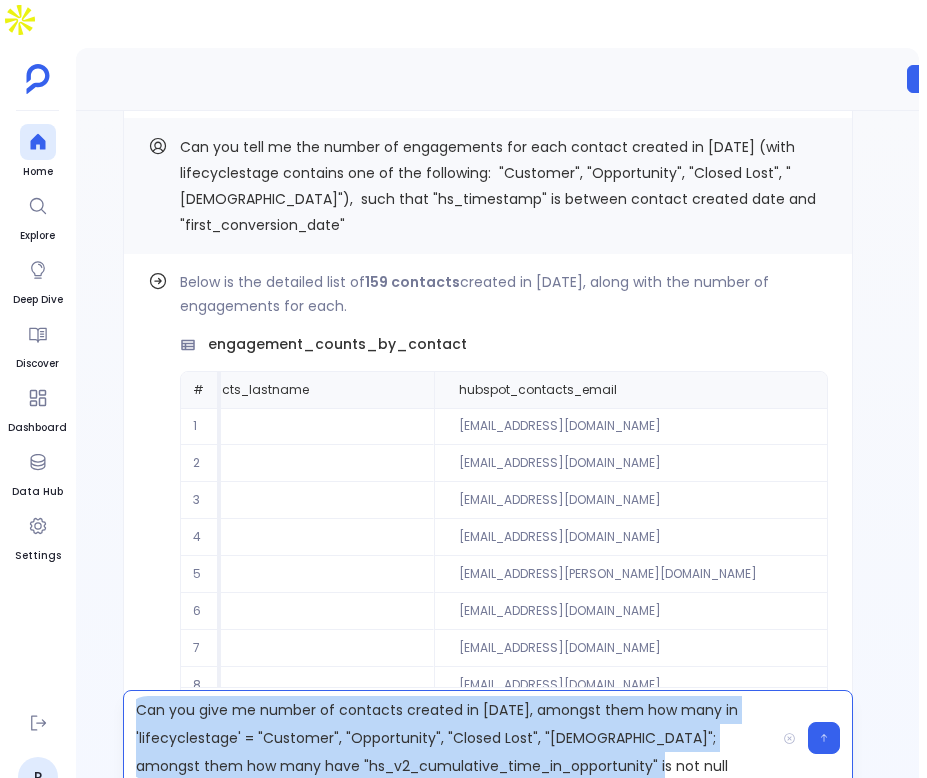 click on "Can you give me number of contacts created in 2025, amongst them how many in 'lifecyclestage' =  "Customer", "Opportunity", "Closed Lost", "Evangelist"; amongst them how many have "hs_v2_cumulative_time_in_opportunity" is not null" at bounding box center [449, 738] 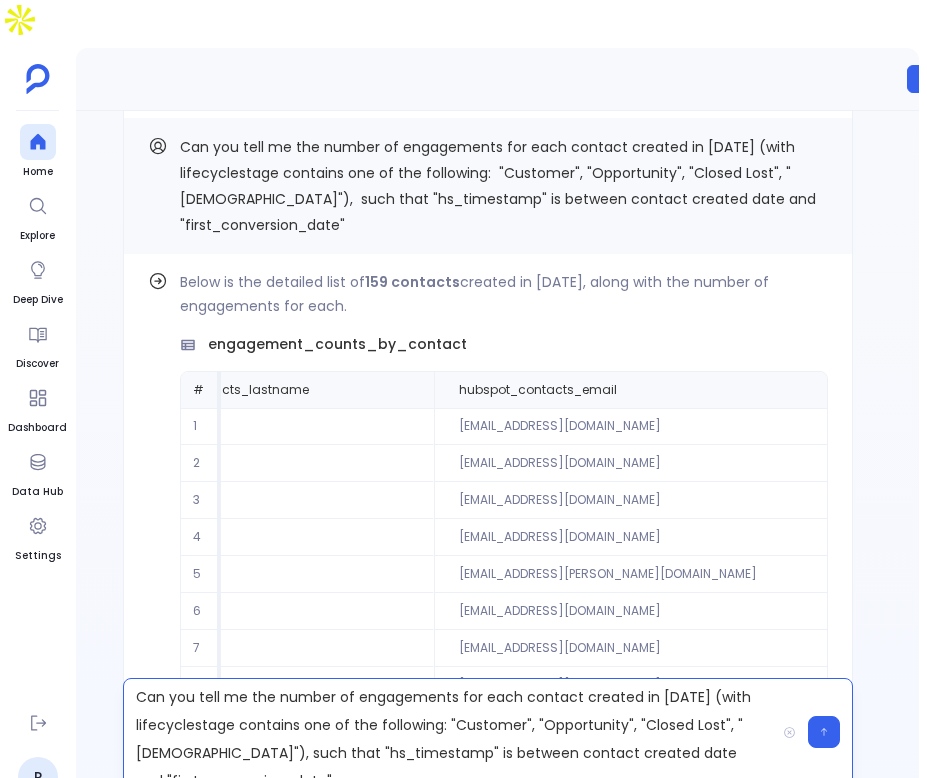 scroll, scrollTop: 14, scrollLeft: 0, axis: vertical 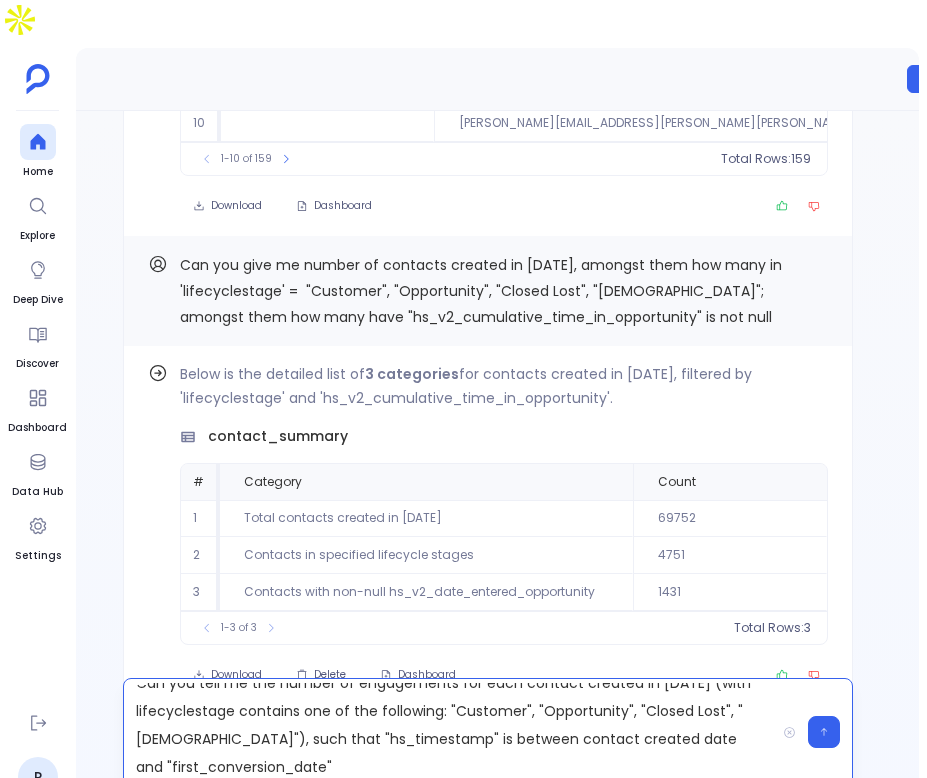 click on "Can you give me number of contacts created in 2025, amongst them how many in 'lifecyclestage' =  "Customer", "Opportunity", "Closed Lost", "Evangelist"; amongst them how many have "hs_v2_cumulative_time_in_opportunity" is not null" at bounding box center (481, 291) 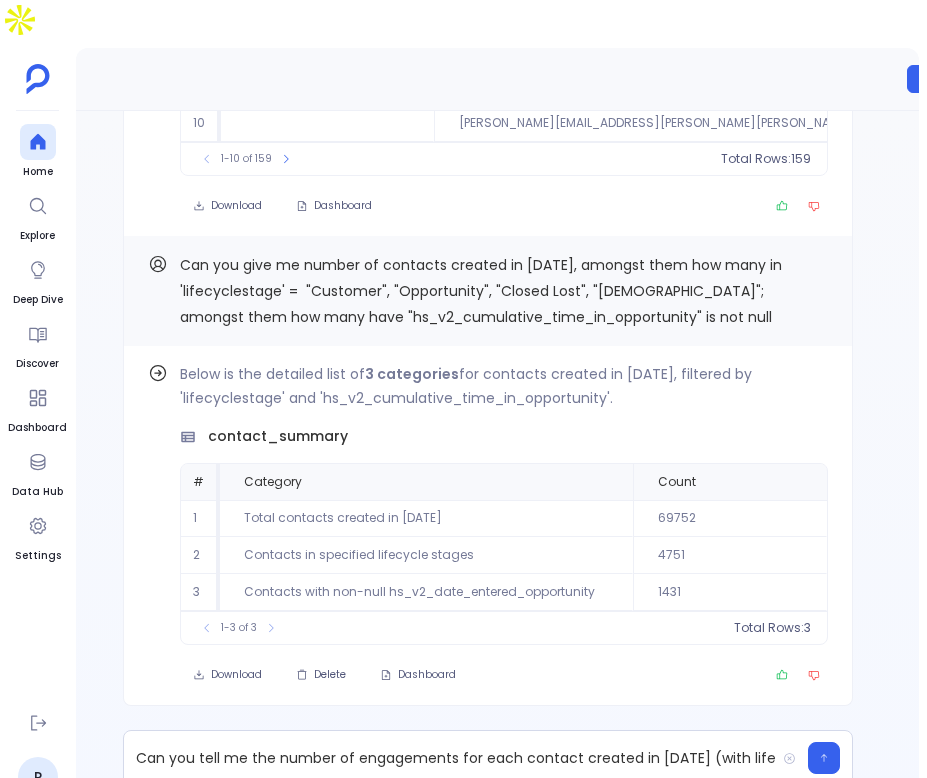 scroll, scrollTop: 0, scrollLeft: 0, axis: both 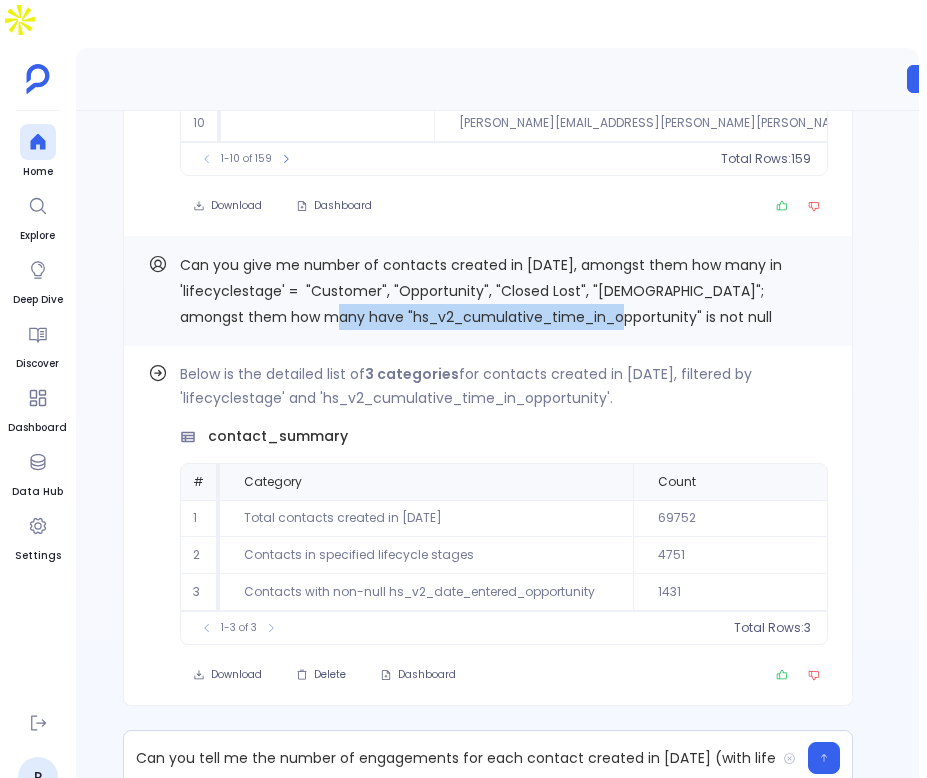 click on "Can you give me number of contacts created in 2025, amongst them how many in 'lifecyclestage' =  "Customer", "Opportunity", "Closed Lost", "Evangelist"; amongst them how many have "hs_v2_cumulative_time_in_opportunity" is not null" at bounding box center [481, 291] 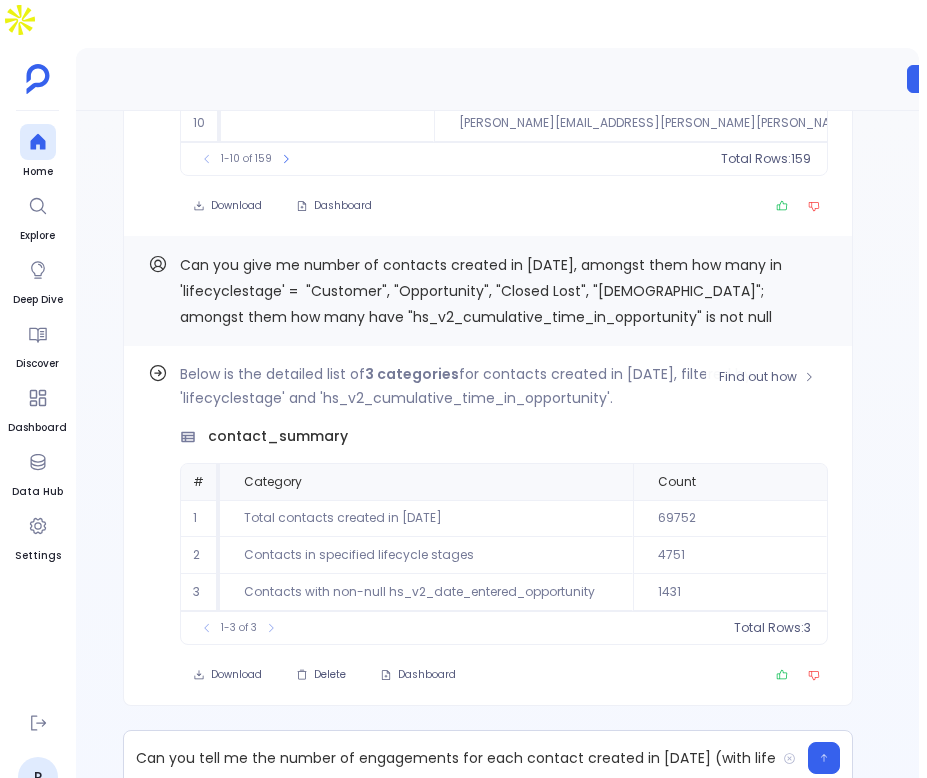 click on "Contacts with non-null hs_v2_date_entered_opportunity" at bounding box center [426, 592] 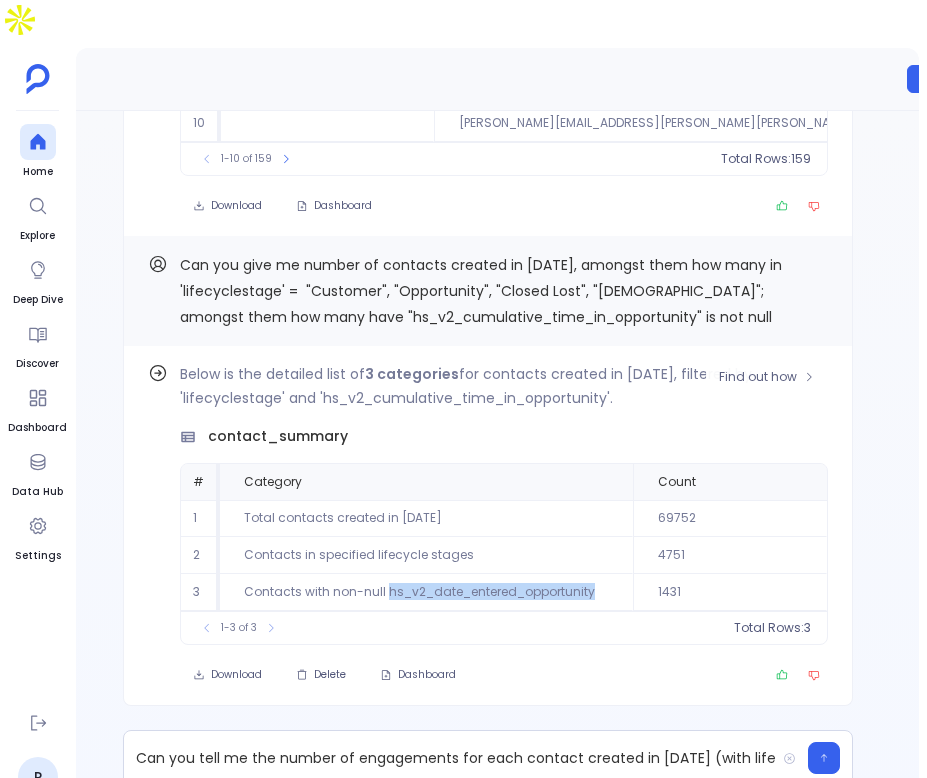 click on "Contacts with non-null hs_v2_date_entered_opportunity" at bounding box center (426, 592) 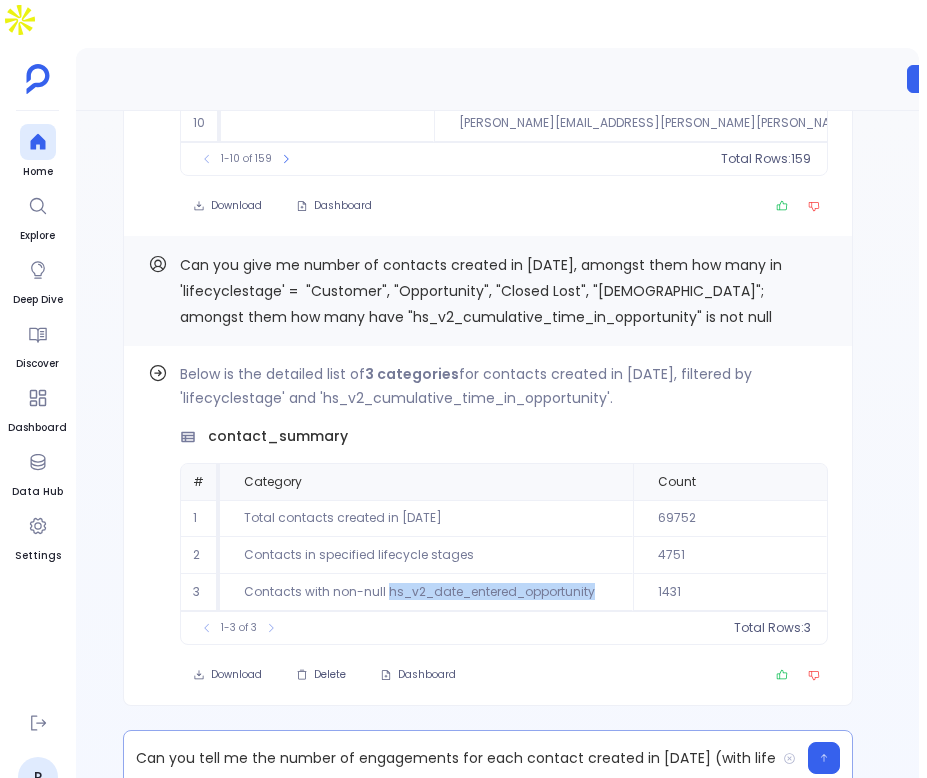 copy on "hs_v2_date_entered_opportunity" 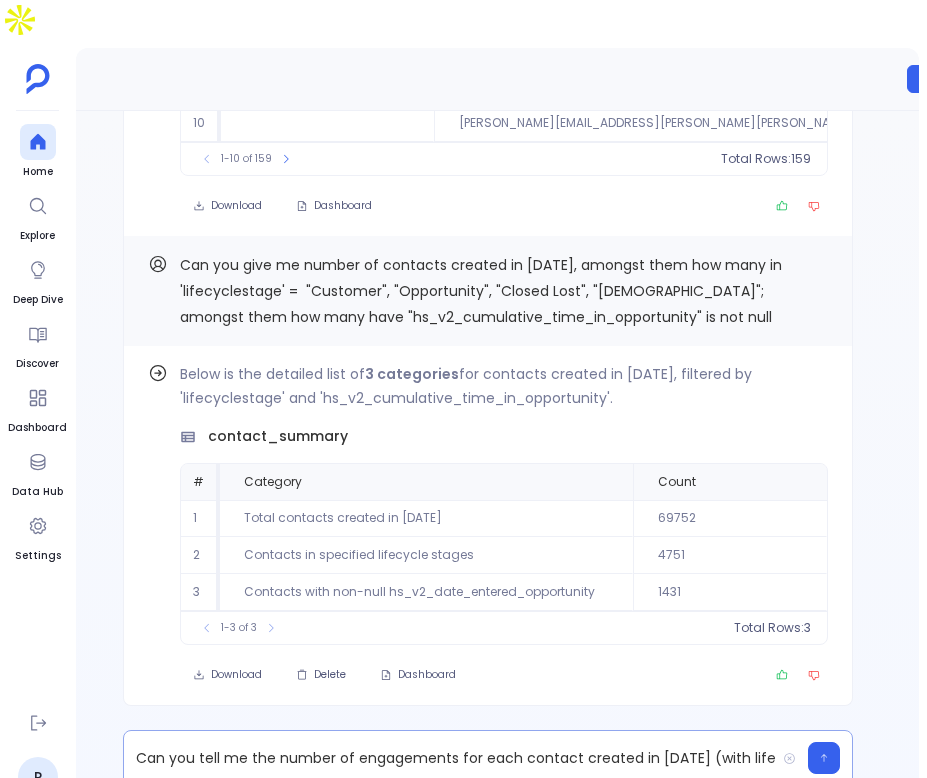 click on "Can you tell me the number of engagements for each contact created in 2024 (with lifecyclestage contains one of the following:  "Customer", "Opportunity", "Closed Lost", "Evangelist"),  such that "hs_timestamp" is between contact created date and "first_conversion_date"" at bounding box center [449, 758] 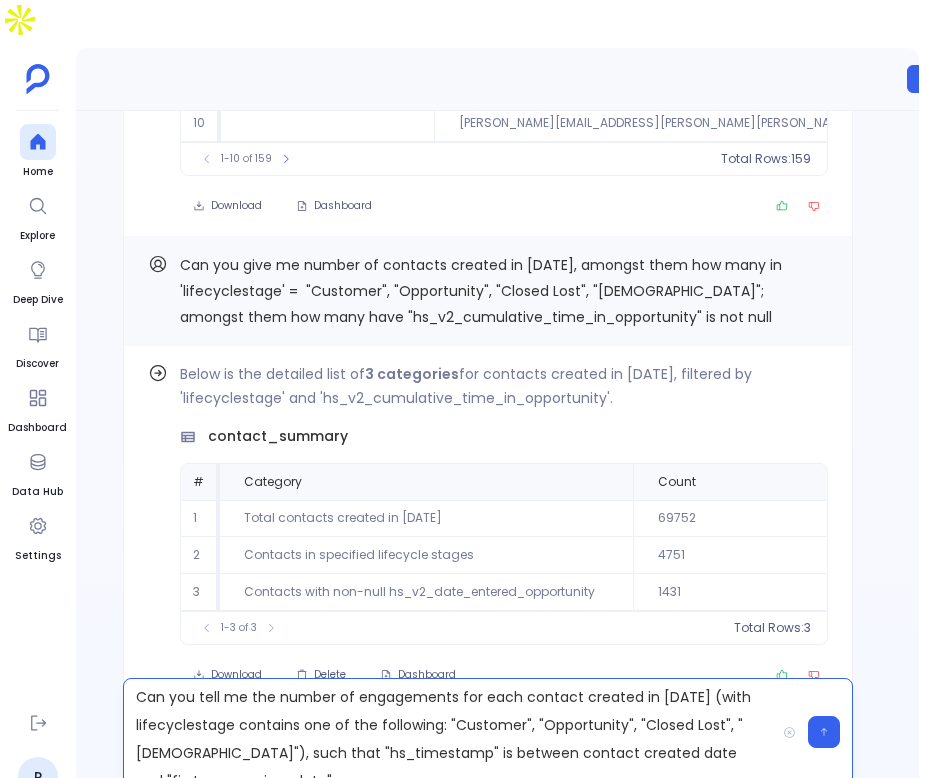 click on "Can you tell me the number of engagements for each contact created in 2024 (with lifecyclestage contains one of the following:  "Customer", "Opportunity", "Closed Lost", "Evangelist"),  such that "hs_timestamp" is between contact created date and "first_conversion_date"" at bounding box center (449, 732) 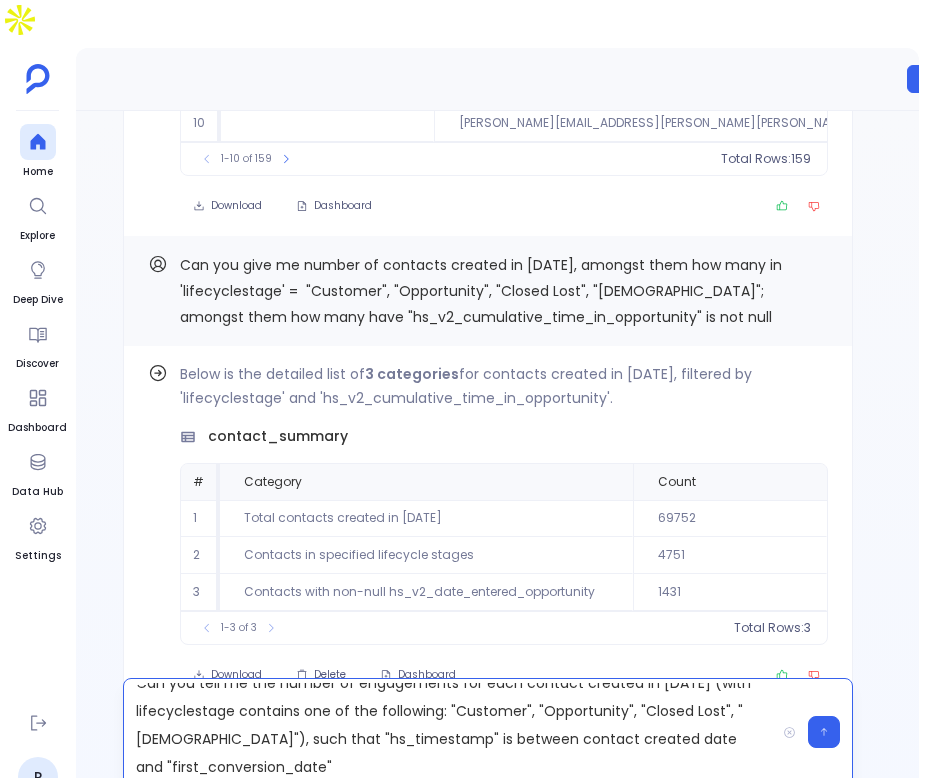 click on "Can you tell me the number of engagements for each contact created in 2024 (with lifecyclestage contains one of the following:  "Customer", "Opportunity", "Closed Lost", "Evangelist"),  such that "hs_timestamp" is between contact created date and "first_conversion_date"" at bounding box center [449, 732] 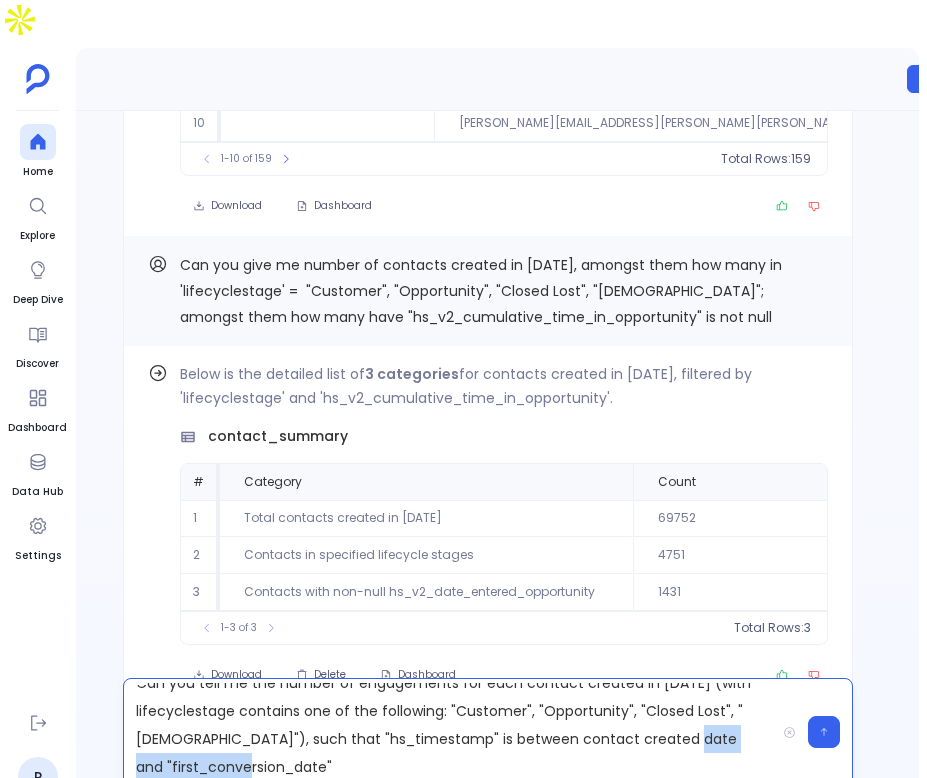 click on "Can you tell me the number of engagements for each contact created in 2024 (with lifecyclestage contains one of the following:  "Customer", "Opportunity", "Closed Lost", "Evangelist"),  such that "hs_timestamp" is between contact created date and "first_conversion_date"" at bounding box center (449, 732) 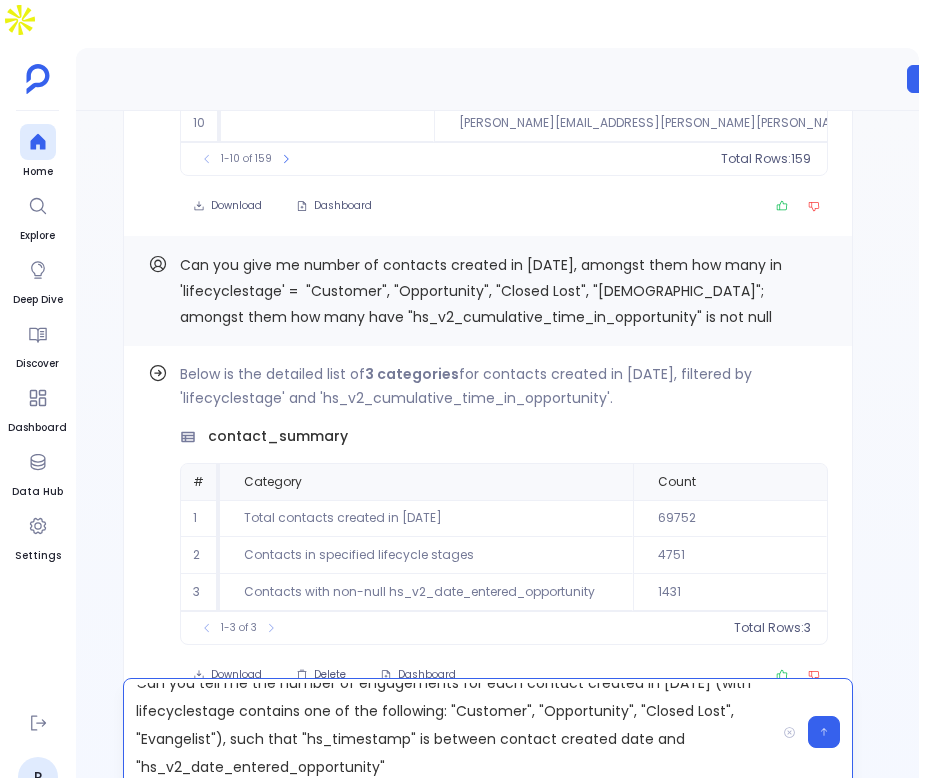 click on "Can you tell me the number of engagements for each contact created in 2024 (with lifecyclestage contains one of the following:  "Customer", "Opportunity", "Closed Lost", "Evangelist"),  such that "hs_timestamp" is between contact created date and "hs_v2_date_entered_opportunity"" at bounding box center [449, 732] 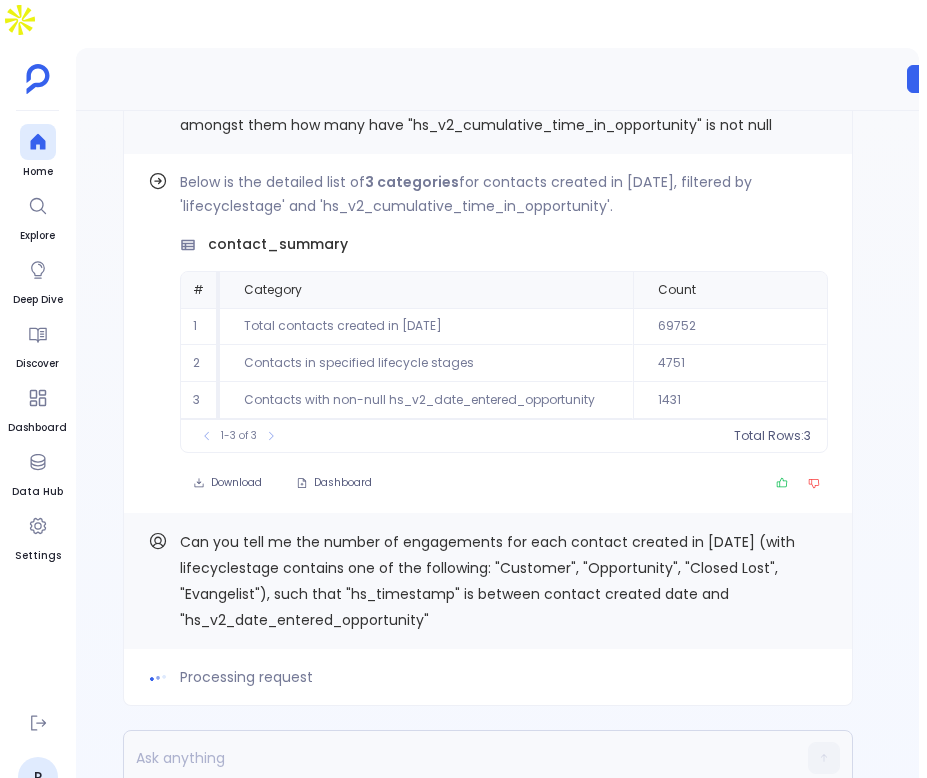 scroll, scrollTop: 0, scrollLeft: 0, axis: both 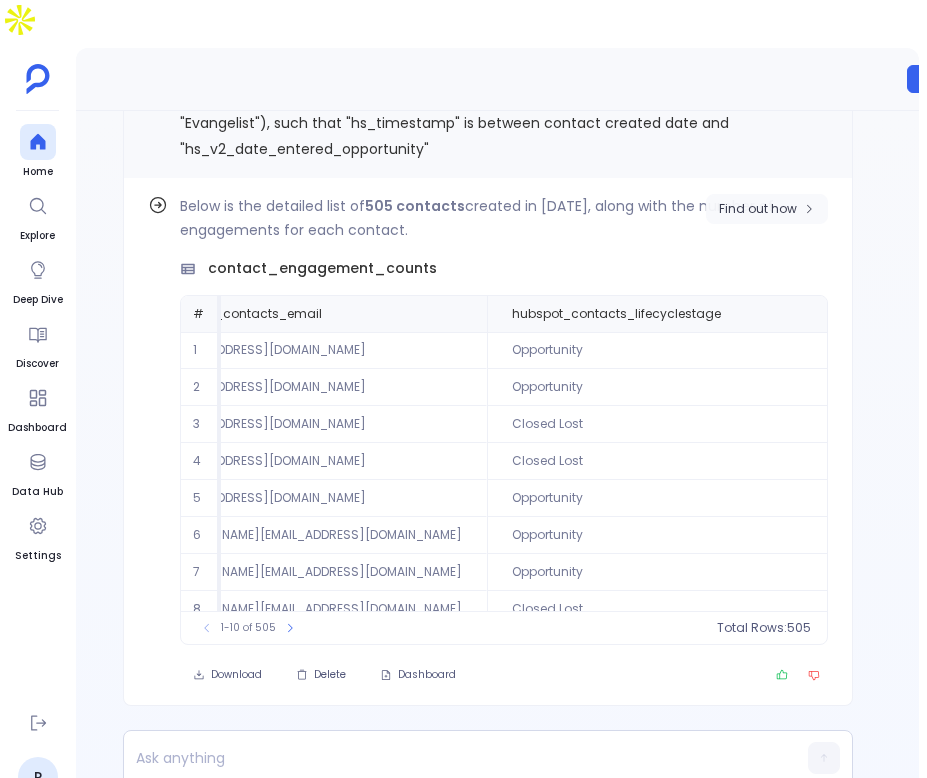 click on "Find out how" at bounding box center [767, 209] 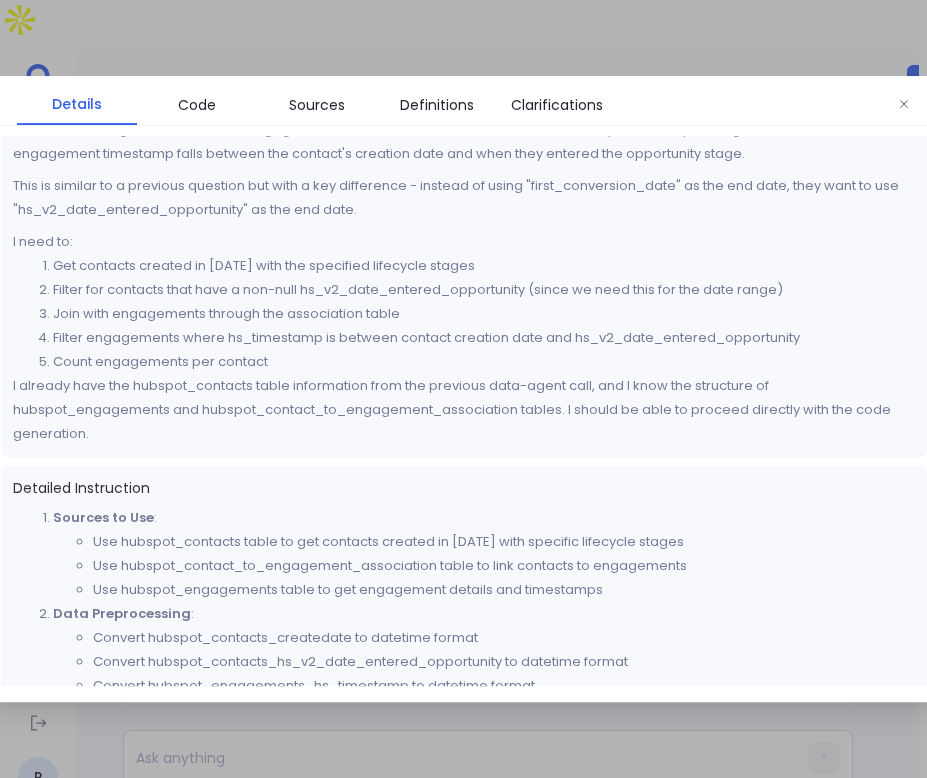 scroll, scrollTop: 0, scrollLeft: 0, axis: both 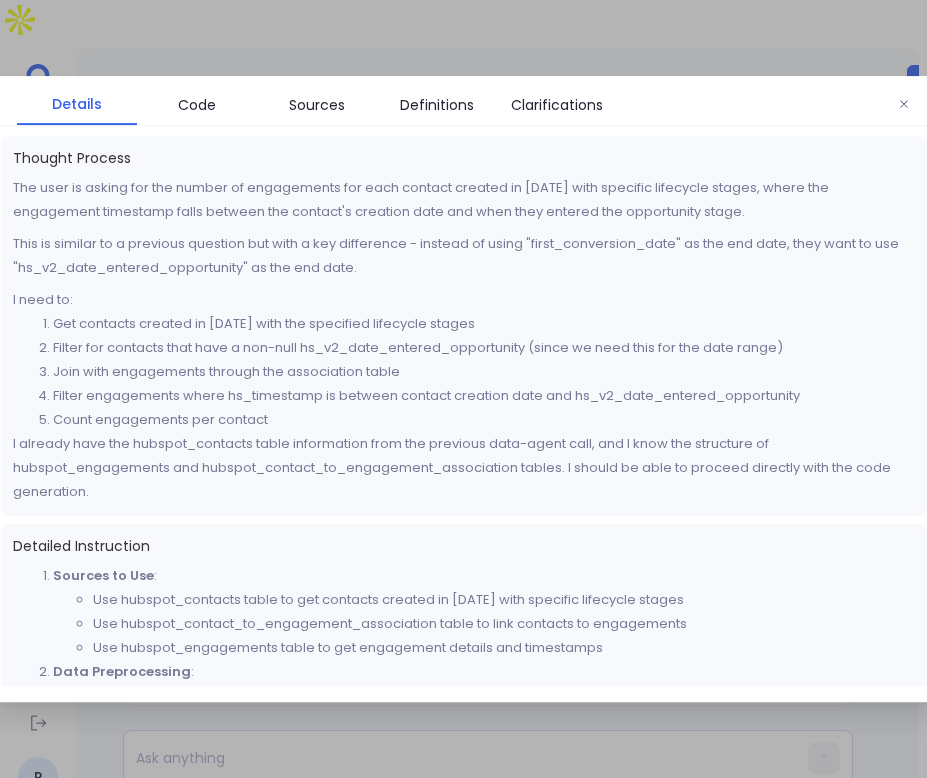 click at bounding box center [904, 105] 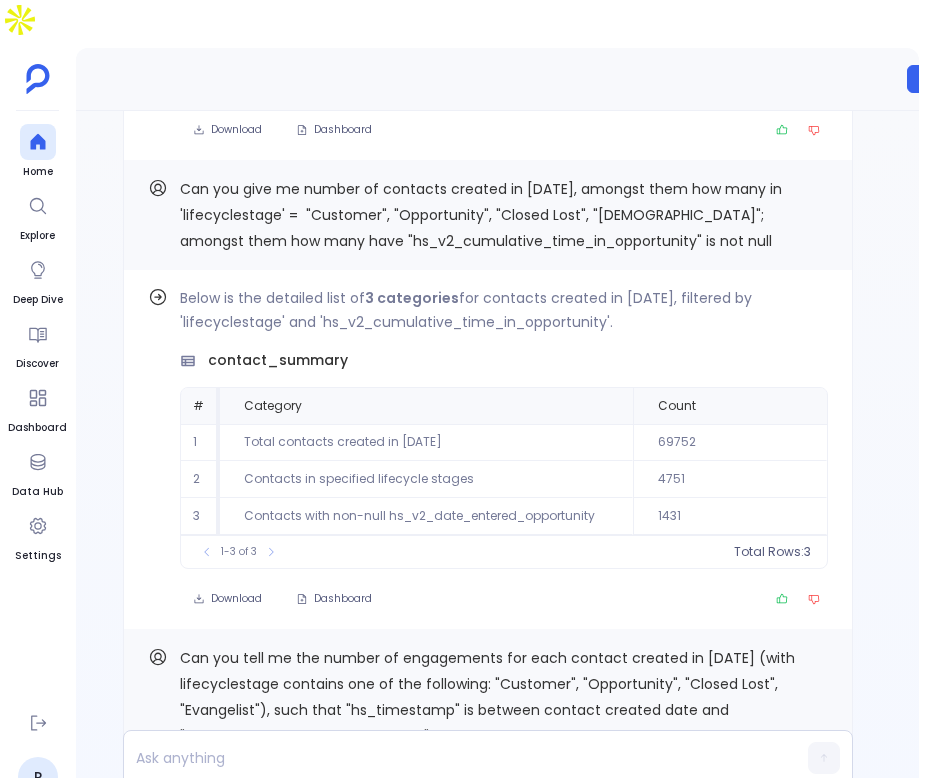 scroll, scrollTop: -629, scrollLeft: 0, axis: vertical 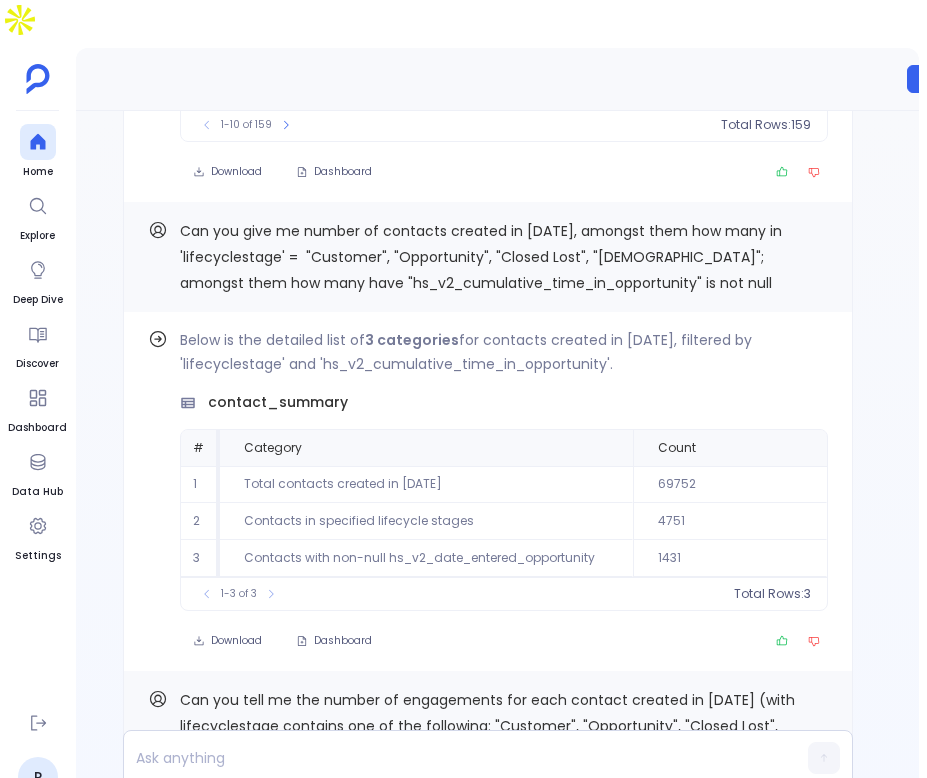 click on "Can you give me number of contacts created in 2025, amongst them how many in 'lifecyclestage' =  "Customer", "Opportunity", "Closed Lost", "Evangelist"; amongst them how many have "hs_v2_cumulative_time_in_opportunity" is not null" at bounding box center (481, 257) 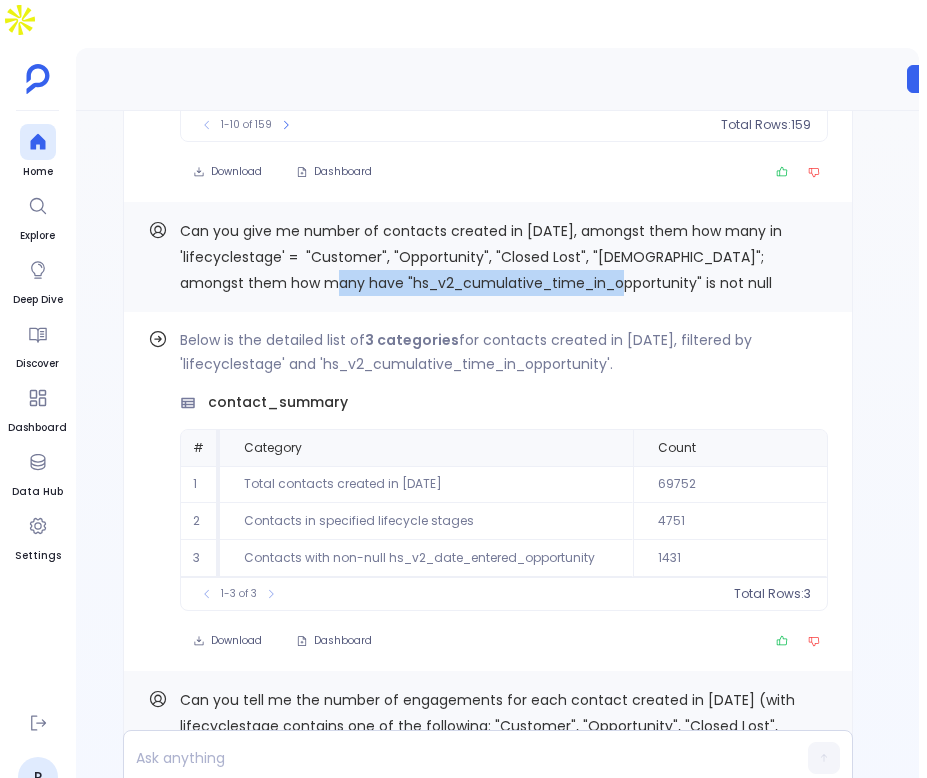 click on "Can you give me number of contacts created in 2025, amongst them how many in 'lifecyclestage' =  "Customer", "Opportunity", "Closed Lost", "Evangelist"; amongst them how many have "hs_v2_cumulative_time_in_opportunity" is not null" at bounding box center [481, 257] 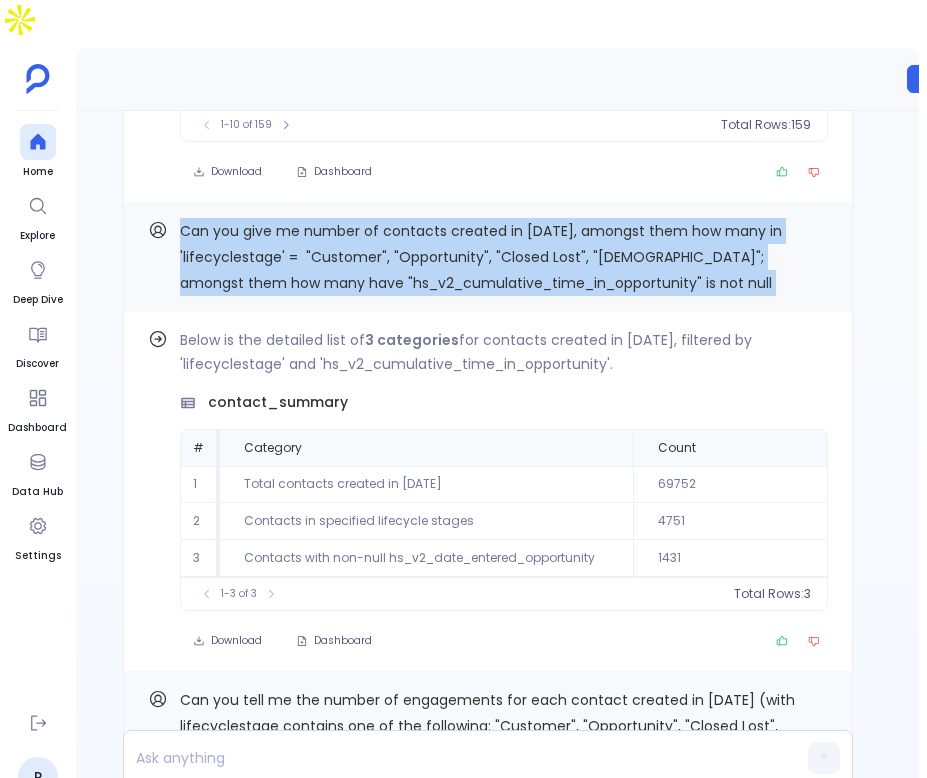 click on "Can you give me number of contacts created in 2025, amongst them how many in 'lifecyclestage' =  "Customer", "Opportunity", "Closed Lost", "Evangelist"; amongst them how many have "hs_v2_cumulative_time_in_opportunity" is not null" at bounding box center [481, 257] 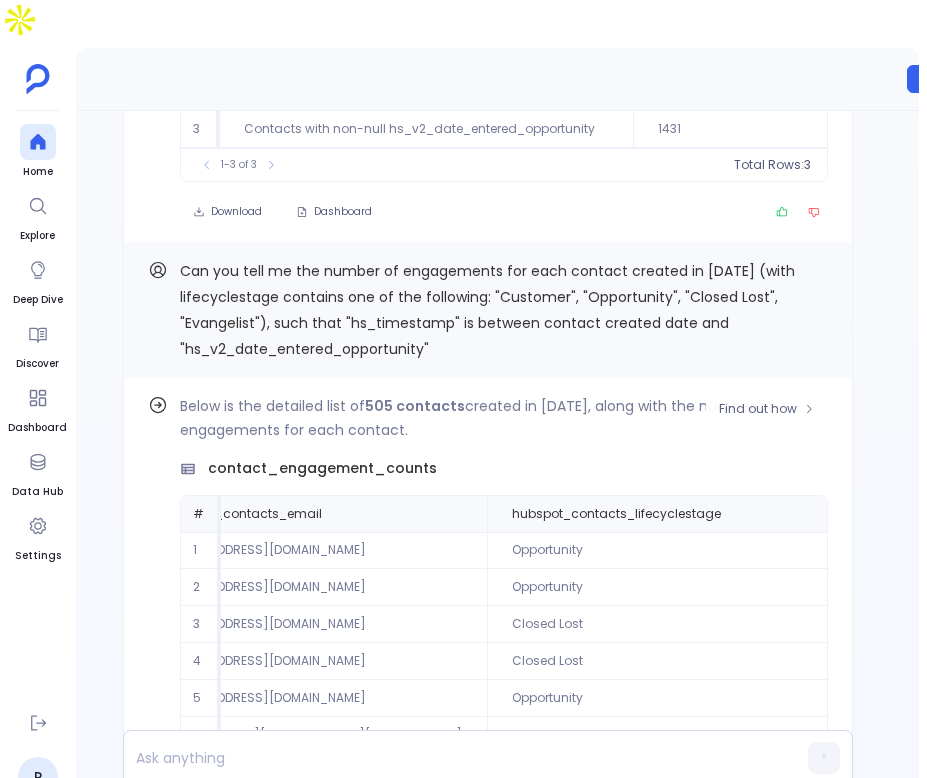 scroll, scrollTop: 0, scrollLeft: 0, axis: both 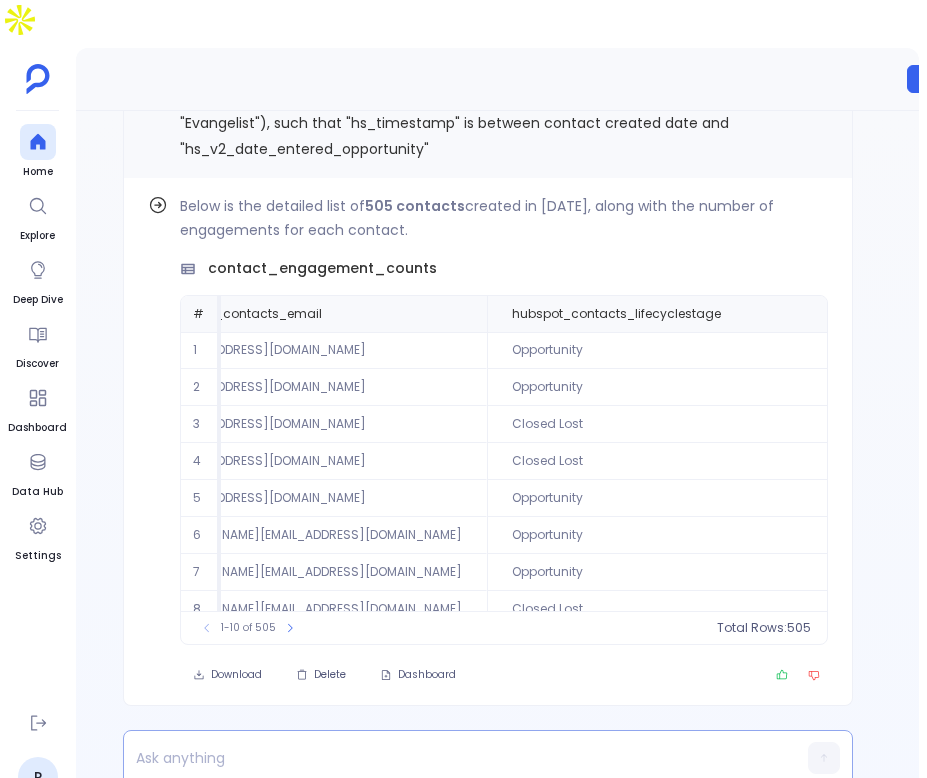 click at bounding box center [449, 758] 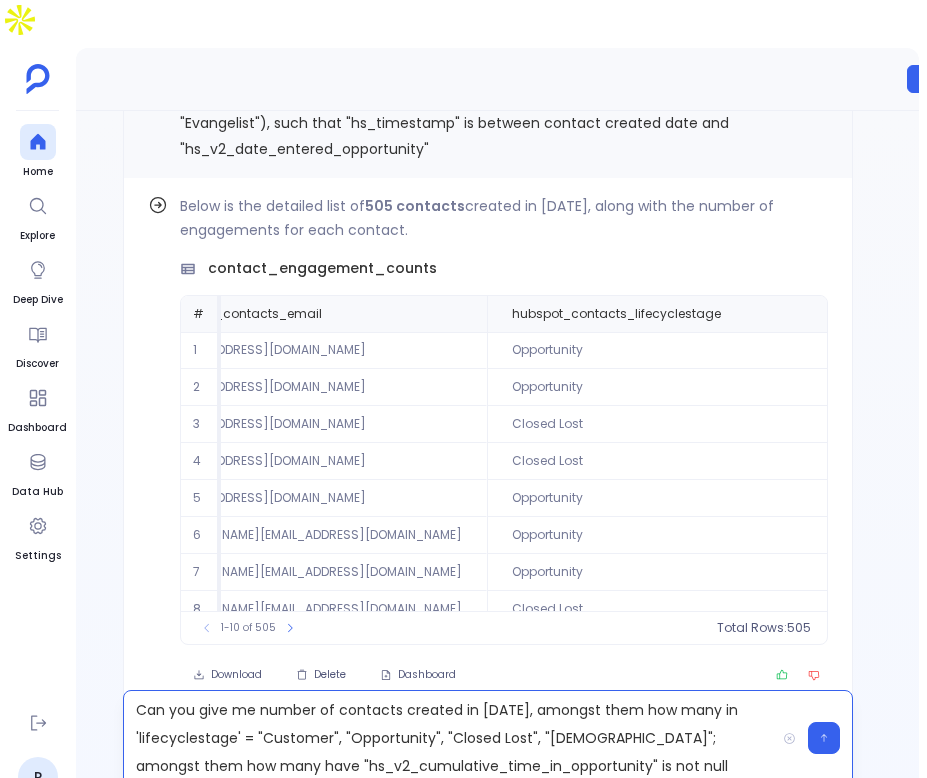 click on "Can you give me number of contacts created in 2025, amongst them how many in 'lifecyclestage' =  "Customer", "Opportunity", "Closed Lost", "Evangelist"; amongst them how many have "hs_v2_cumulative_time_in_opportunity" is not null" at bounding box center [449, 738] 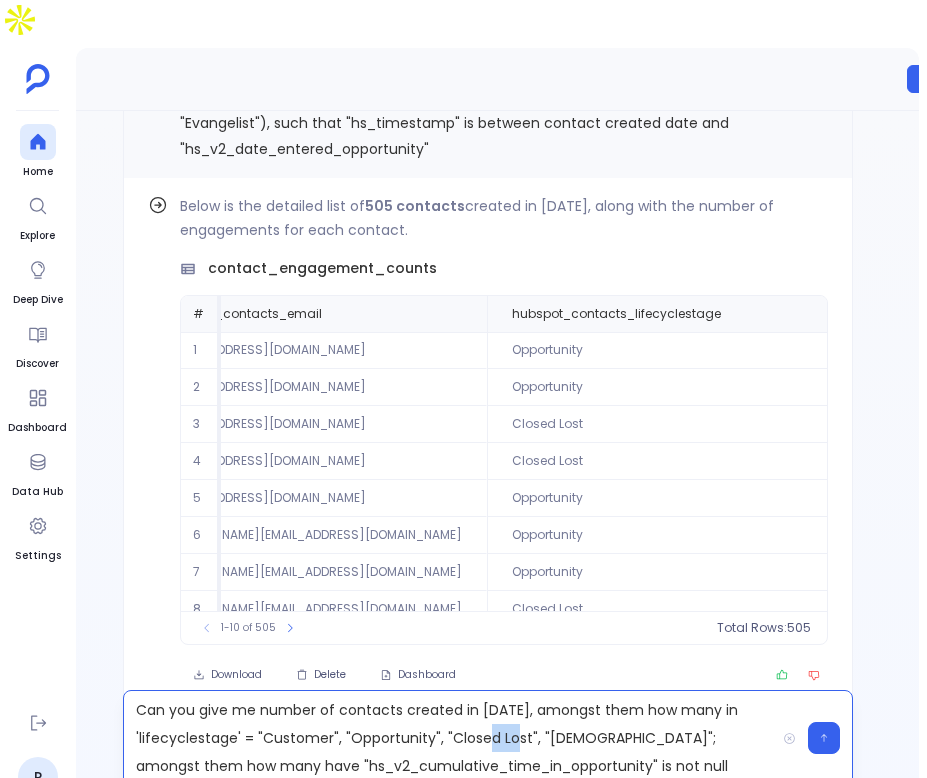 click on "Can you give me number of contacts created in 2025, amongst them how many in 'lifecyclestage' =  "Customer", "Opportunity", "Closed Lost", "Evangelist"; amongst them how many have "hs_v2_cumulative_time_in_opportunity" is not null" at bounding box center (449, 738) 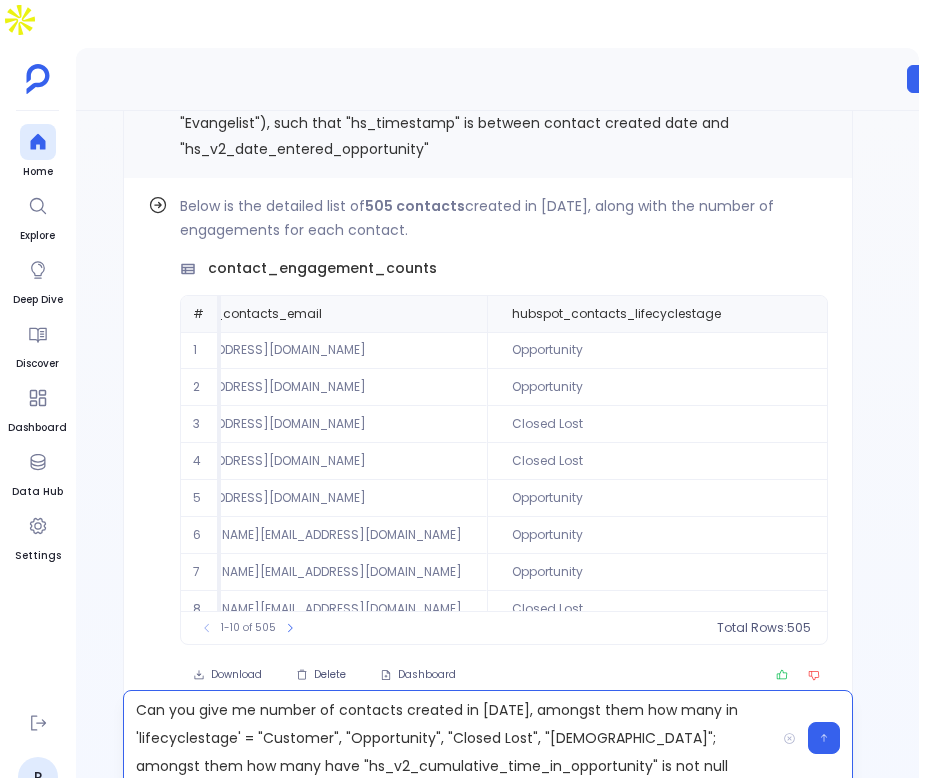 click on "Can you give me number of contacts created in 2025, amongst them how many in 'lifecyclestage' =  "Customer", "Opportunity", "Closed Lost", "Evangelist"; amongst them how many have "hs_v2_cumulative_time_in_opportunity" is not null" at bounding box center (449, 738) 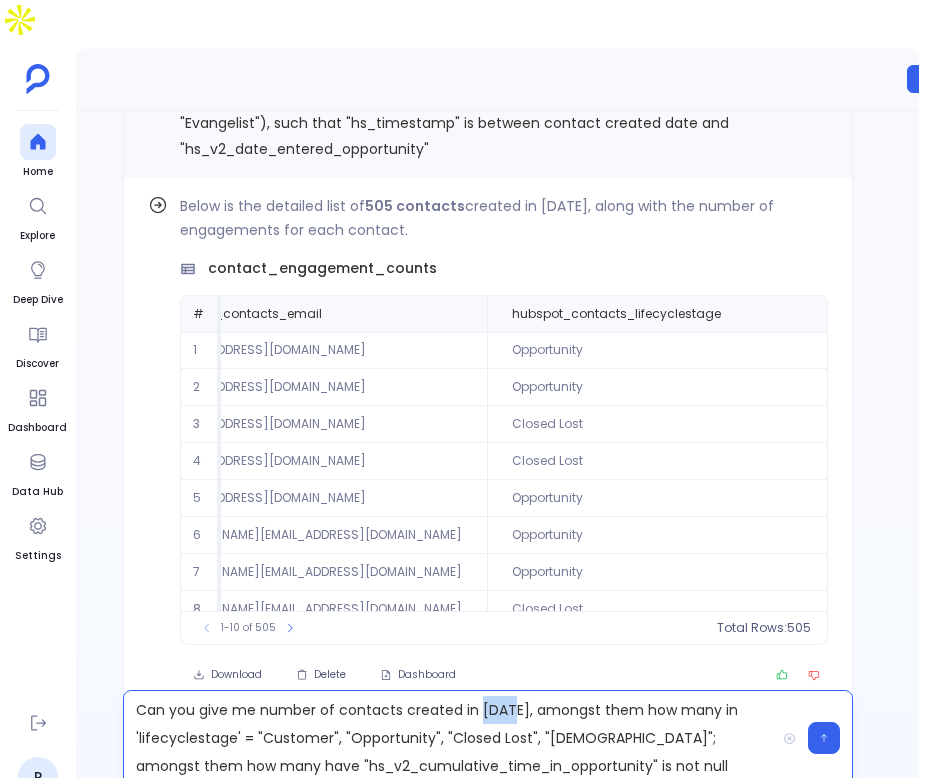 click on "Can you give me number of contacts created in 2025, amongst them how many in 'lifecyclestage' =  "Customer", "Opportunity", "Closed Lost", "Evangelist"; amongst them how many have "hs_v2_cumulative_time_in_opportunity" is not null" at bounding box center (449, 738) 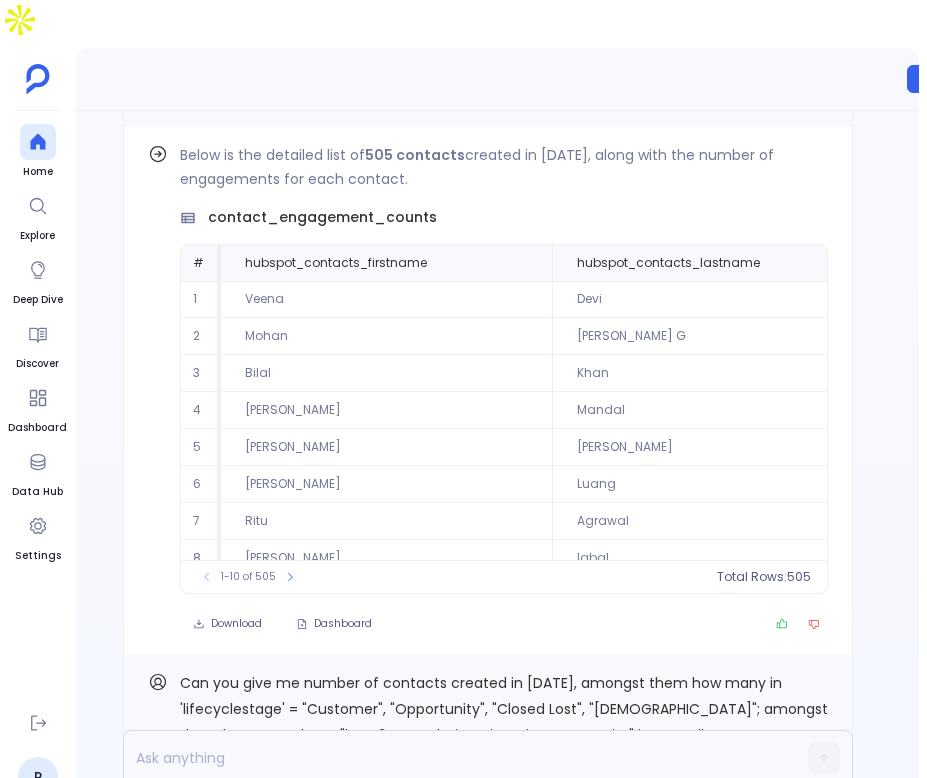 scroll, scrollTop: -174, scrollLeft: 0, axis: vertical 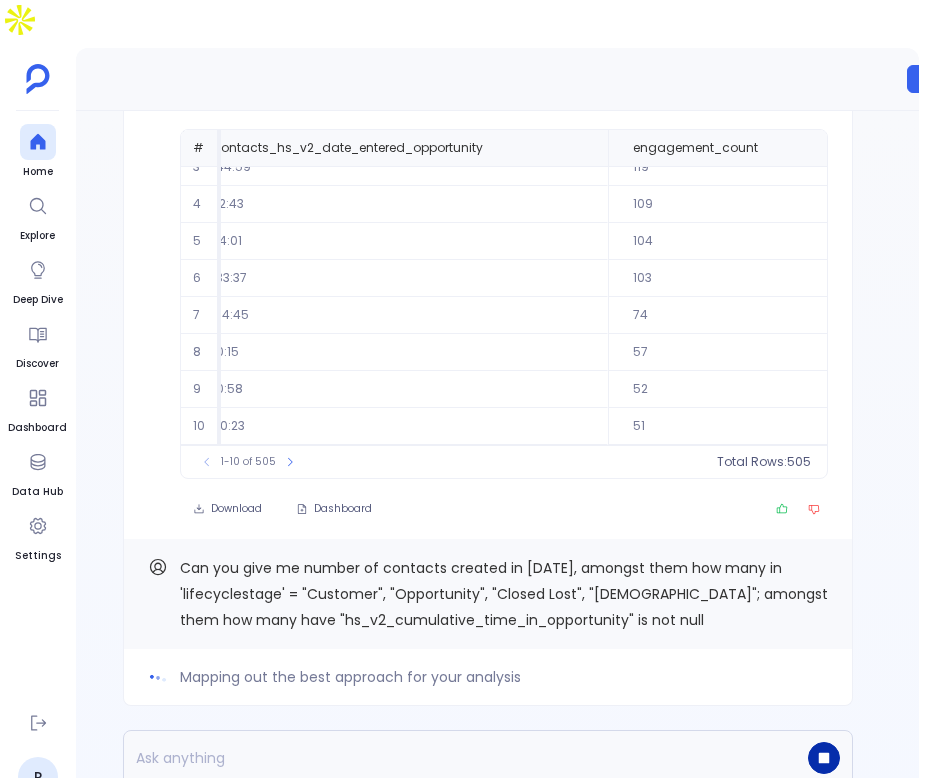click at bounding box center [824, 758] 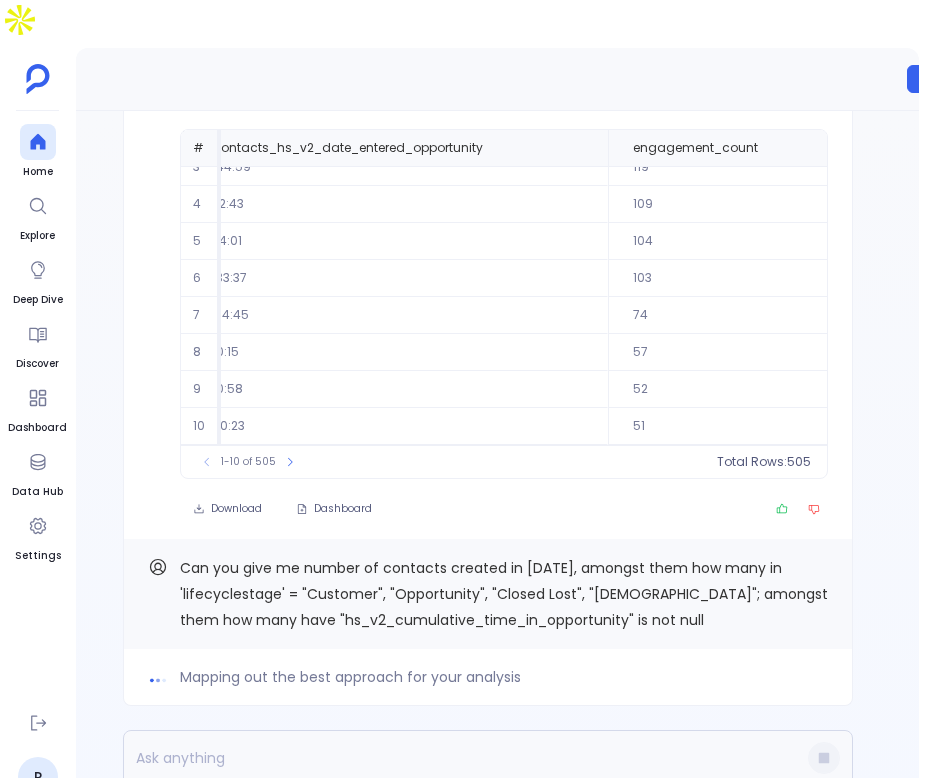 scroll, scrollTop: 0, scrollLeft: 1804, axis: horizontal 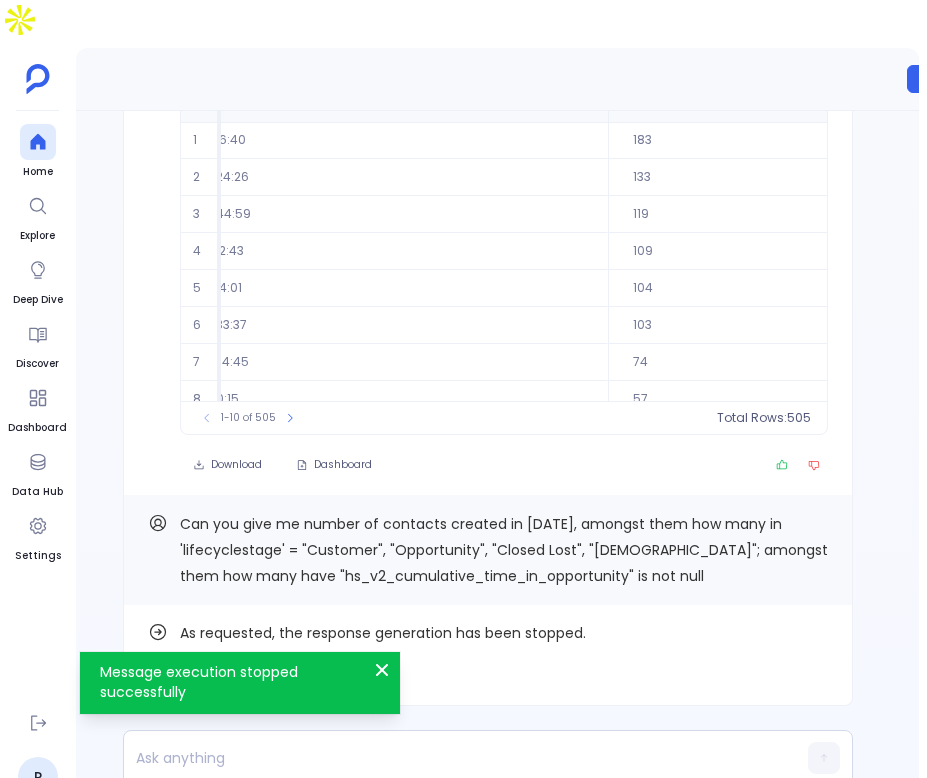 click on "Delete" at bounding box center (227, 675) 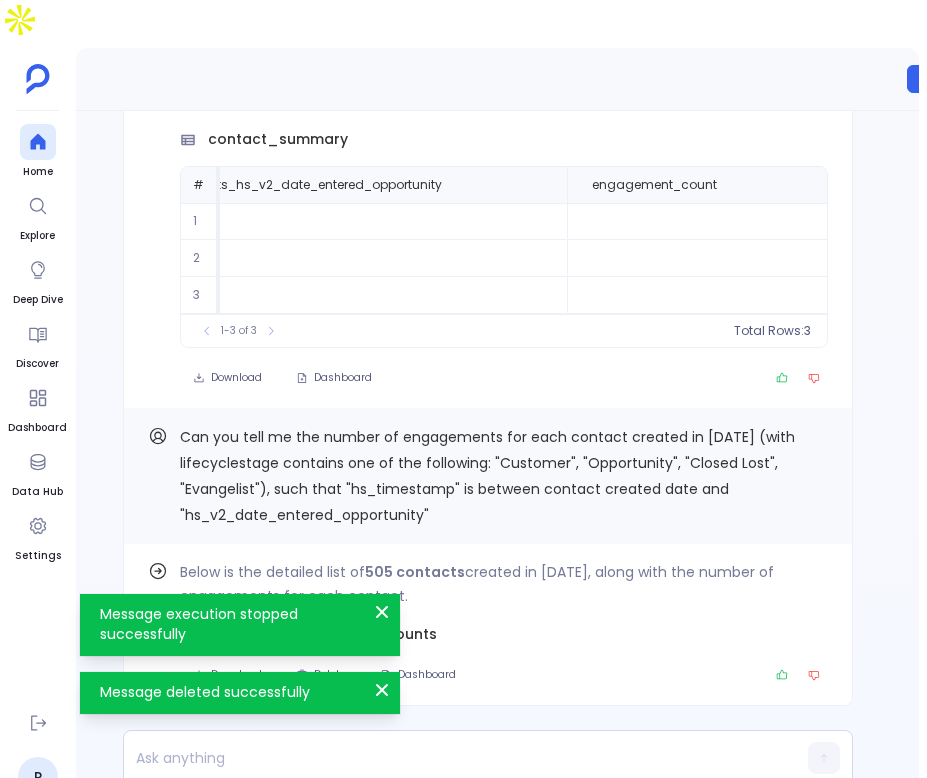 scroll, scrollTop: 0, scrollLeft: 0, axis: both 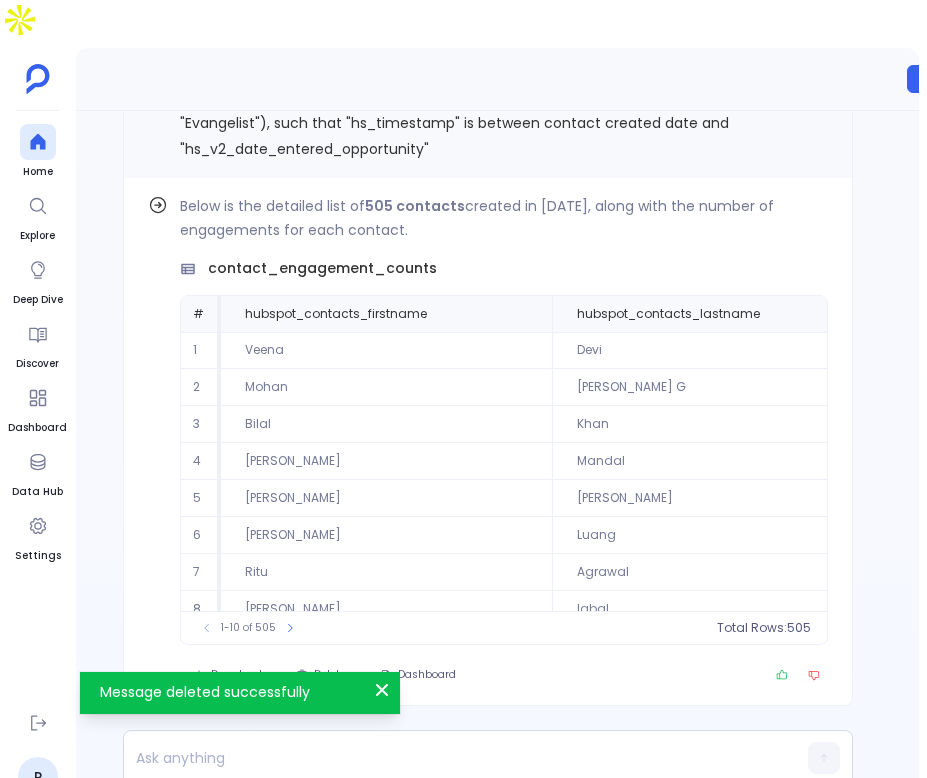 click 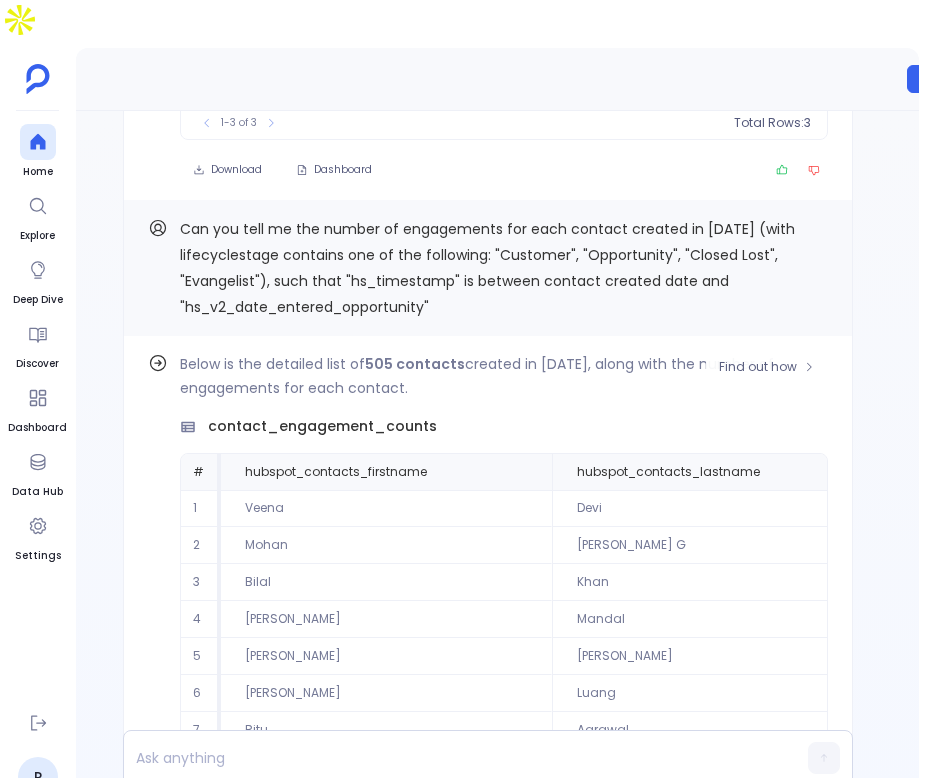 scroll, scrollTop: -210, scrollLeft: 0, axis: vertical 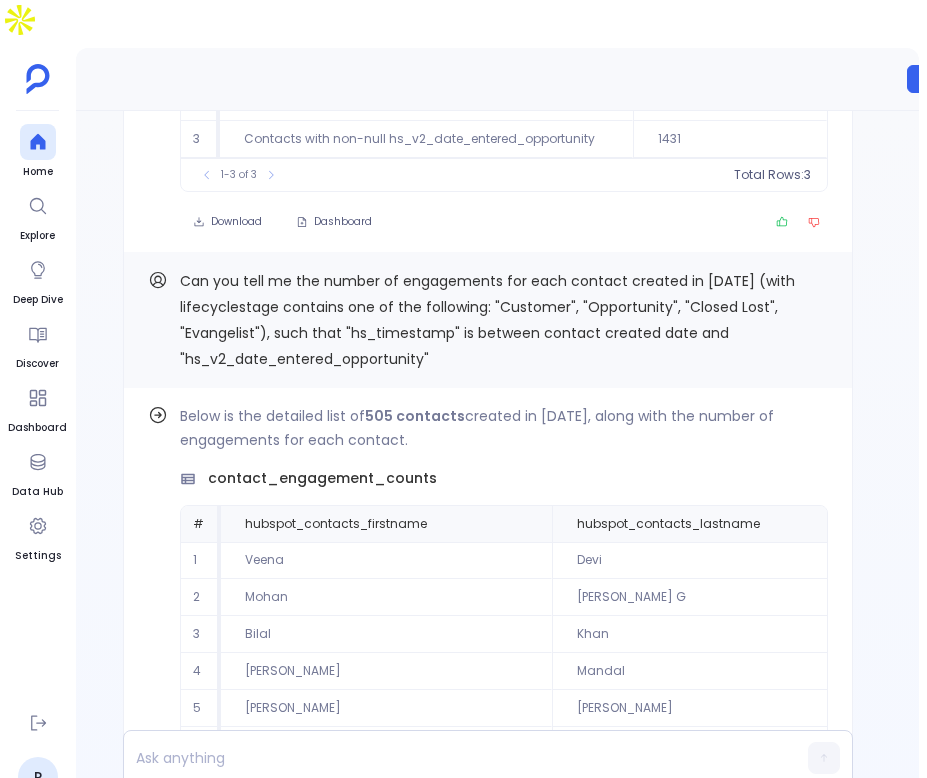 click on "Can you tell me the number of engagements for each contact created in 2024 (with lifecyclestage contains one of the following:  "Customer", "Opportunity", "Closed Lost", "Evangelist"),  such that "hs_timestamp" is between contact created date and "hs_v2_date_entered_opportunity"" at bounding box center (487, 320) 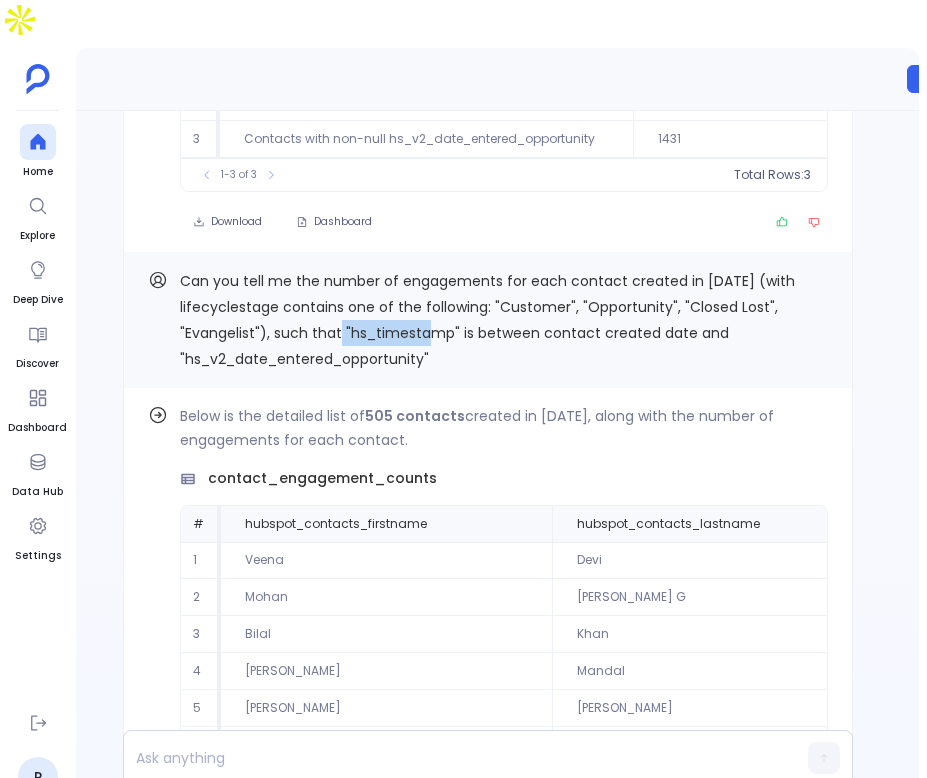 click on "Can you tell me the number of engagements for each contact created in 2024 (with lifecyclestage contains one of the following:  "Customer", "Opportunity", "Closed Lost", "Evangelist"),  such that "hs_timestamp" is between contact created date and "hs_v2_date_entered_opportunity"" at bounding box center (487, 320) 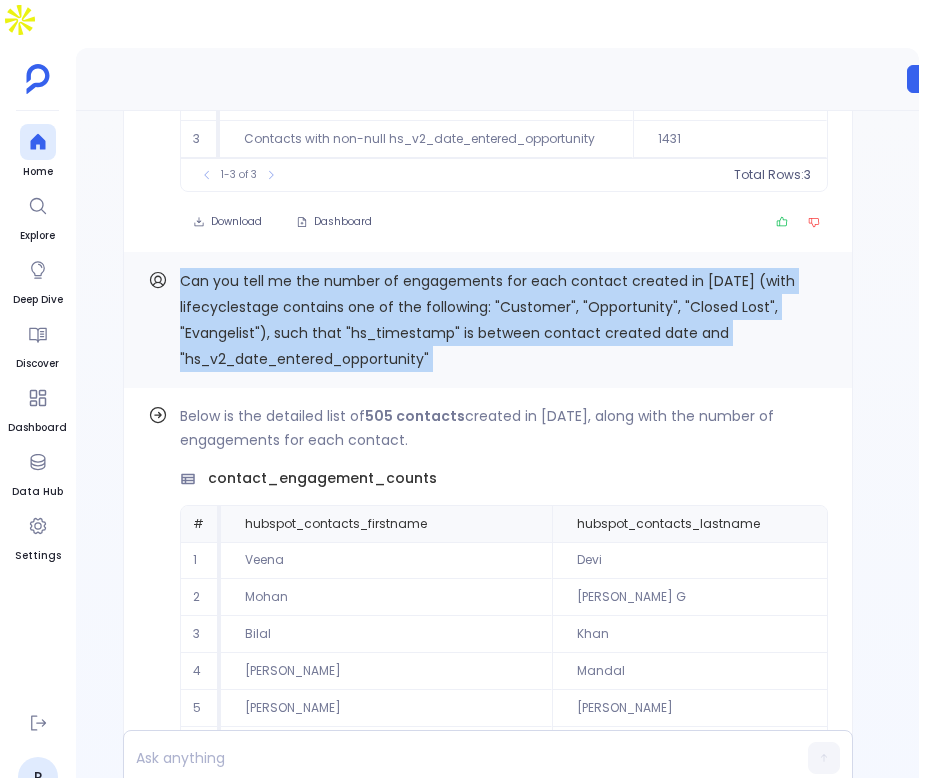 click on "Can you tell me the number of engagements for each contact created in 2024 (with lifecyclestage contains one of the following:  "Customer", "Opportunity", "Closed Lost", "Evangelist"),  such that "hs_timestamp" is between contact created date and "hs_v2_date_entered_opportunity"" at bounding box center (487, 320) 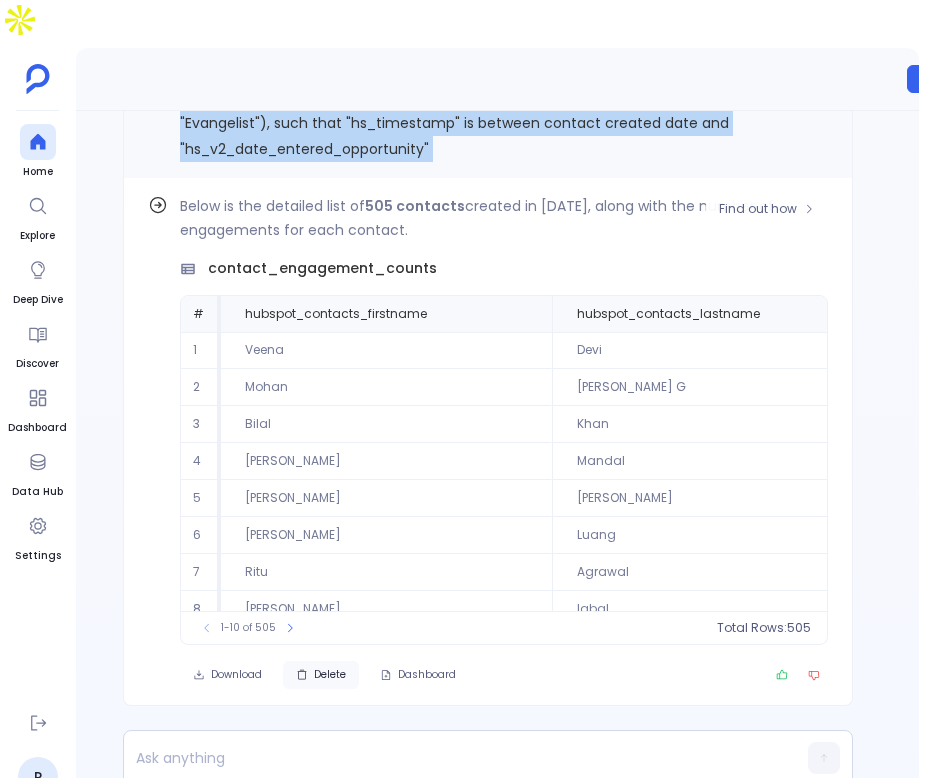 click on "Delete" at bounding box center [330, 675] 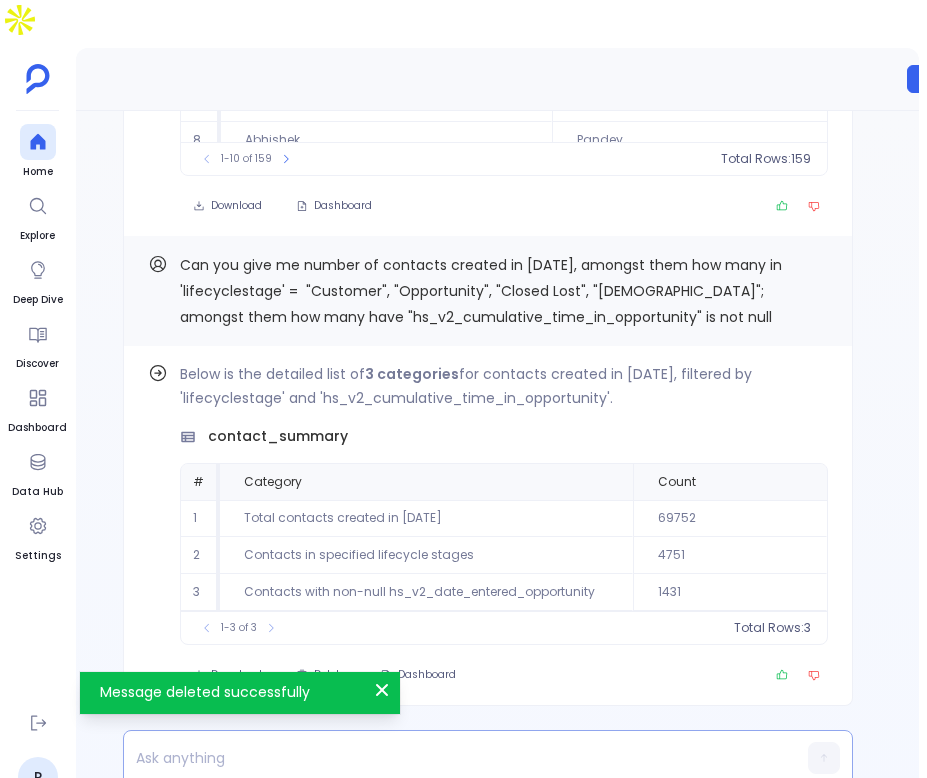 click at bounding box center (449, 758) 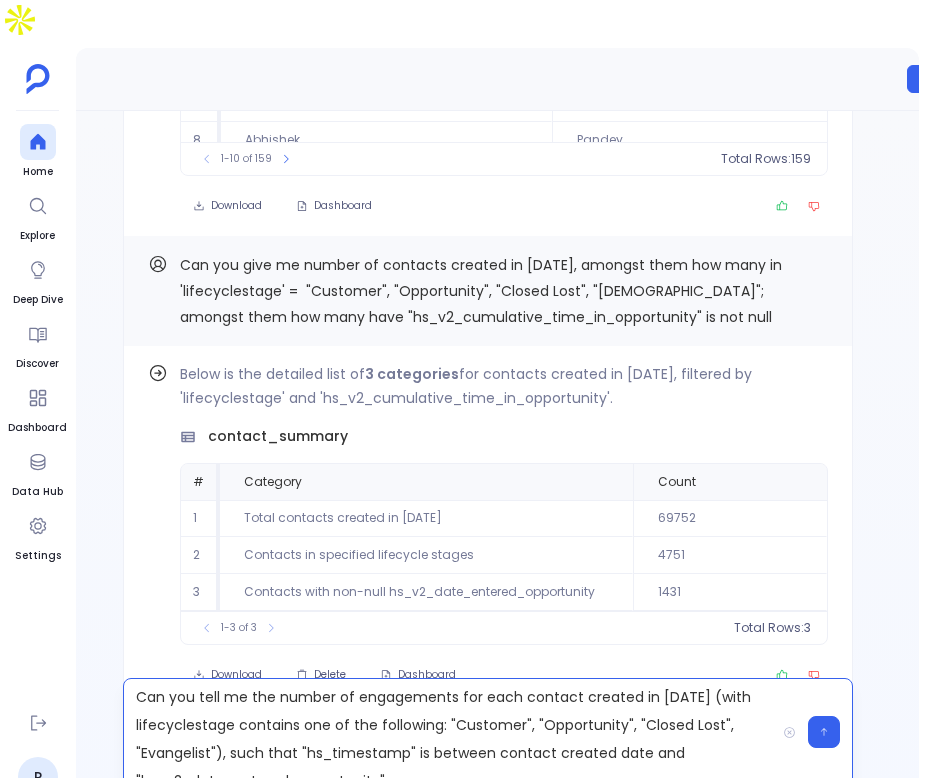 click on "Can you tell me the number of engagements for each contact created in 2024 (with lifecyclestage contains one of the following: "Customer", "Opportunity", "Closed Lost", "Evangelist"), such that "hs_timestamp" is between contact created date and "hs_v2_date_entered_opportunity"" at bounding box center [449, 732] 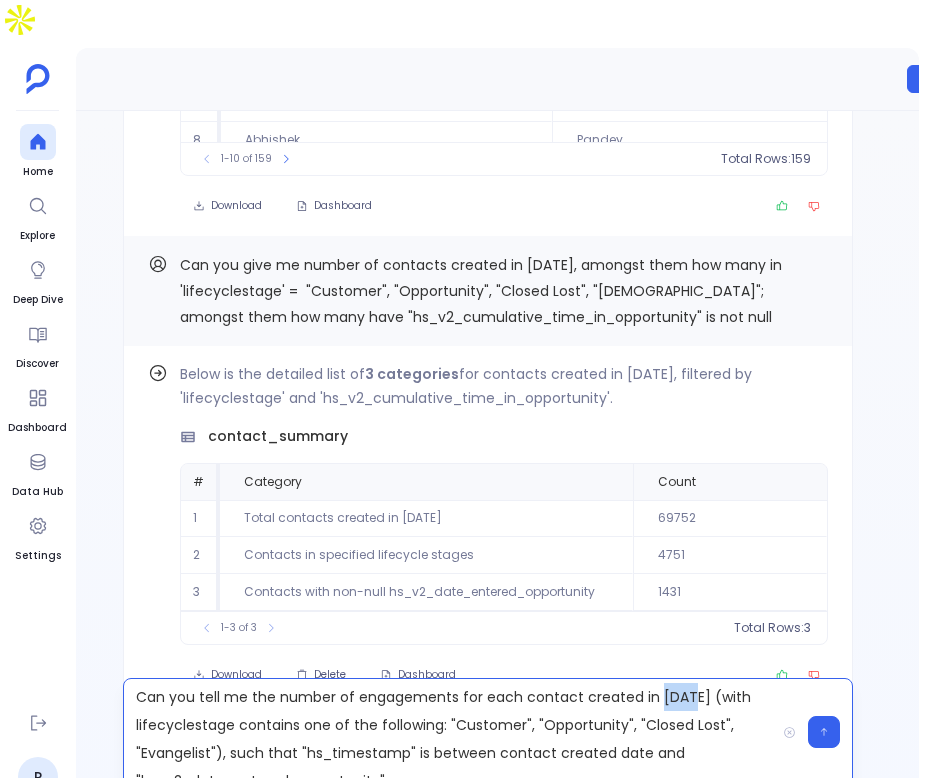 click on "Can you tell me the number of engagements for each contact created in 2024 (with lifecyclestage contains one of the following: "Customer", "Opportunity", "Closed Lost", "Evangelist"), such that "hs_timestamp" is between contact created date and "hs_v2_date_entered_opportunity"" at bounding box center (449, 732) 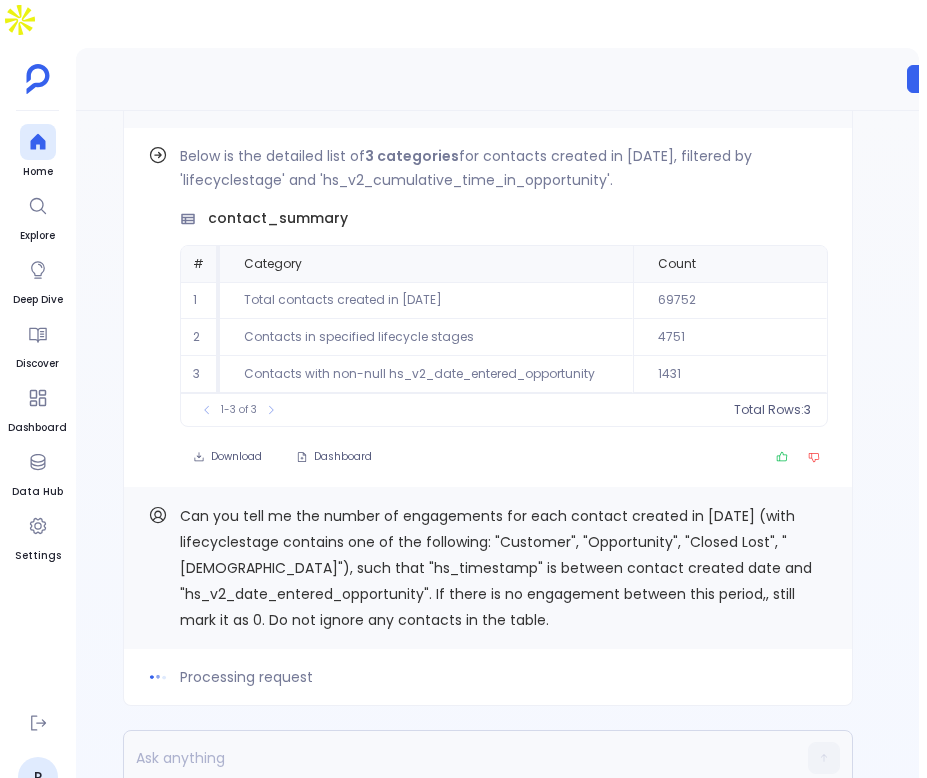 scroll, scrollTop: 0, scrollLeft: 0, axis: both 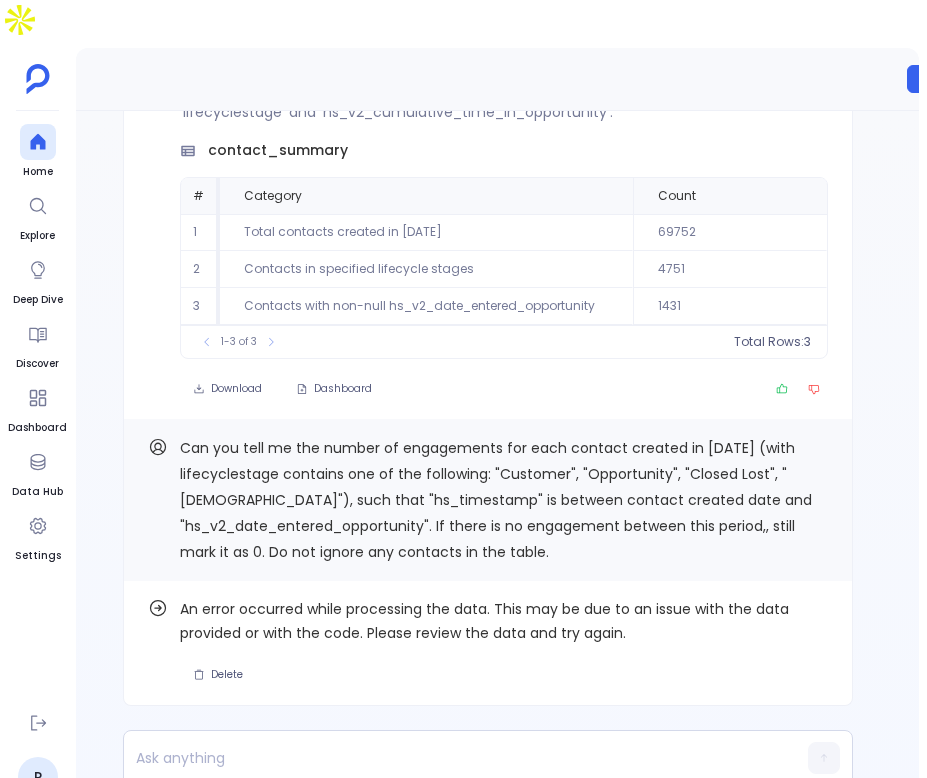 click on "Can you tell me the number of engagements for each contact created in 2025 (with lifecyclestage contains one of the following: "Customer", "Opportunity", "Closed Lost", "Evangelist"), such that "hs_timestamp" is between contact created date and "hs_v2_date_entered_opportunity". If there is no engagement between this period,, still mark it as 0. Do not ignore any contacts in the table." at bounding box center (496, 500) 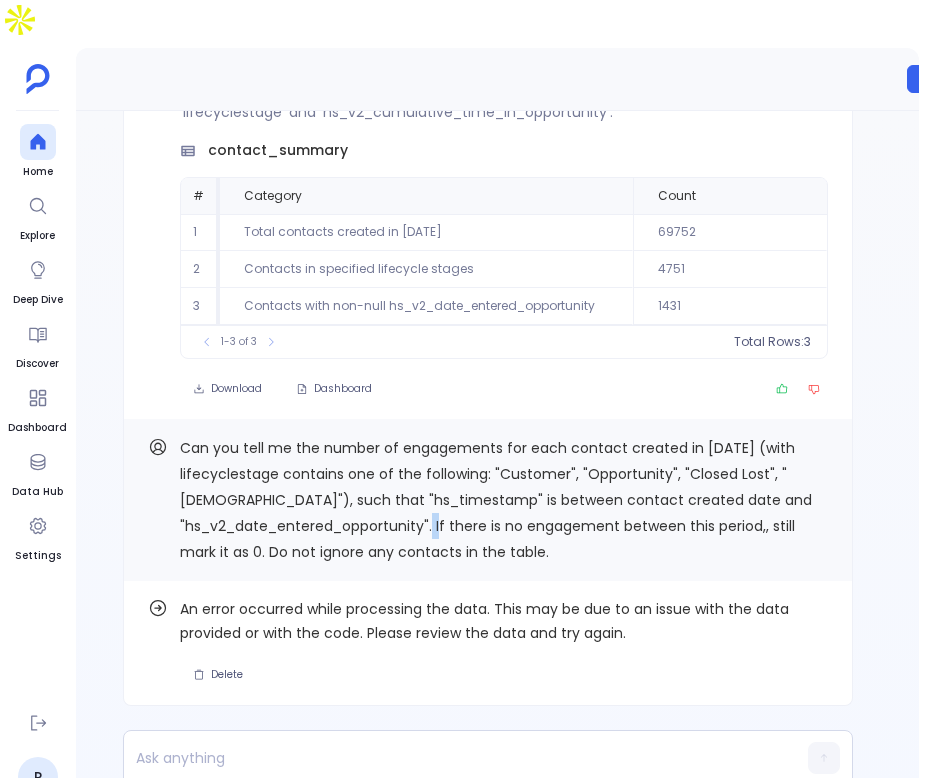 click on "Can you tell me the number of engagements for each contact created in 2025 (with lifecyclestage contains one of the following: "Customer", "Opportunity", "Closed Lost", "Evangelist"), such that "hs_timestamp" is between contact created date and "hs_v2_date_entered_opportunity". If there is no engagement between this period,, still mark it as 0. Do not ignore any contacts in the table." at bounding box center [496, 500] 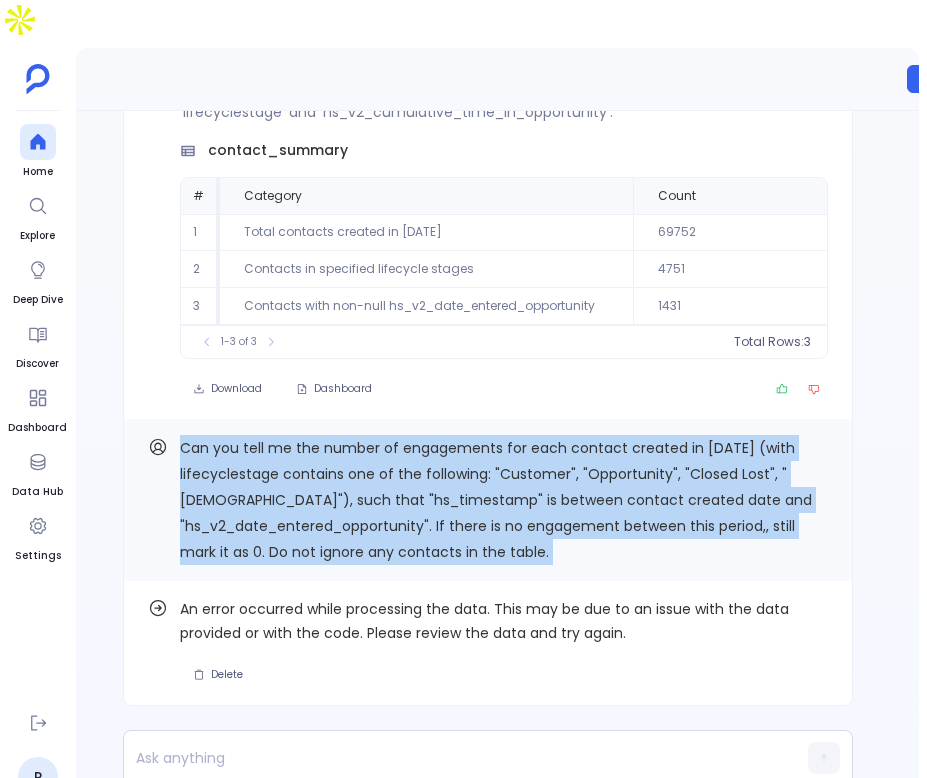 click on "Can you tell me the number of engagements for each contact created in 2025 (with lifecyclestage contains one of the following: "Customer", "Opportunity", "Closed Lost", "Evangelist"), such that "hs_timestamp" is between contact created date and "hs_v2_date_entered_opportunity". If there is no engagement between this period,, still mark it as 0. Do not ignore any contacts in the table." at bounding box center (496, 500) 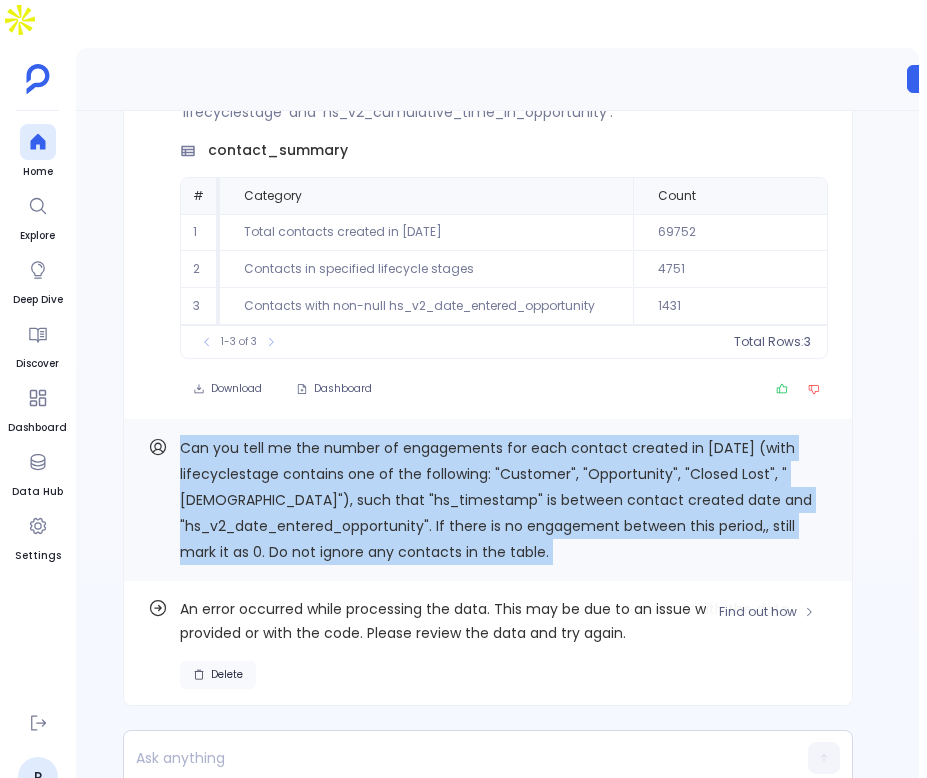 click on "Delete" at bounding box center (218, 675) 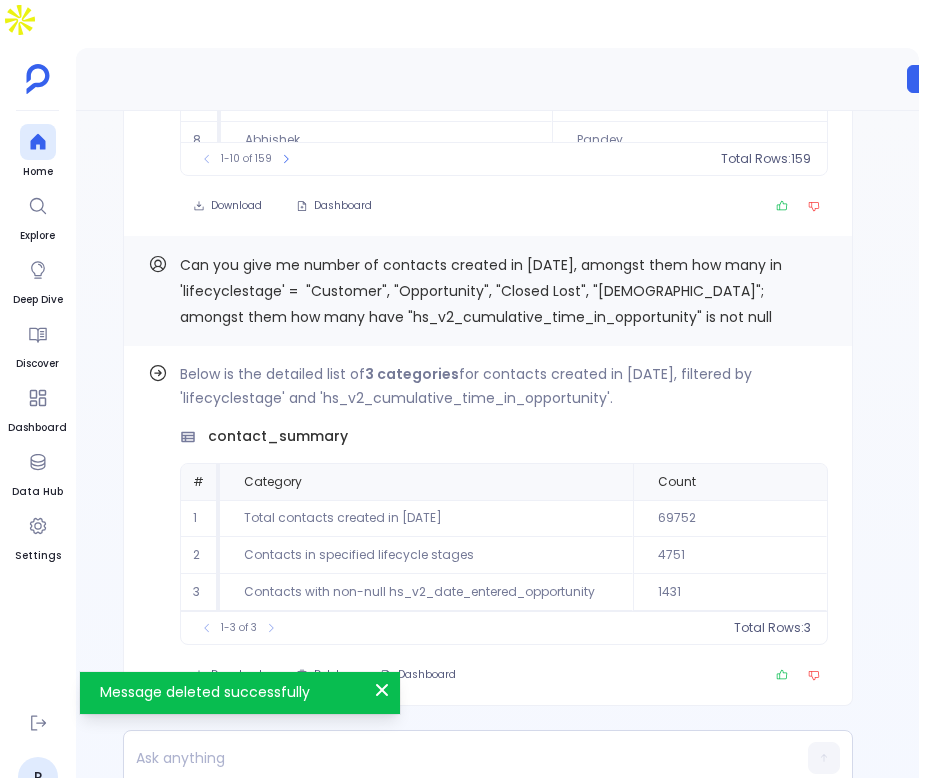 click on "Find out how Below is the detailed list of  3 categories  for contacts created in 2025, filtered by 'lifecyclestage' and 'hs_v2_cumulative_time_in_opportunity'. contact_summary # Category Count 1 Total contacts created in 2025 69752 2 Contacts in specified lifecycle stages 4751 3 Contacts with non-null hs_v2_date_entered_opportunity 1431
To pick up a draggable item, press the space bar.
While dragging, use the arrow keys to move the item.
Press space again to drop the item in its new position, or press escape to cancel.
1-3 of 3 Total Rows:  3 Download Delete Dashboard Can you give me number of contacts created in 2025, amongst them how many in 'lifecyclestage' =  "Customer", "Opportunity", "Closed Lost", "Evangelist"; amongst them how many have "hs_v2_cumulative_time_in_opportunity" is not null Find out how Below is the detailed list of  159 contacts  created in 2024, along with the number of engagements for each. engagement_counts_by_contact # hubspot_contacts_firstname engagement_count 1 2" at bounding box center [488, 460] 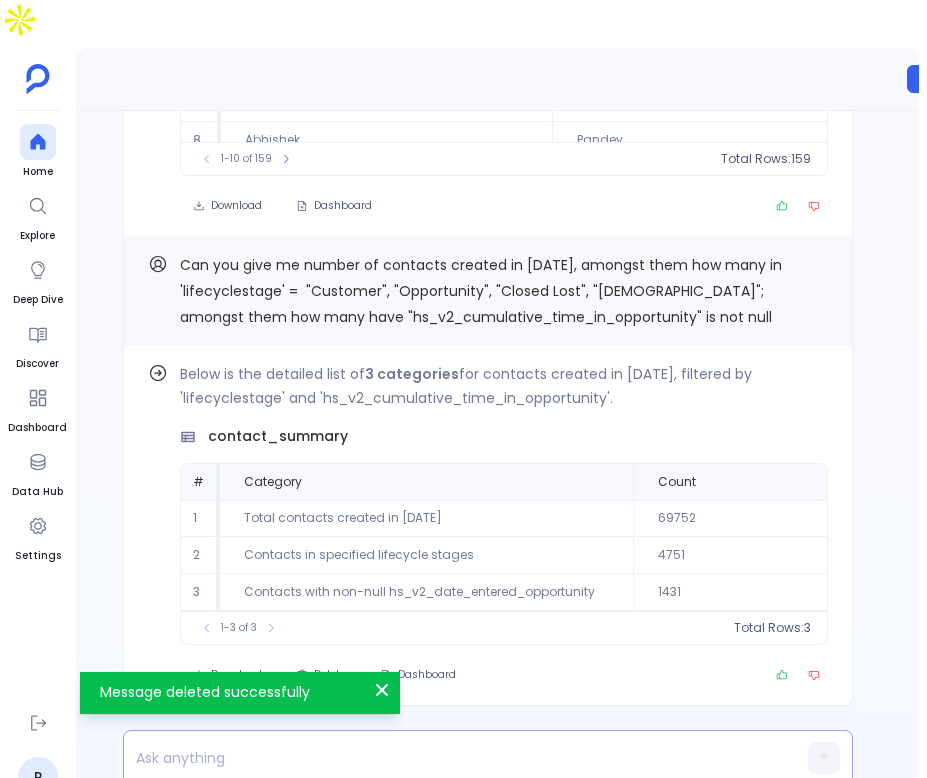 click at bounding box center [449, 758] 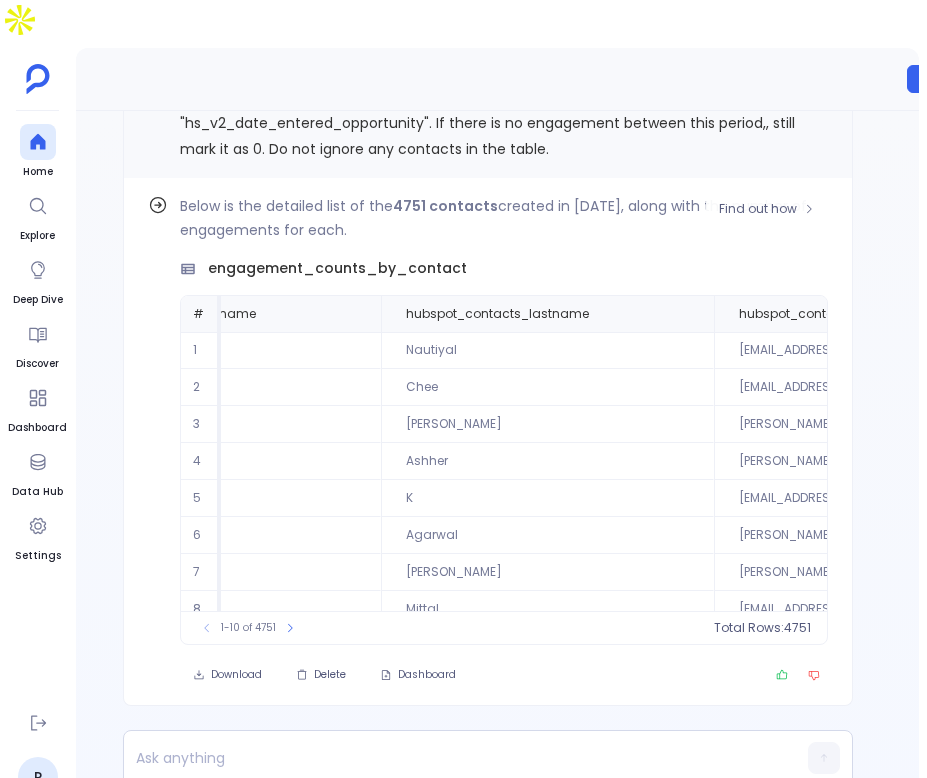 scroll, scrollTop: 0, scrollLeft: 1804, axis: horizontal 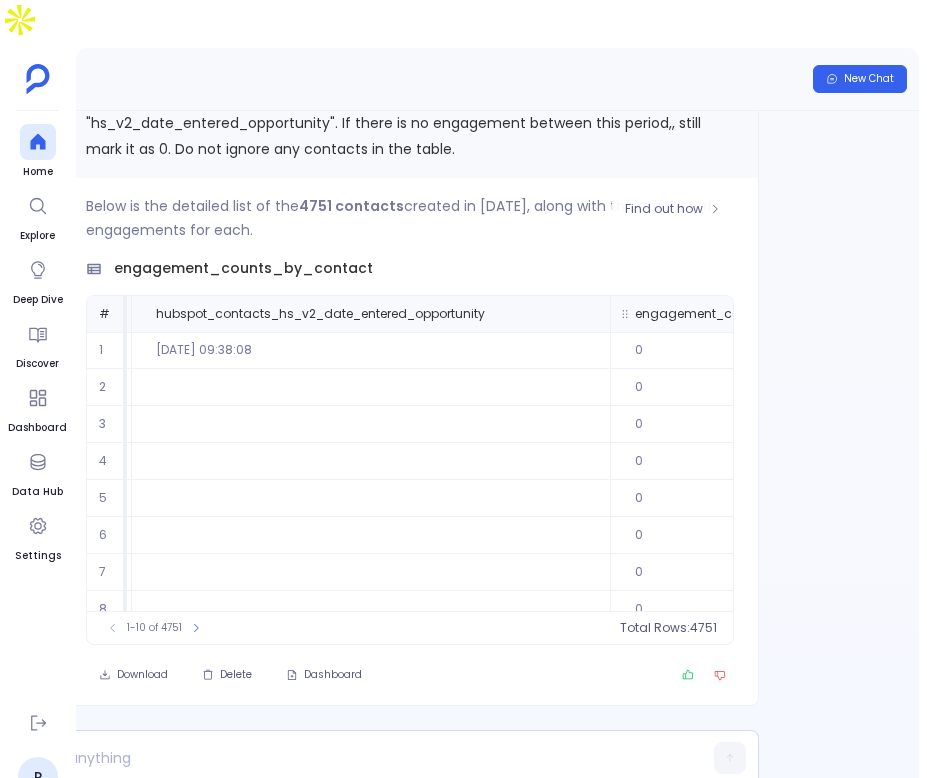 click on "engagement_count" at bounding box center [745, 314] 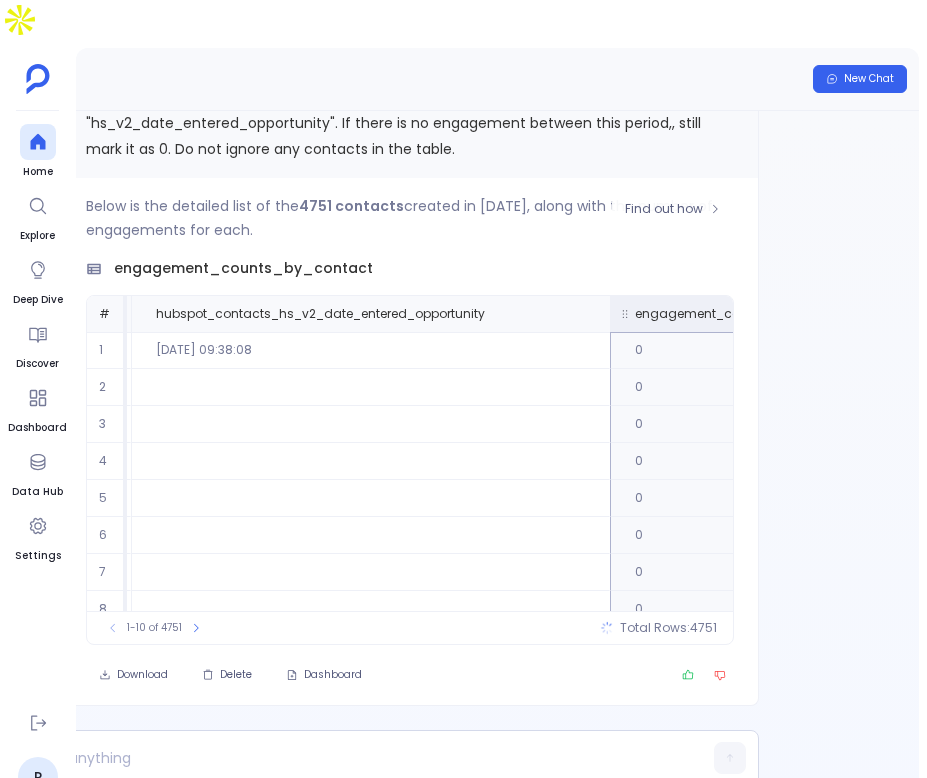 click at bounding box center [860, 314] 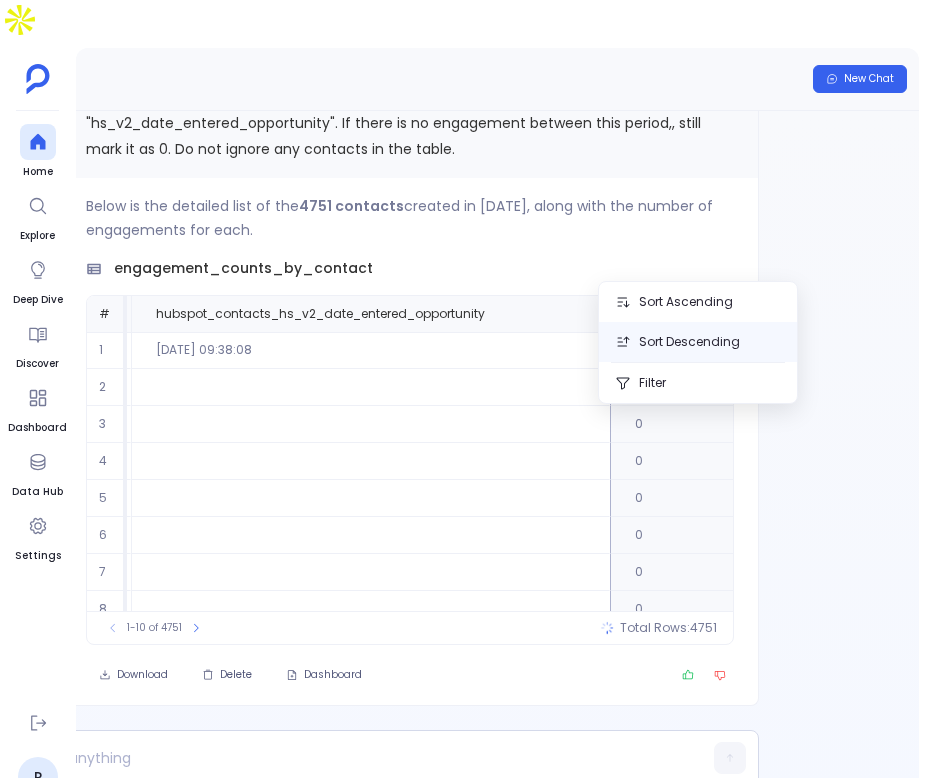 click on "Sort Descending" at bounding box center (698, 342) 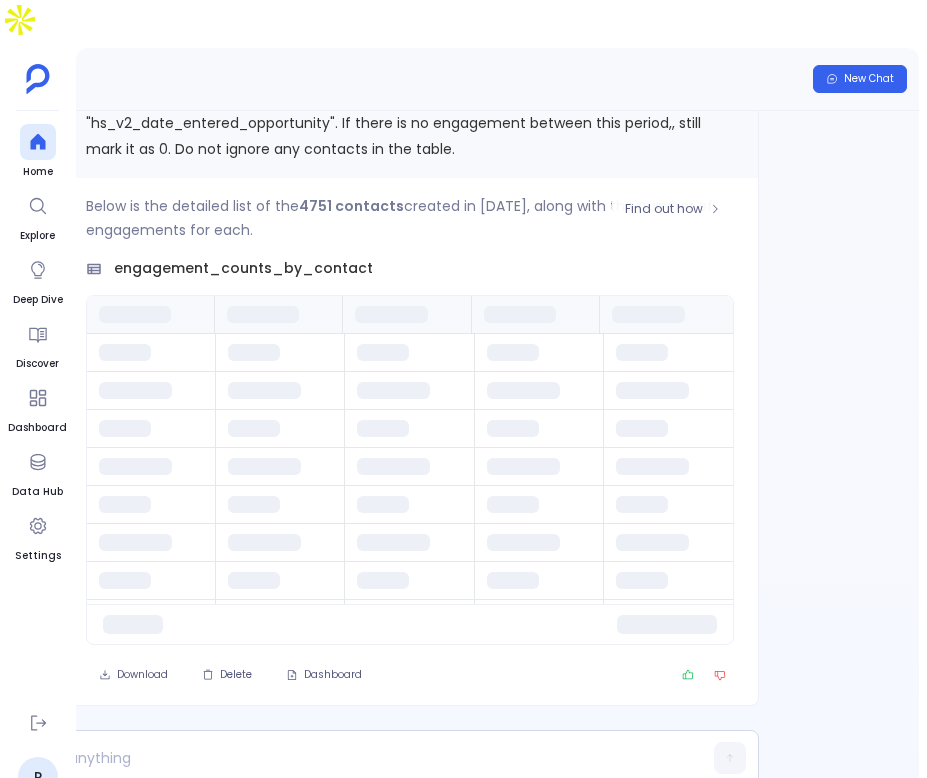 scroll, scrollTop: 0, scrollLeft: 0, axis: both 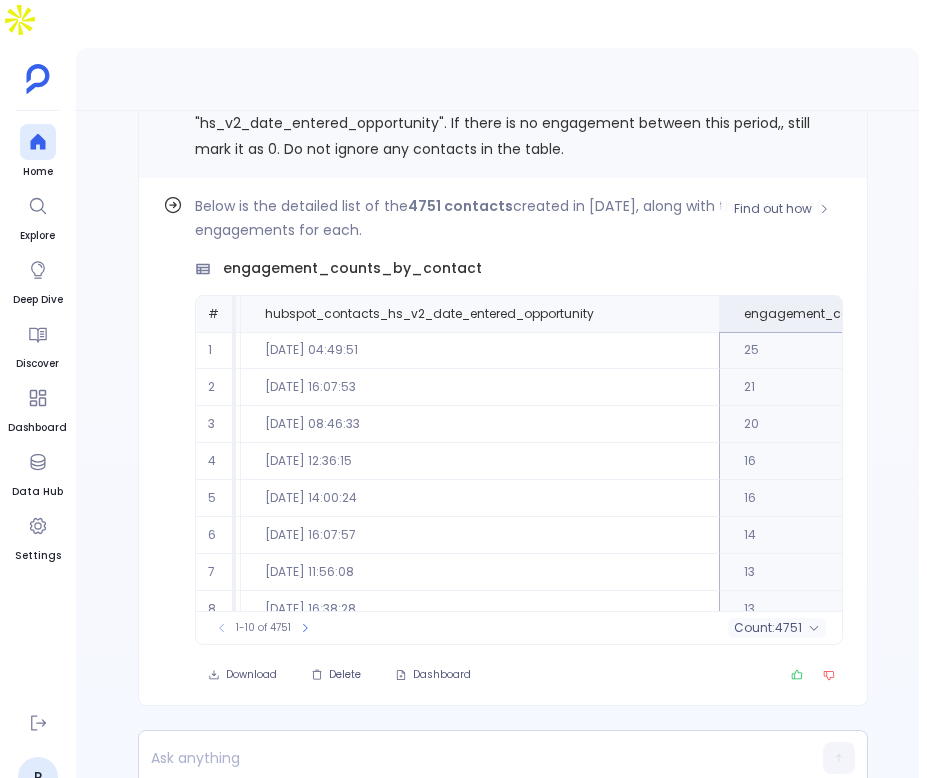 click on "14" at bounding box center [856, 535] 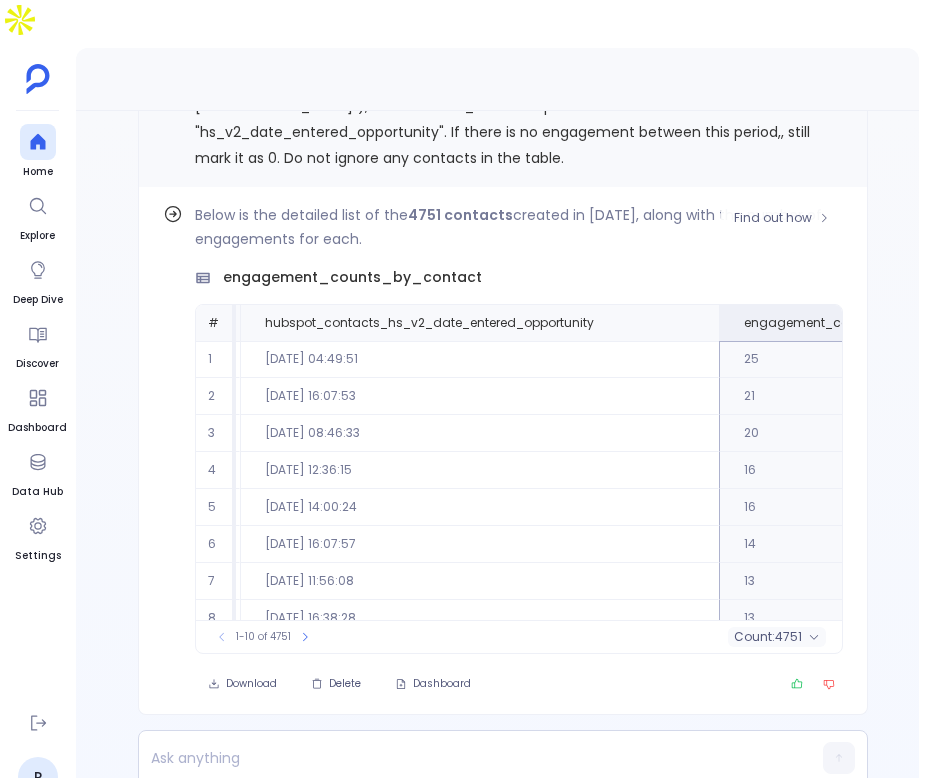 scroll, scrollTop: 0, scrollLeft: 0, axis: both 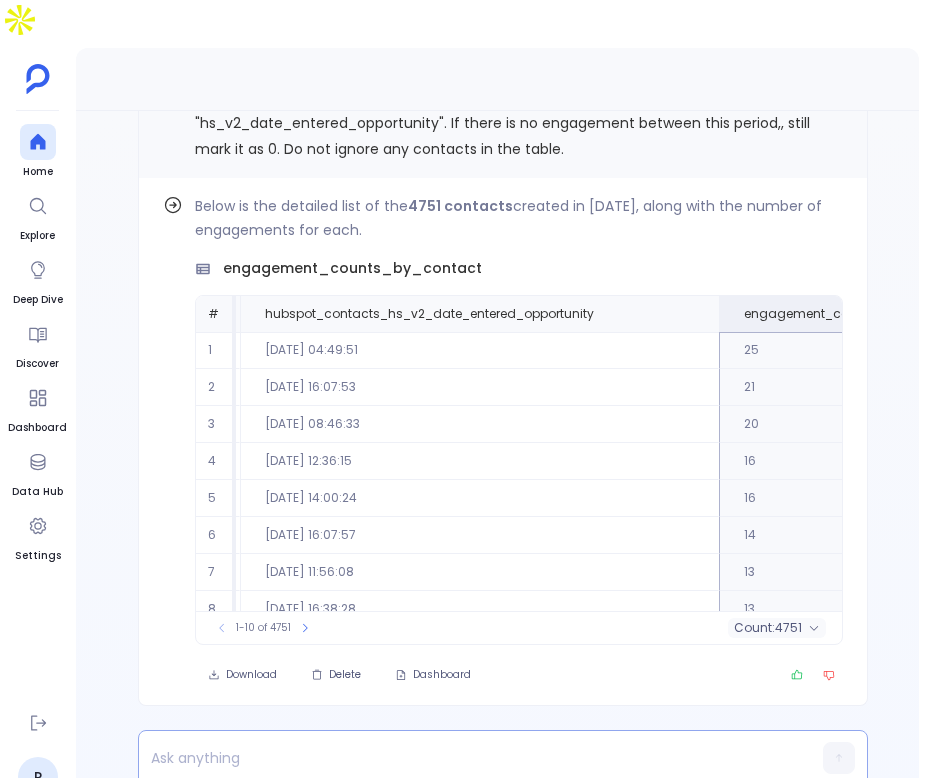 click at bounding box center [464, 758] 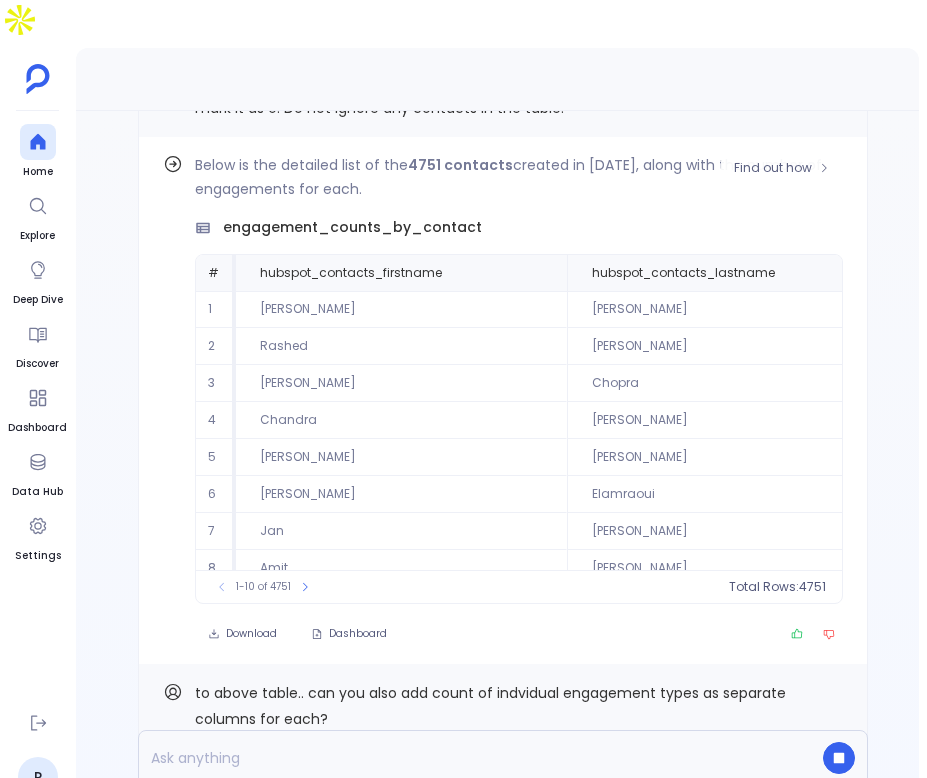 scroll, scrollTop: -115, scrollLeft: 0, axis: vertical 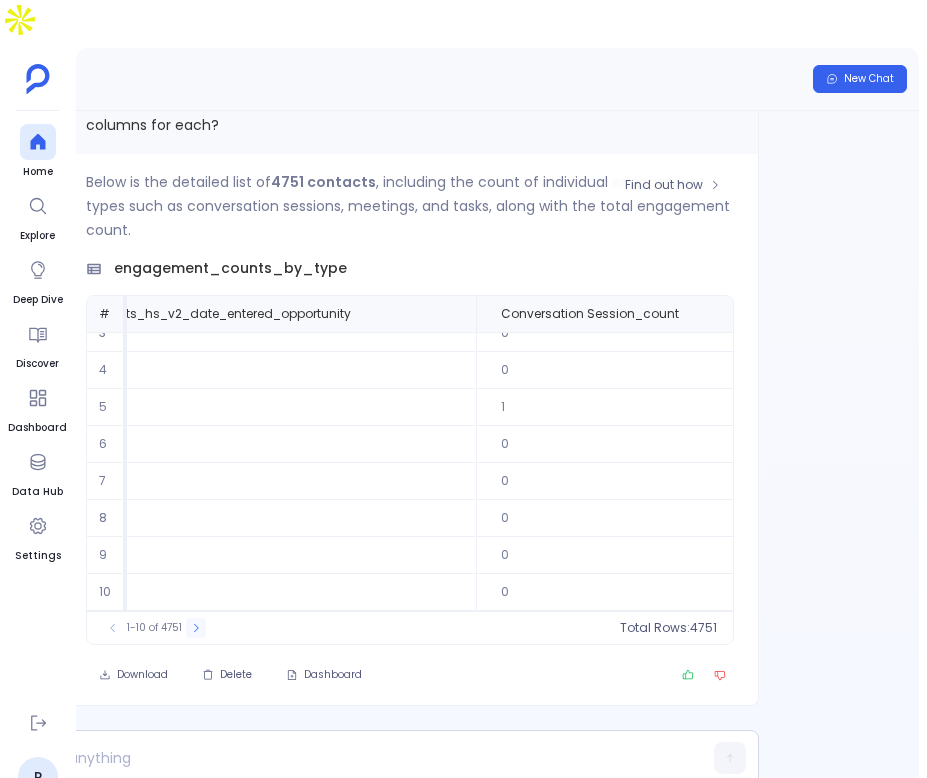 click 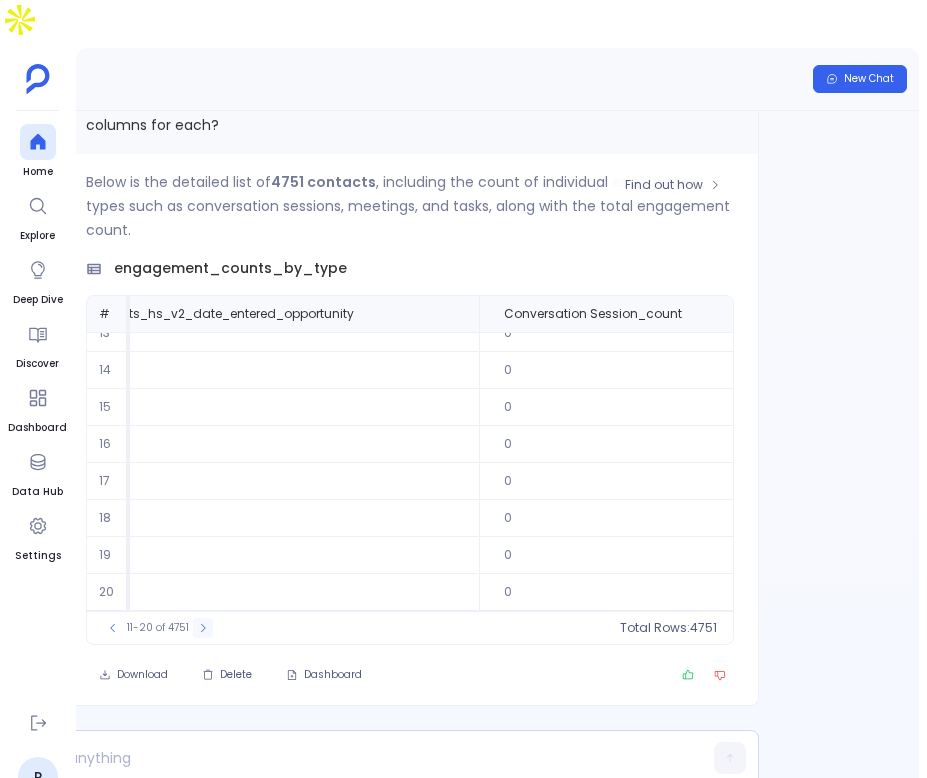 click 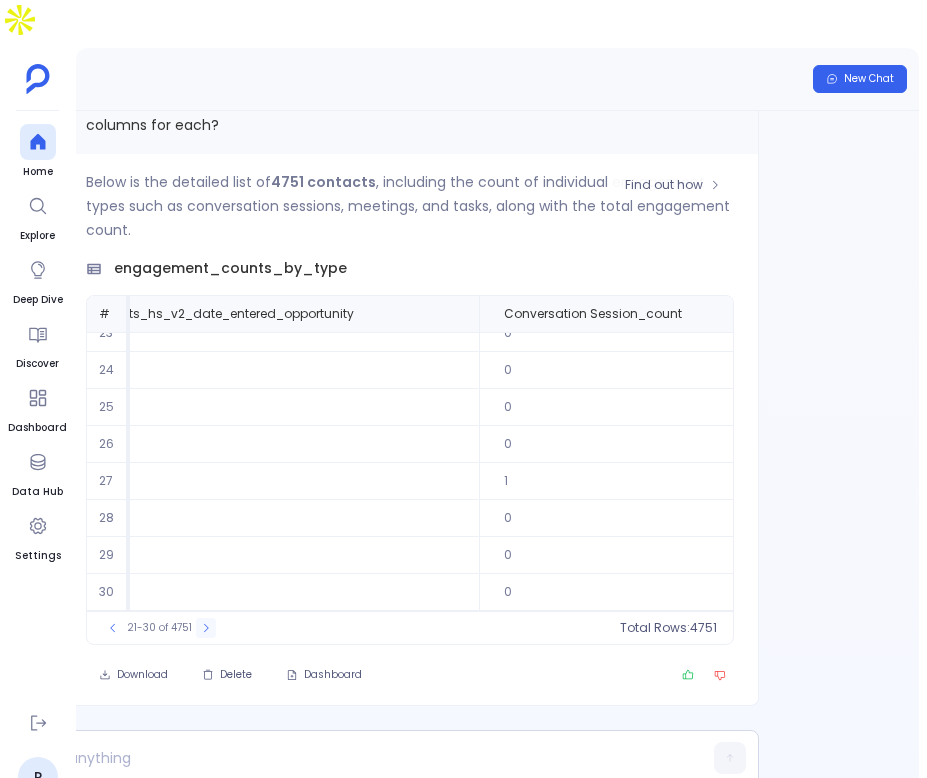 click 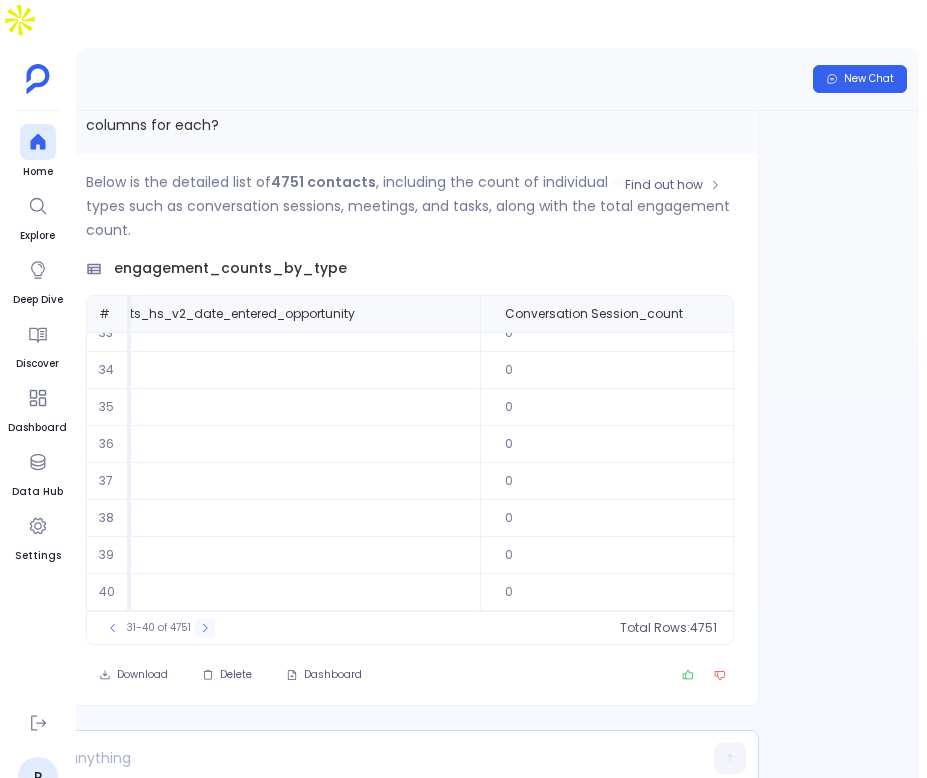 click at bounding box center [205, 628] 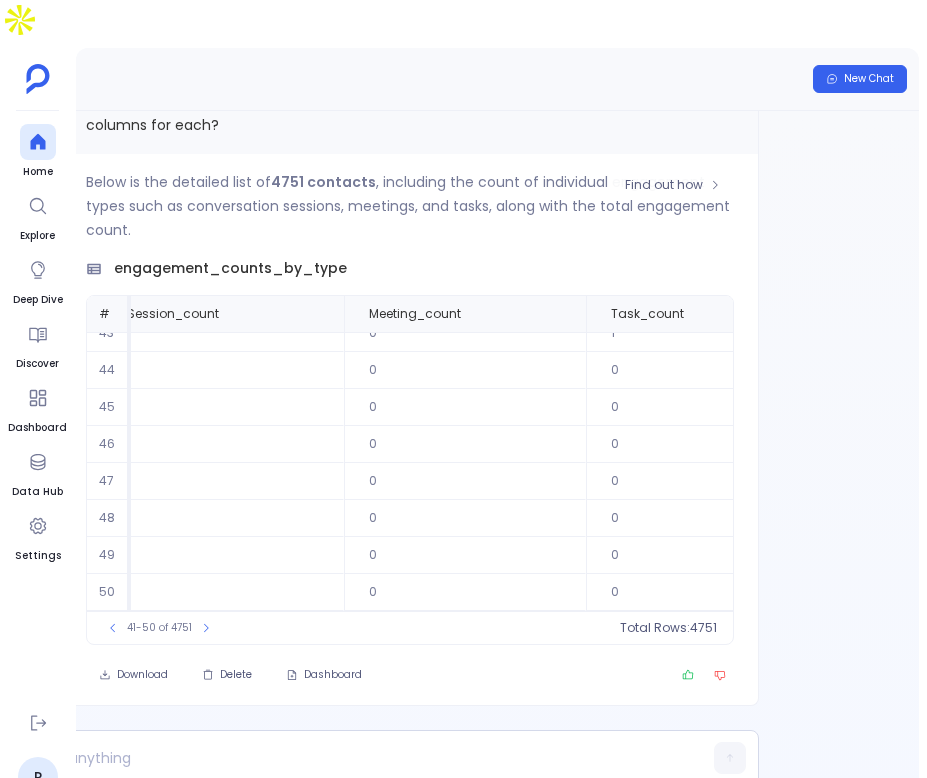 scroll, scrollTop: 96, scrollLeft: 2629, axis: both 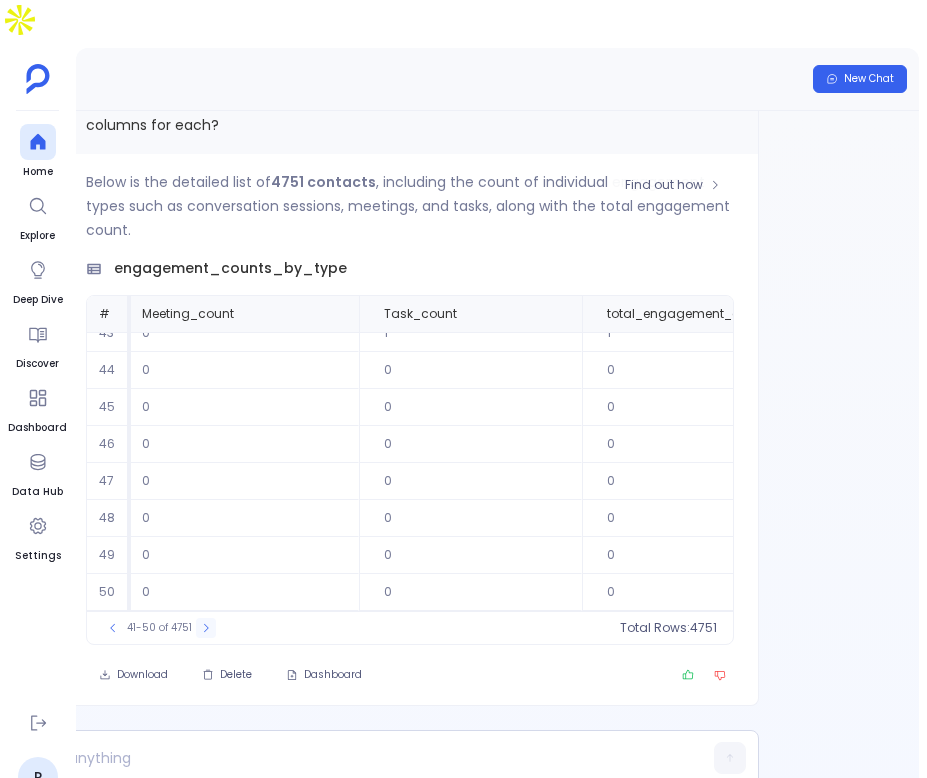 click 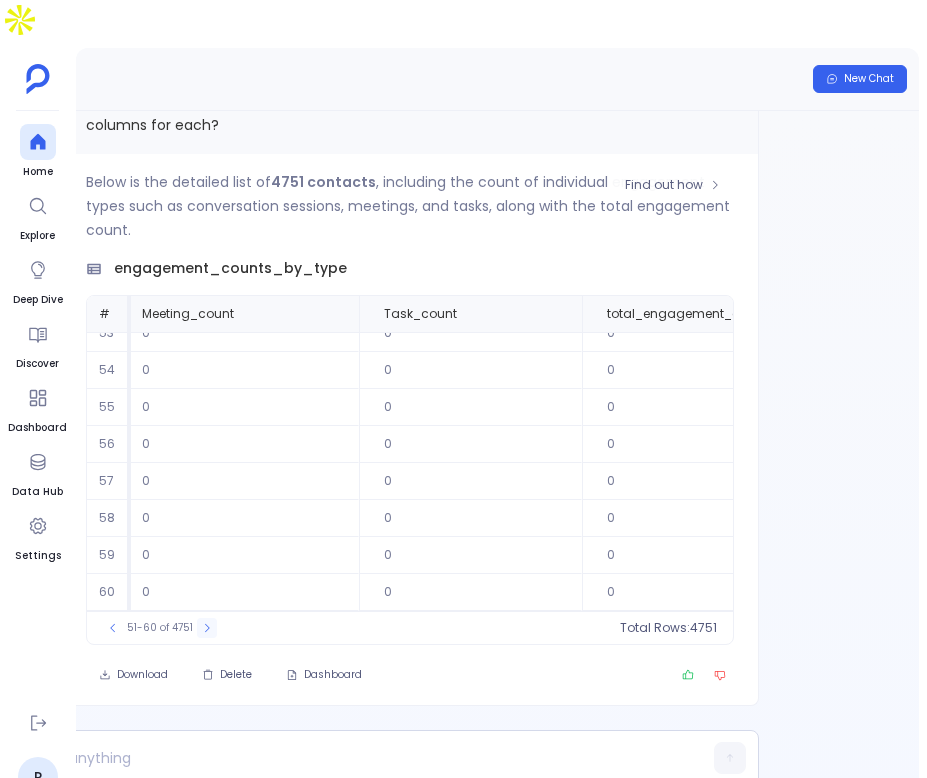click 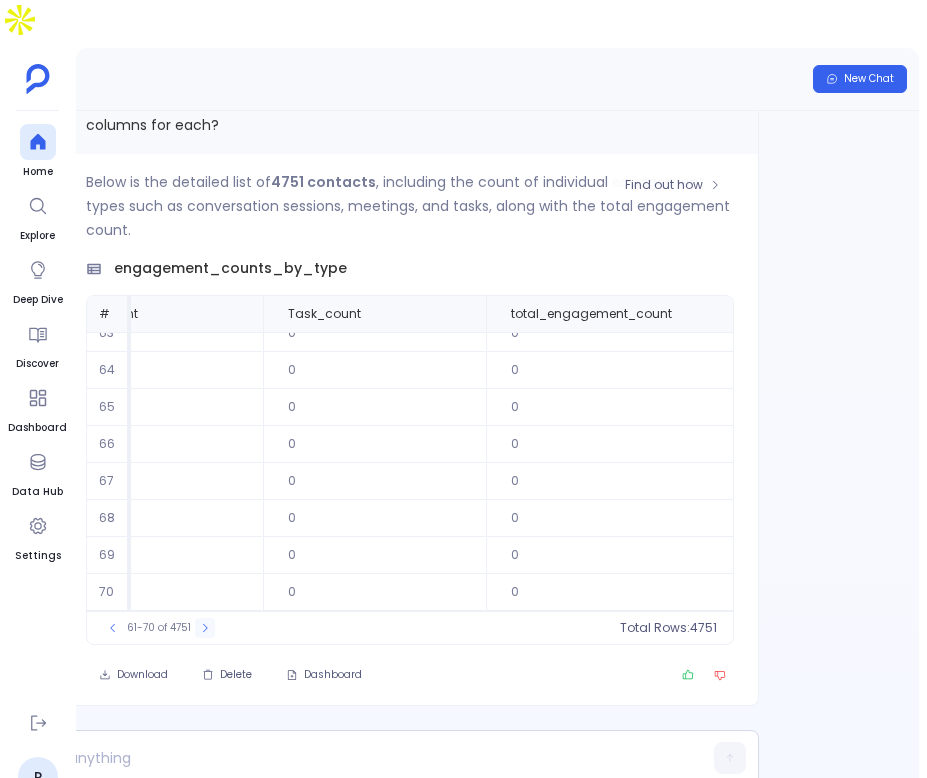 click 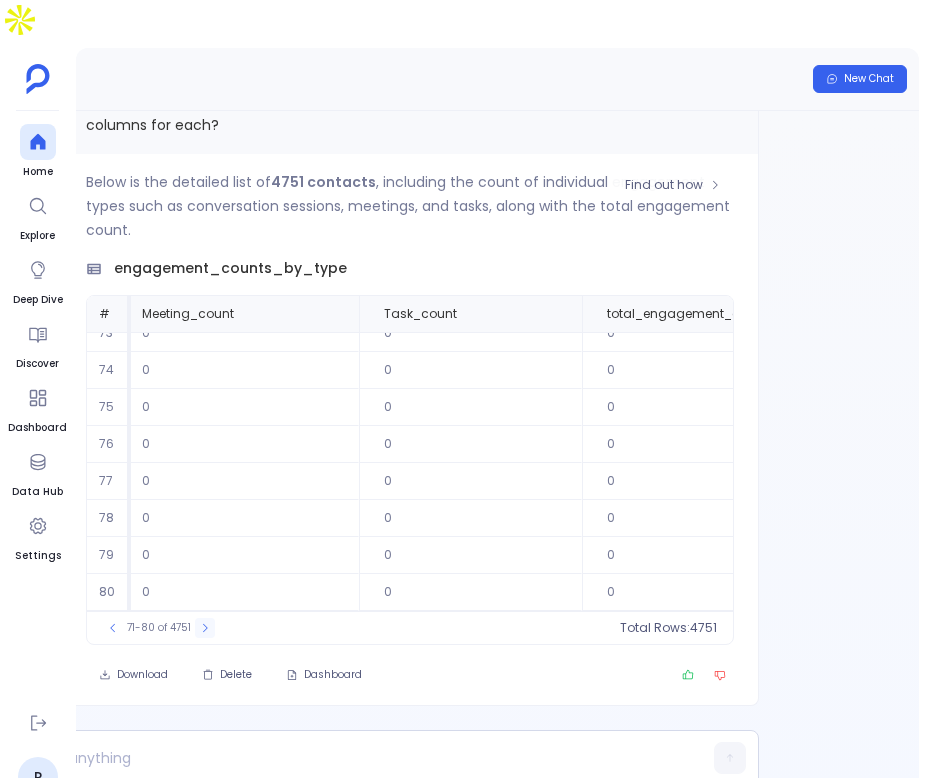 click 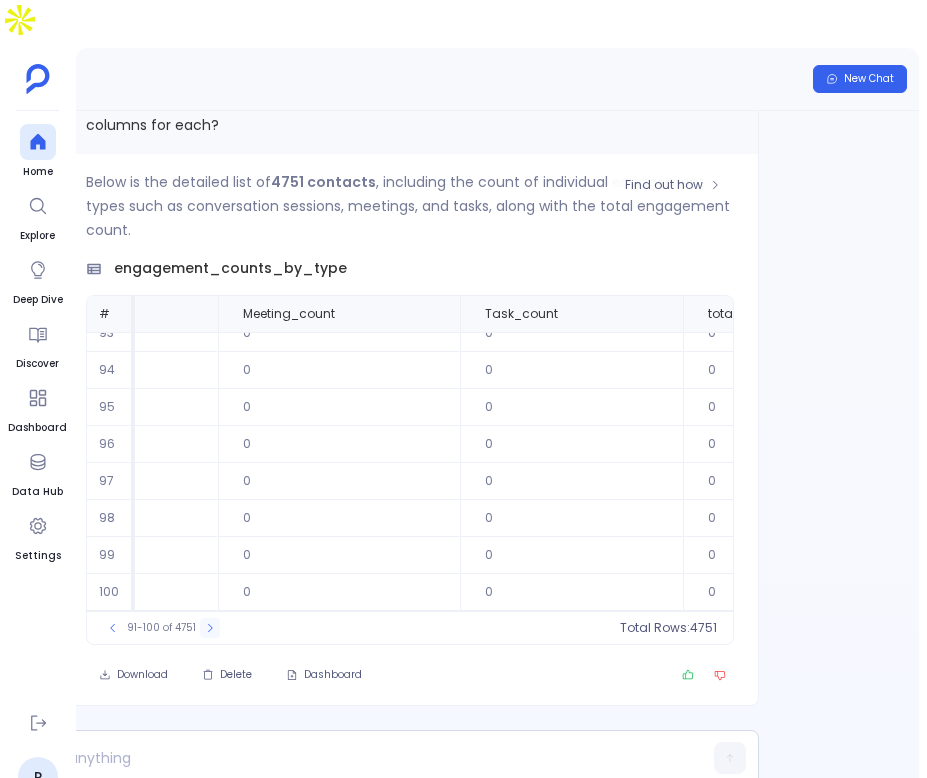 click at bounding box center [210, 628] 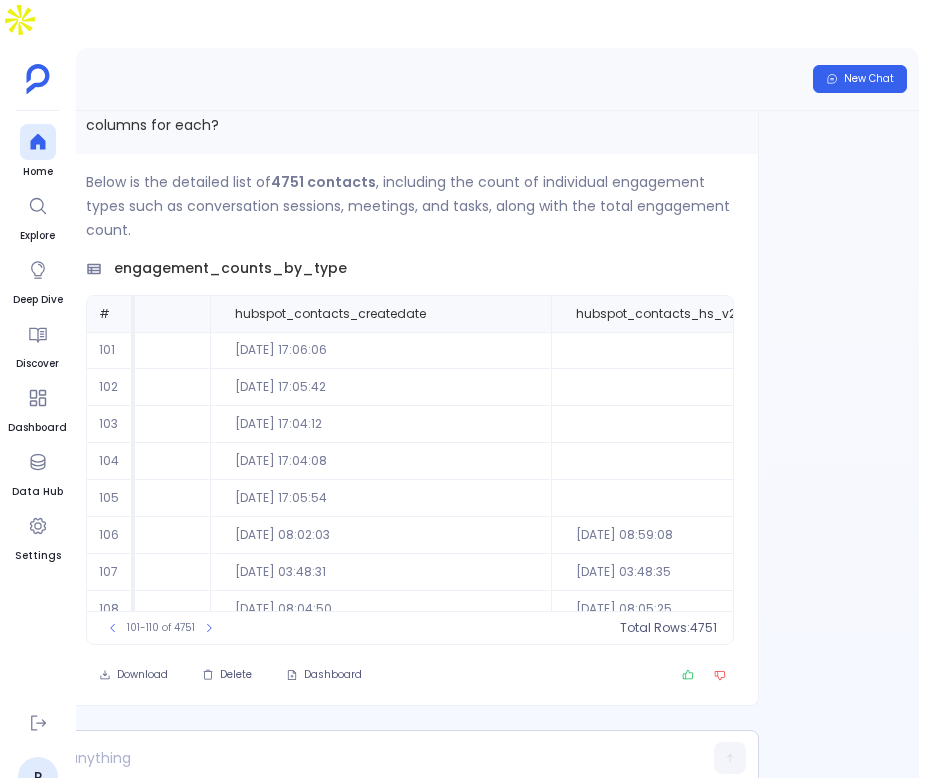 scroll, scrollTop: 0, scrollLeft: 2633, axis: horizontal 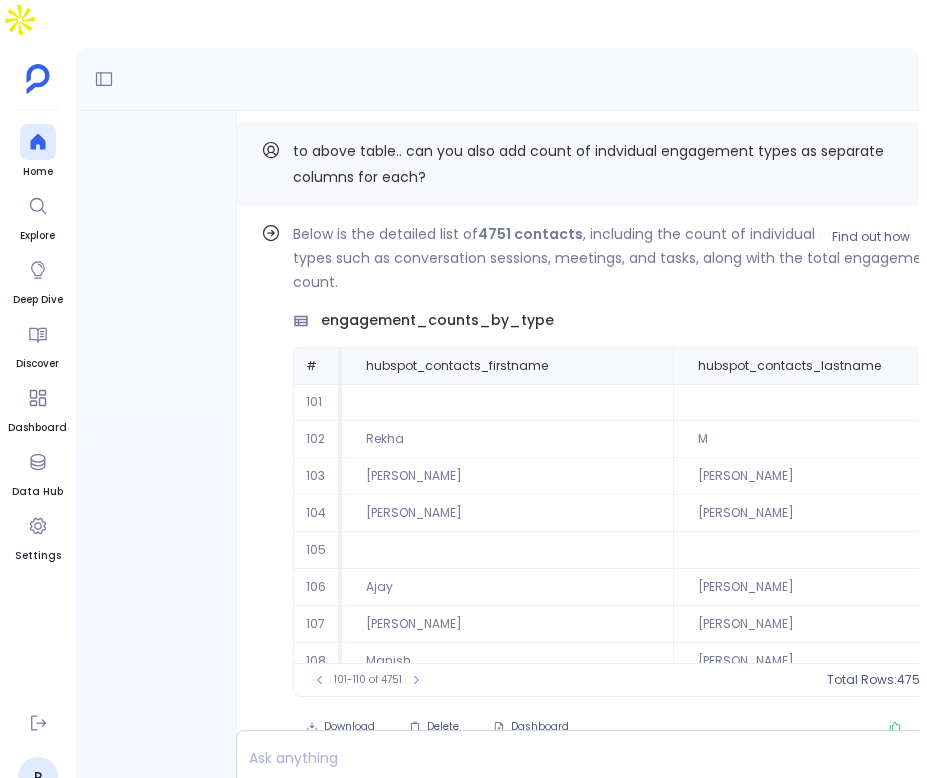 click on "101-110 of 4751" at bounding box center [368, 680] 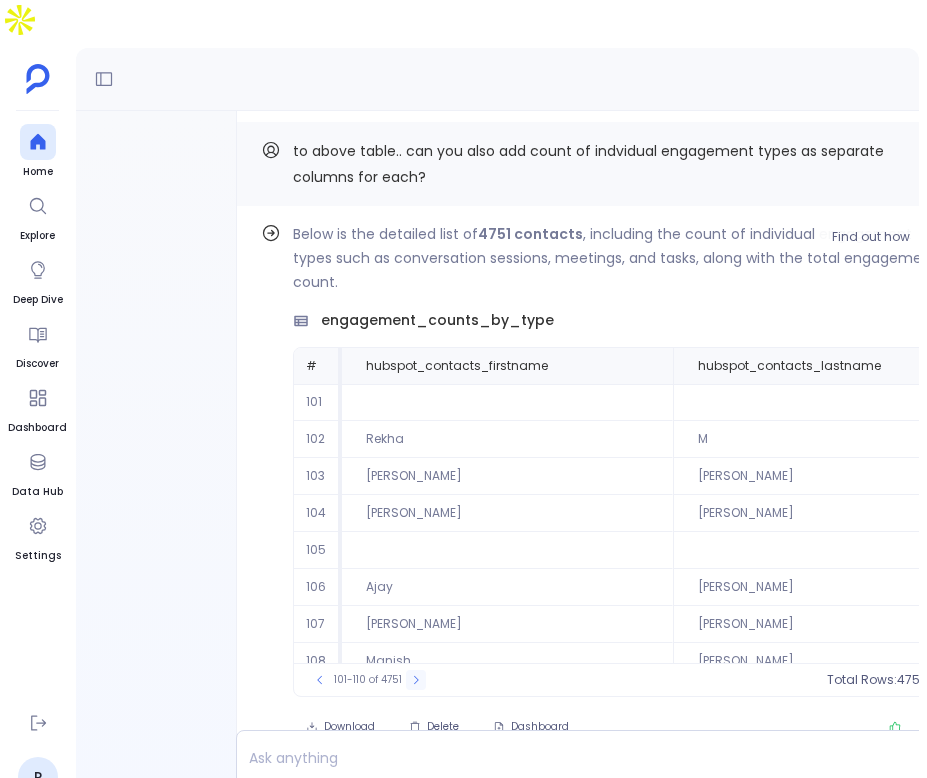 click 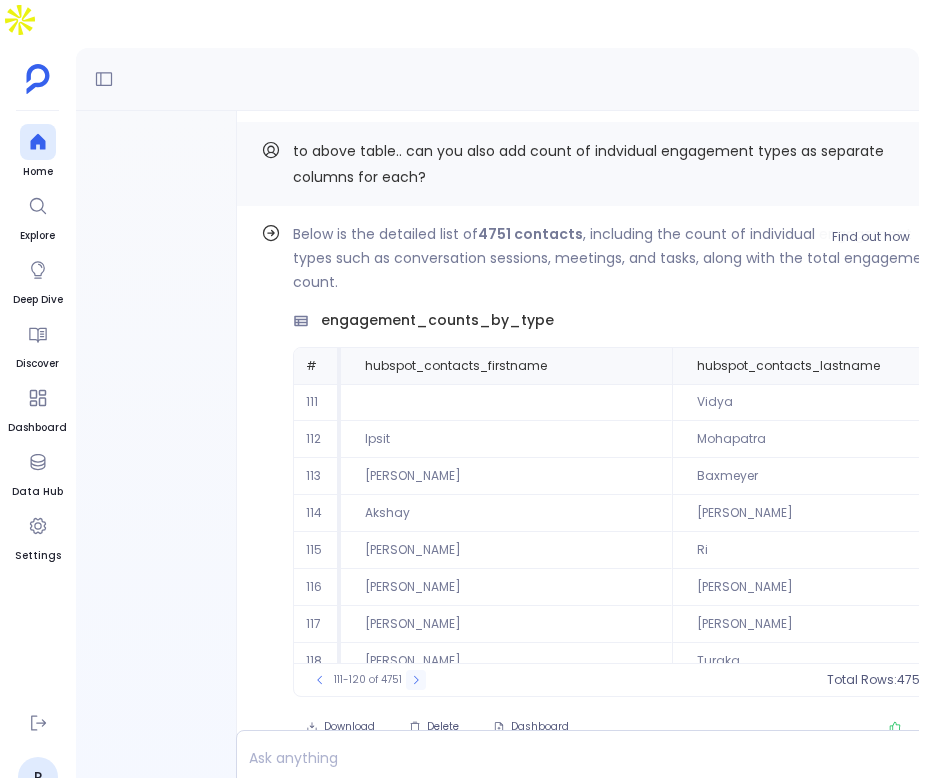 click 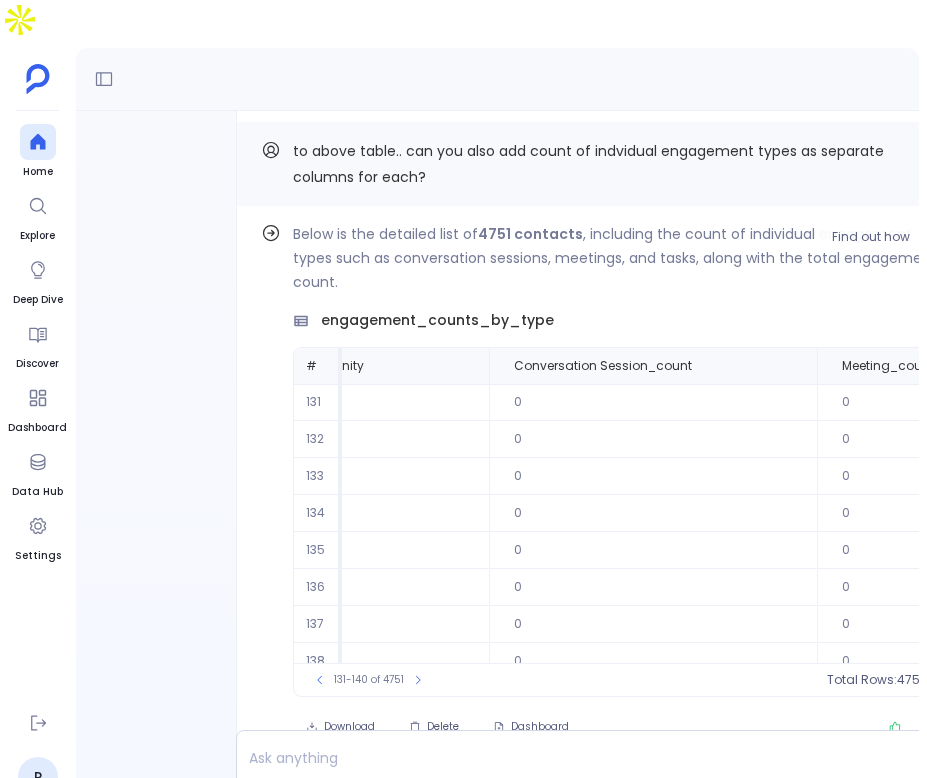 scroll, scrollTop: 0, scrollLeft: 2633, axis: horizontal 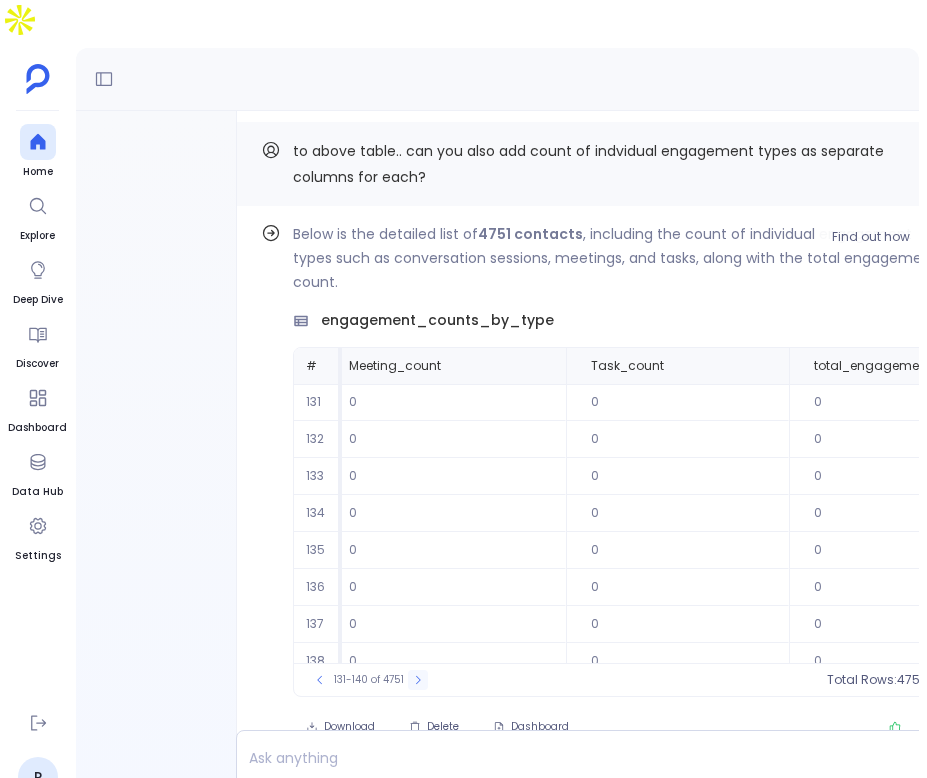 click at bounding box center (418, 680) 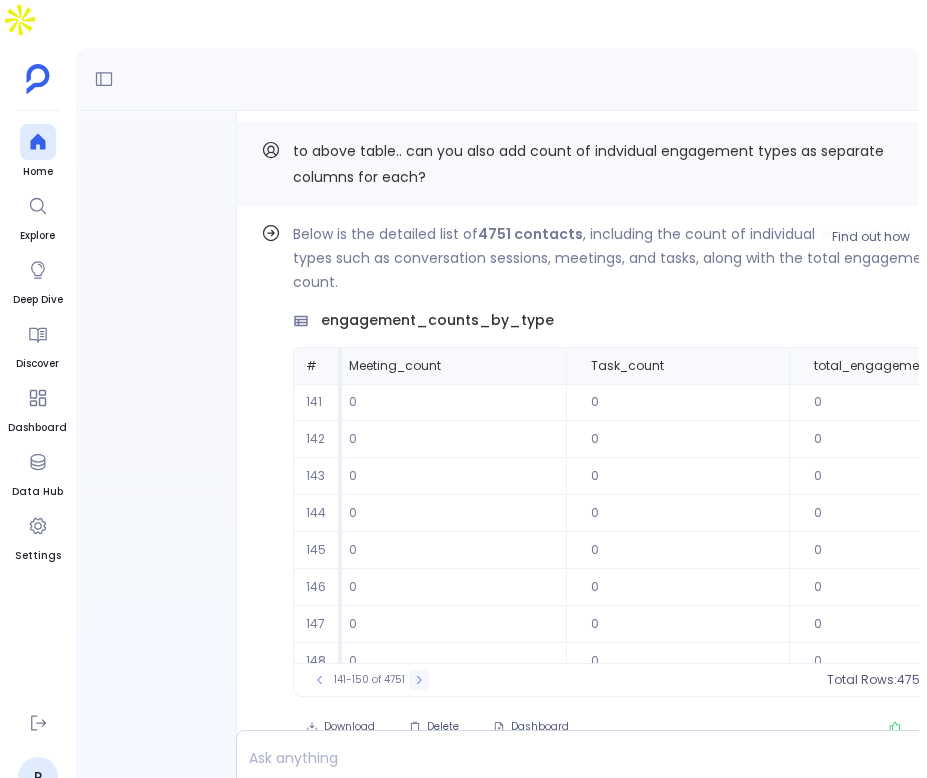 click 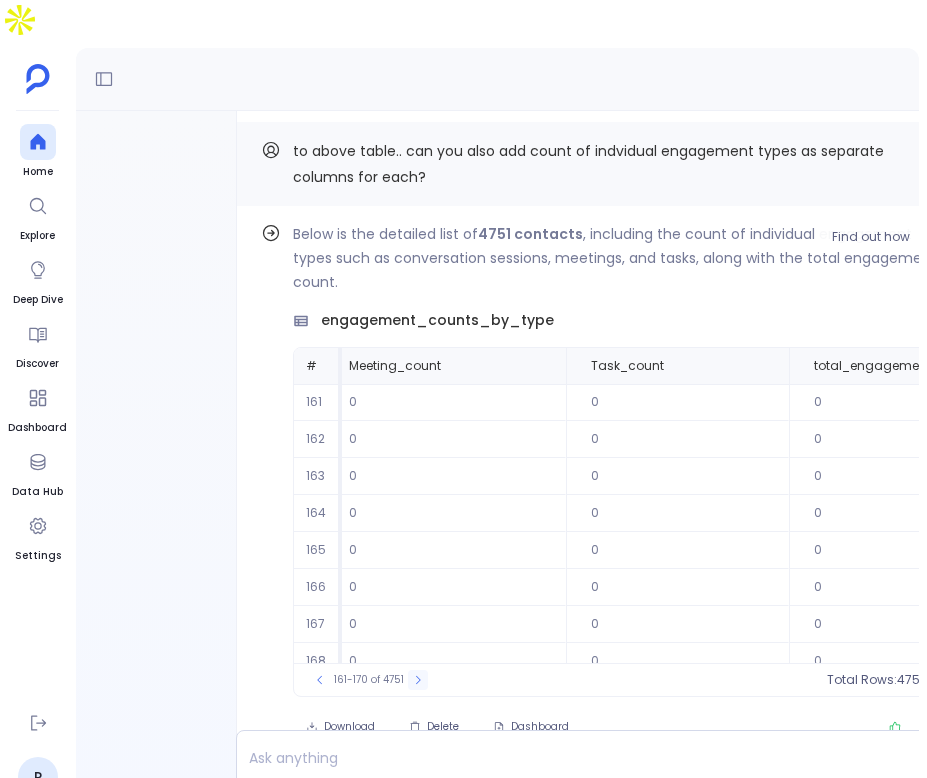 click 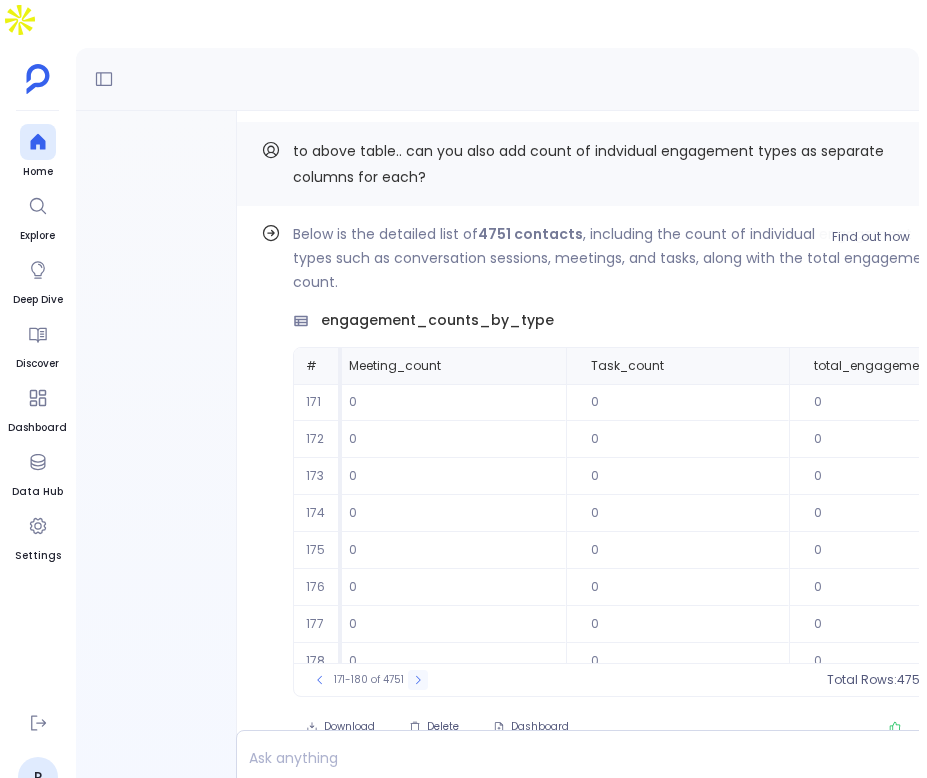 click 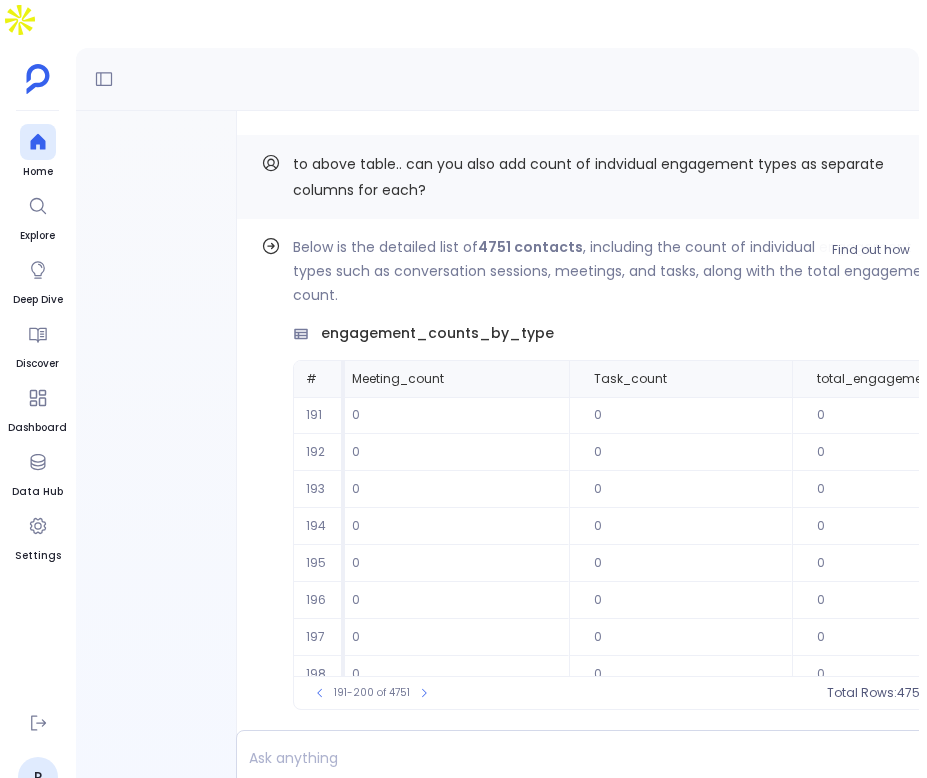 scroll, scrollTop: 0, scrollLeft: 0, axis: both 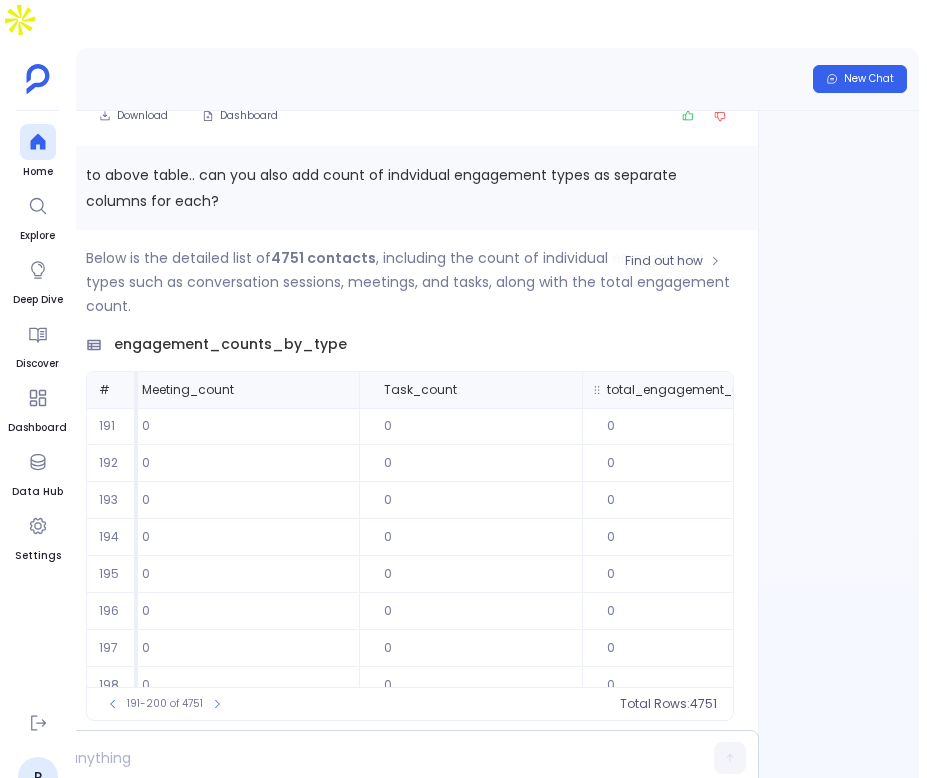 click 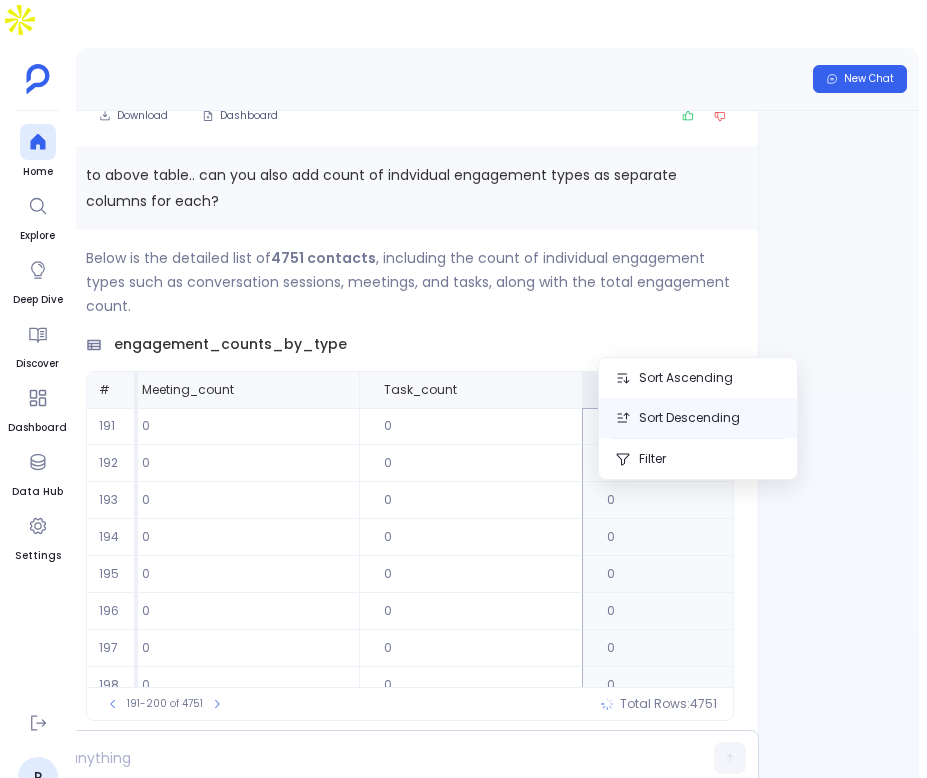 click on "Sort Descending" at bounding box center [698, 418] 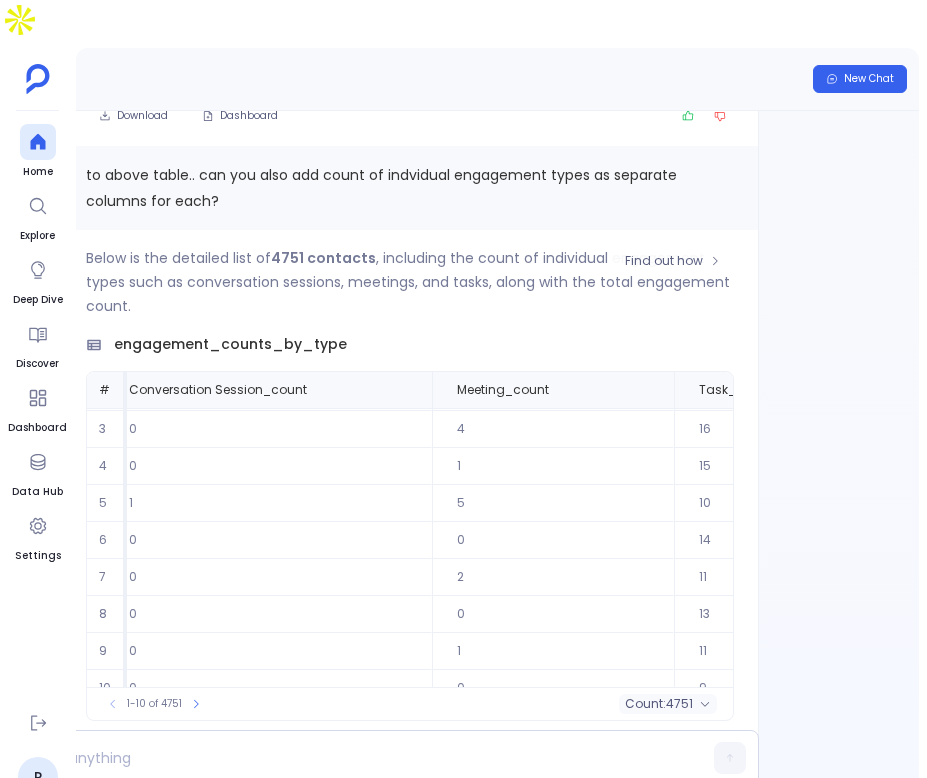 scroll, scrollTop: 96, scrollLeft: 2310, axis: both 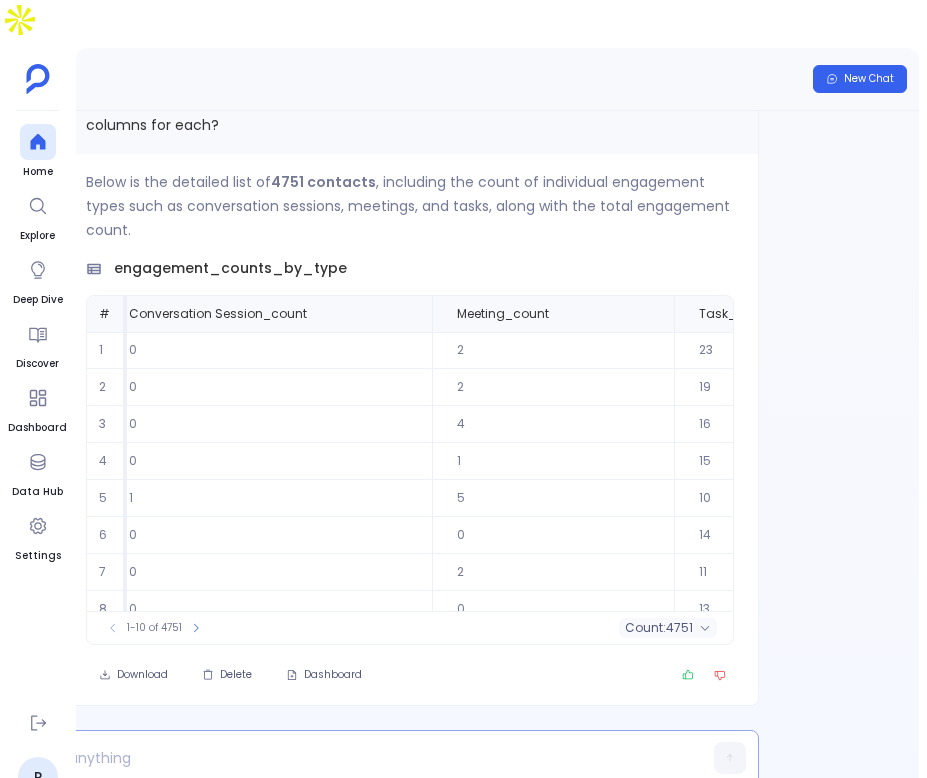 click at bounding box center (355, 758) 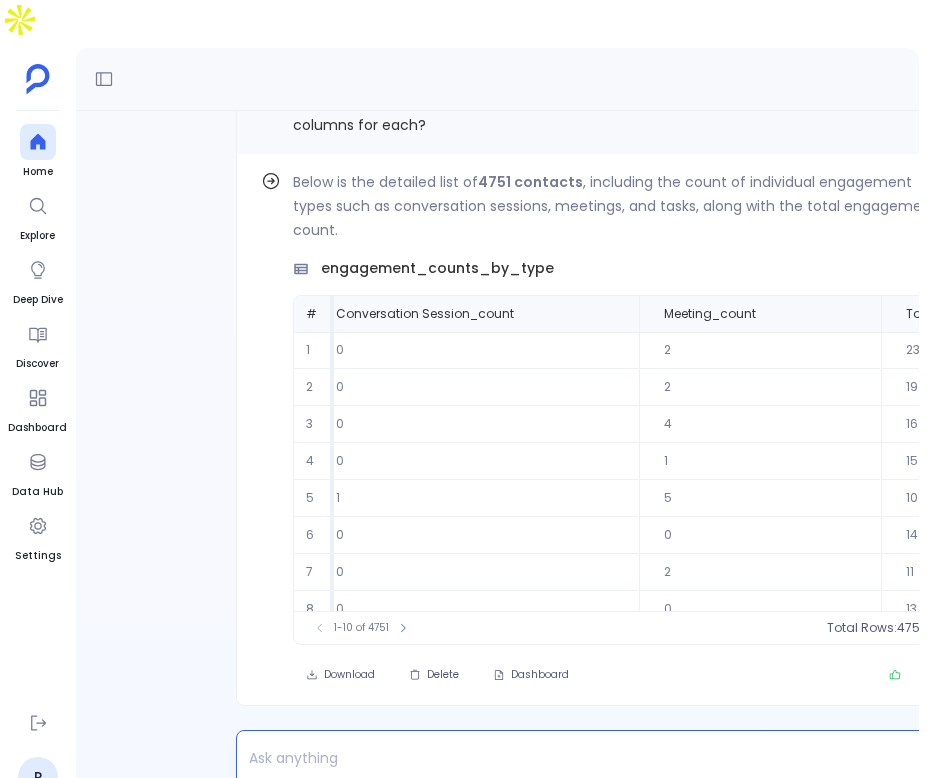 click at bounding box center [562, 758] 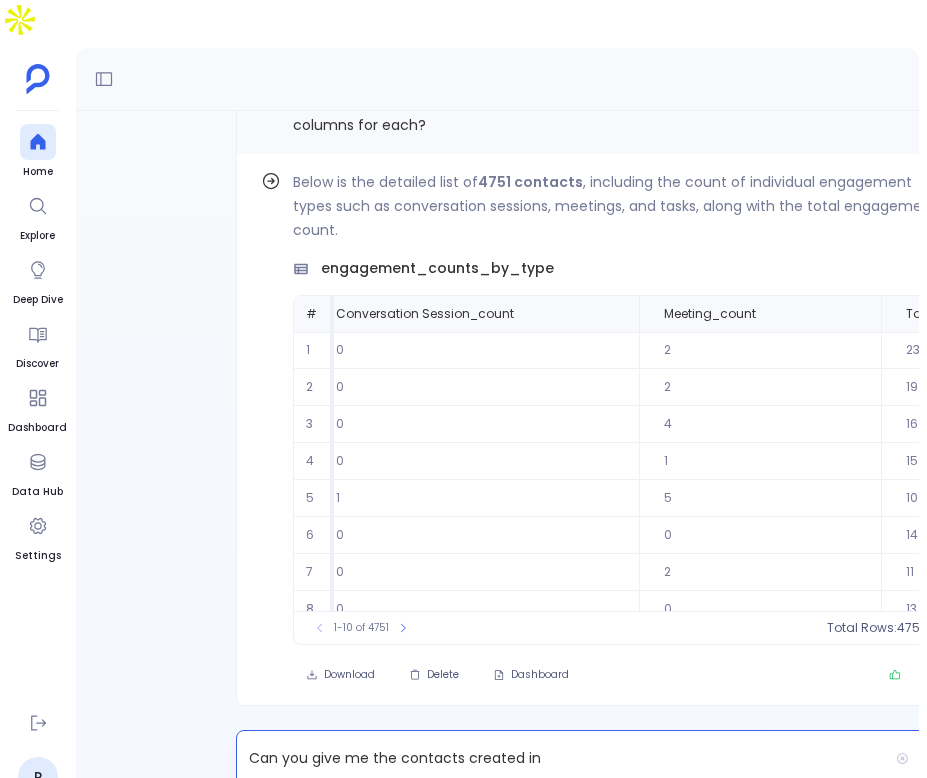 click on "Can you give me the contacts created in" at bounding box center (562, 758) 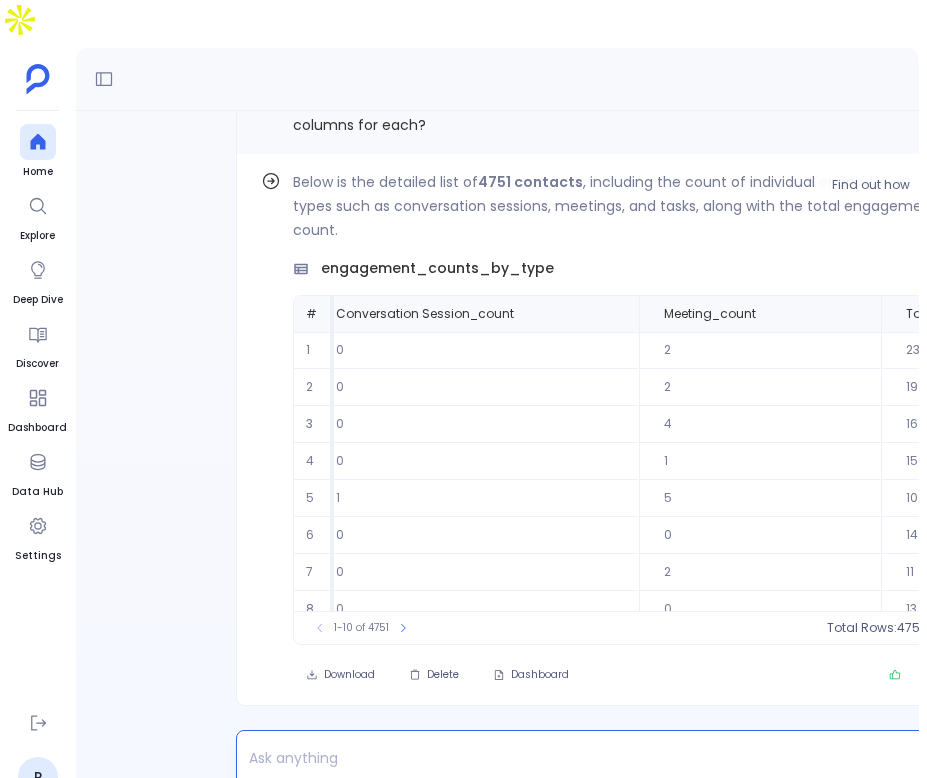 scroll, scrollTop: 0, scrollLeft: 2625, axis: horizontal 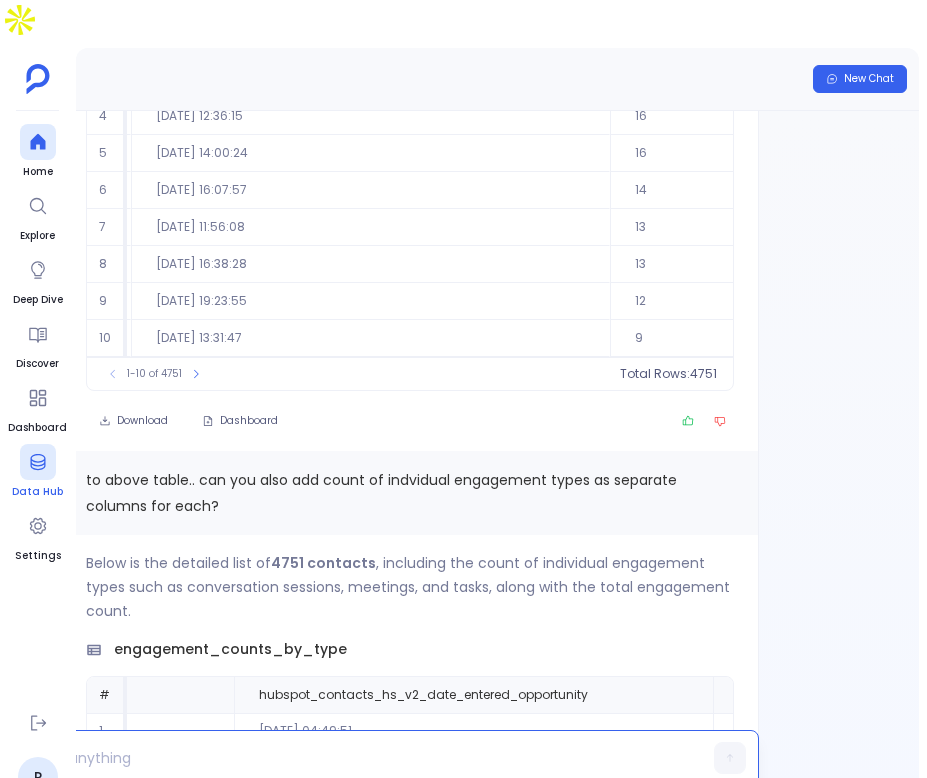 click on "Data Hub" at bounding box center [37, 472] 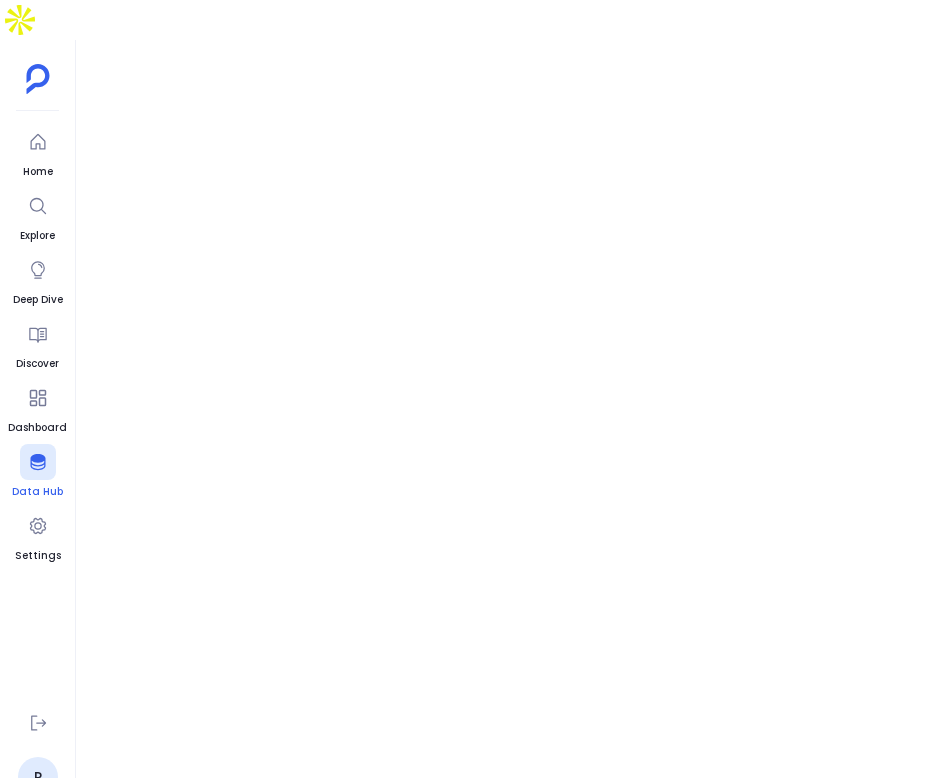 scroll, scrollTop: 0, scrollLeft: 0, axis: both 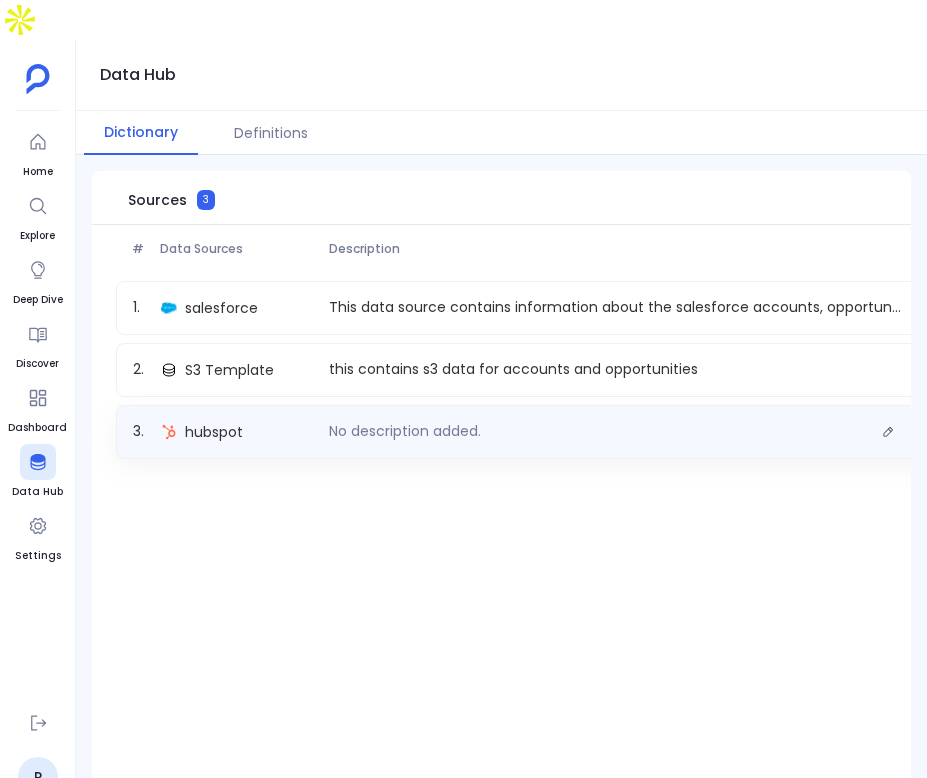click on "3 . hubspot No description added. 29 / 29  Enabled" at bounding box center [592, 432] 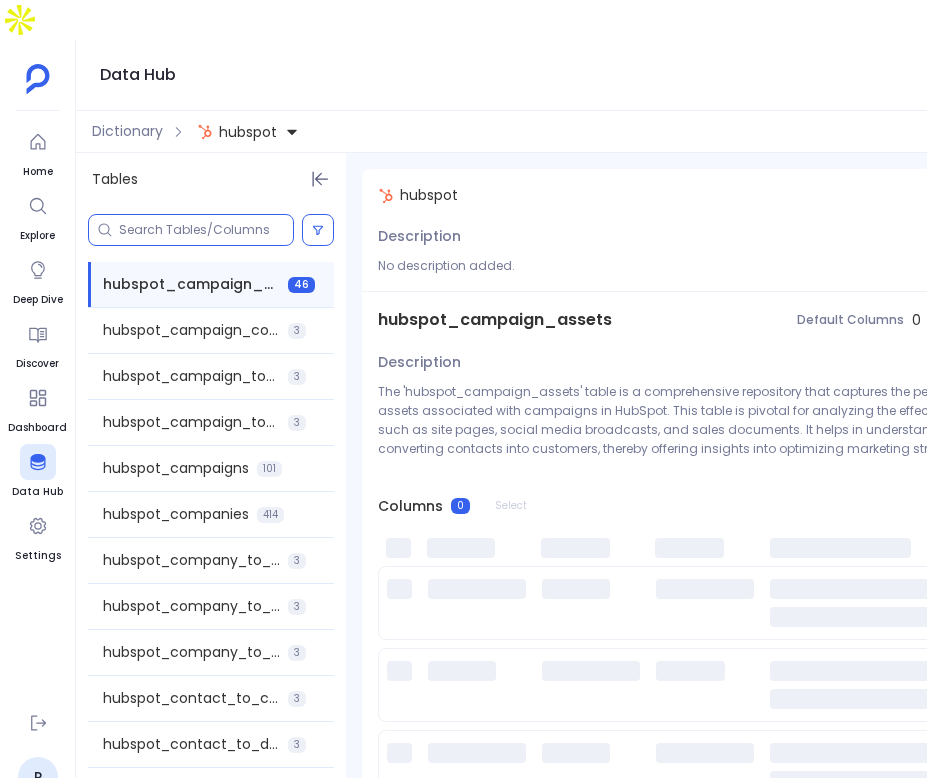 click at bounding box center (206, 230) 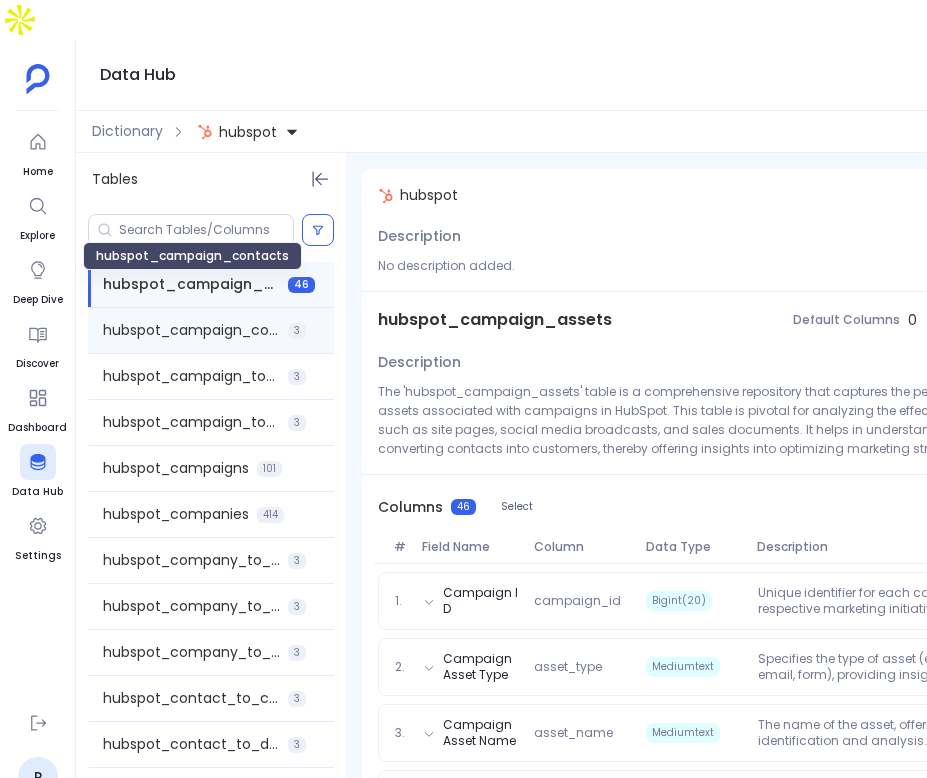 click on "hubspot_campaign_contacts" at bounding box center [191, 330] 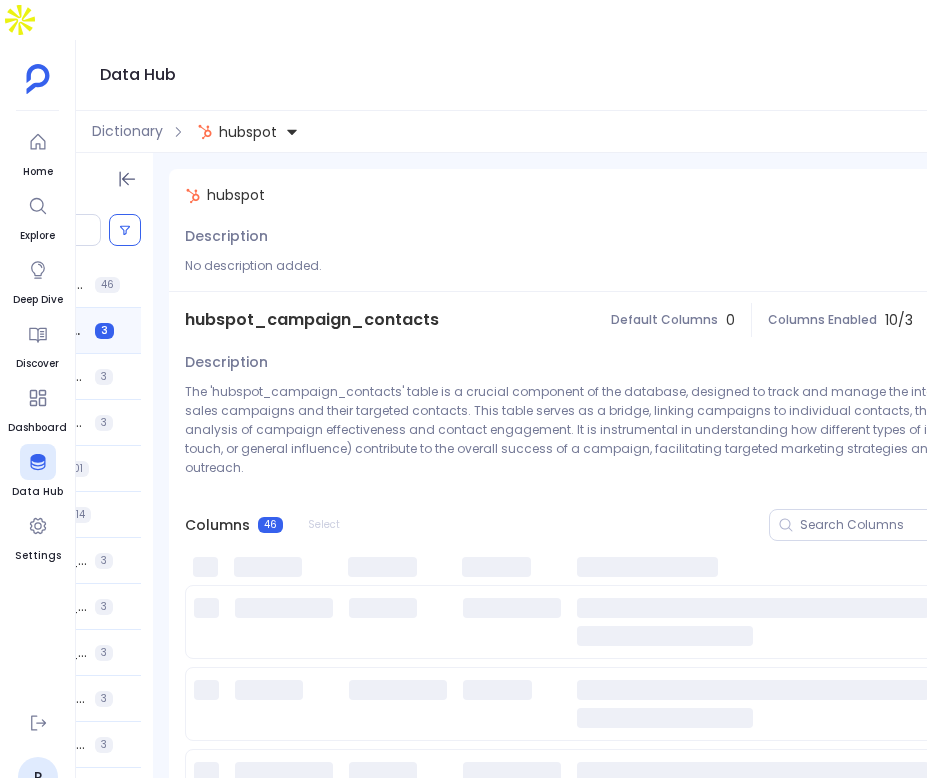 scroll, scrollTop: 0, scrollLeft: 200, axis: horizontal 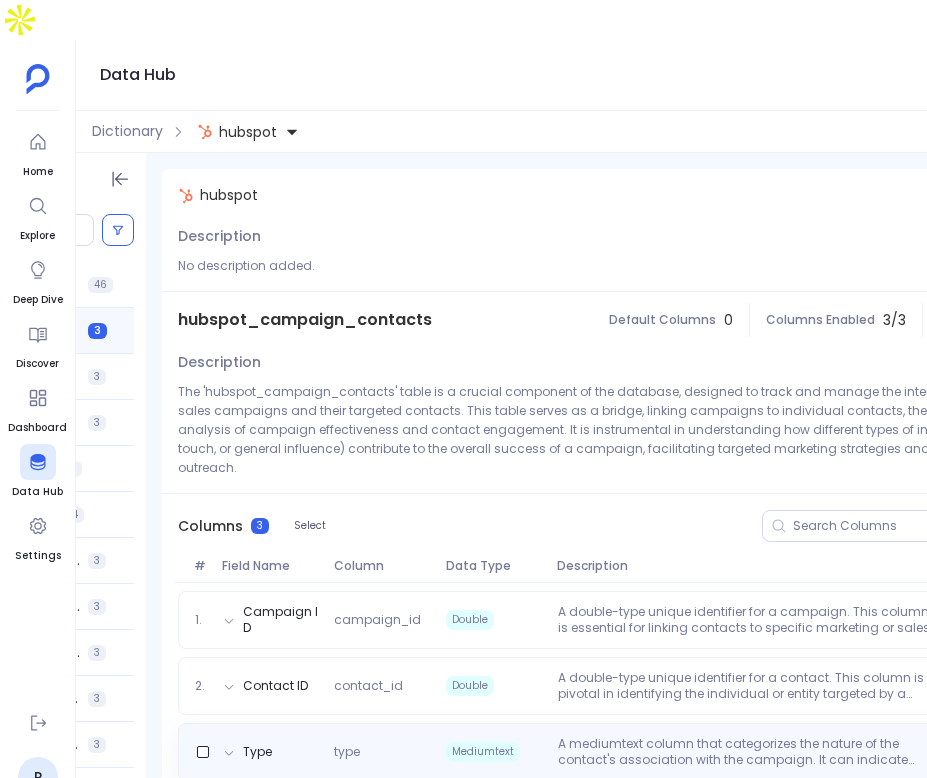 click on "Mediumtext" at bounding box center [494, 752] 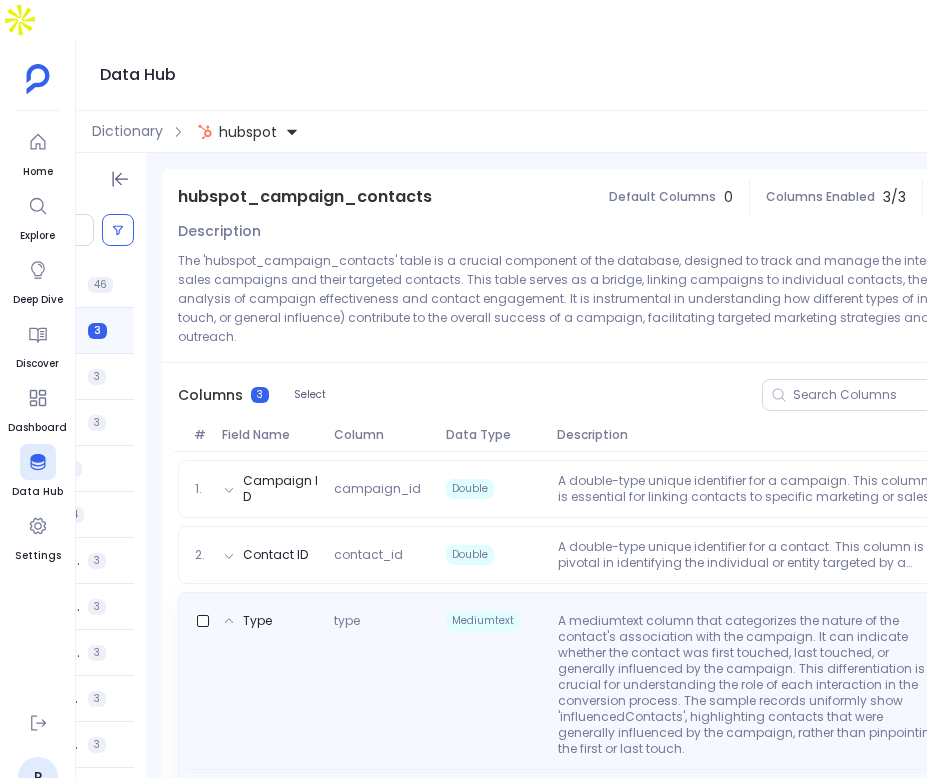 scroll, scrollTop: 173, scrollLeft: 0, axis: vertical 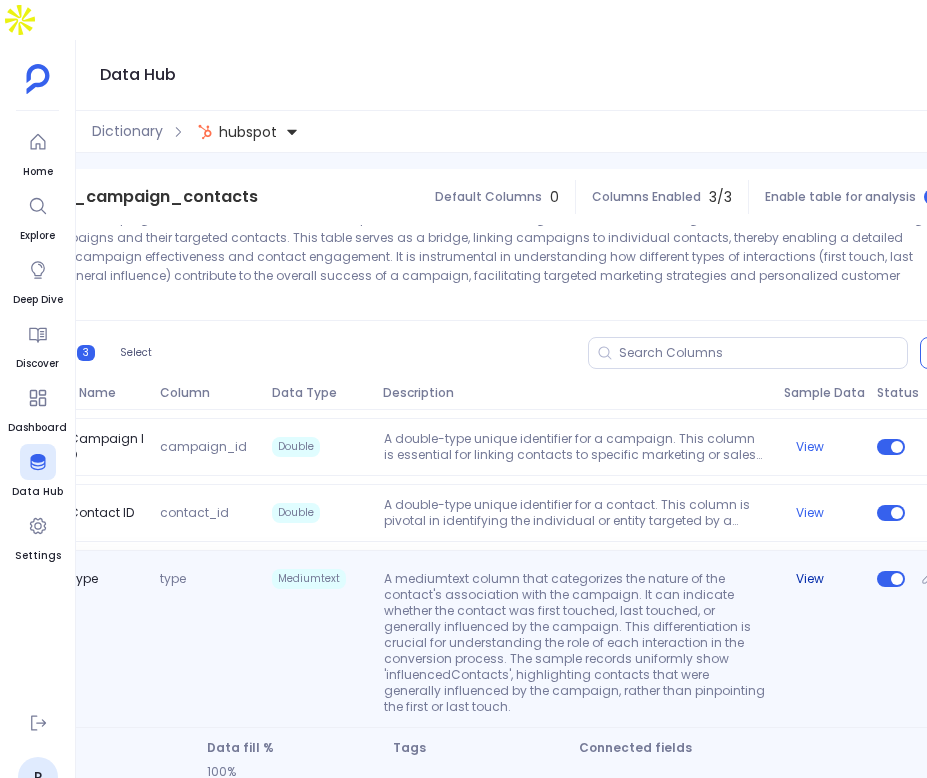 click on "View" at bounding box center (810, 579) 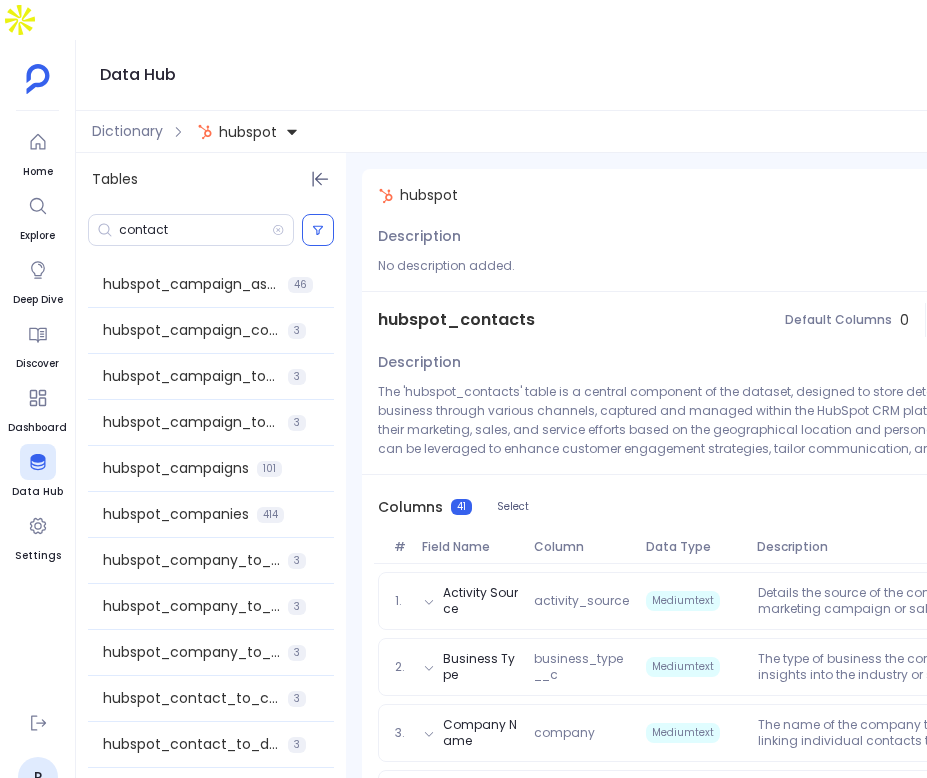 scroll, scrollTop: 0, scrollLeft: 0, axis: both 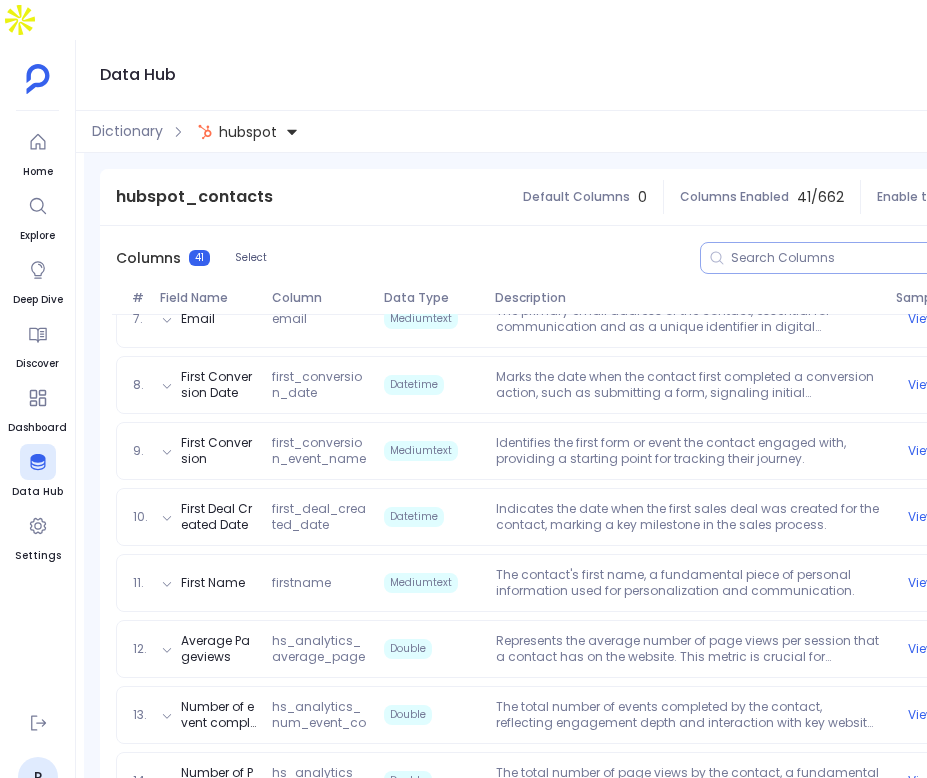 click at bounding box center (875, 258) 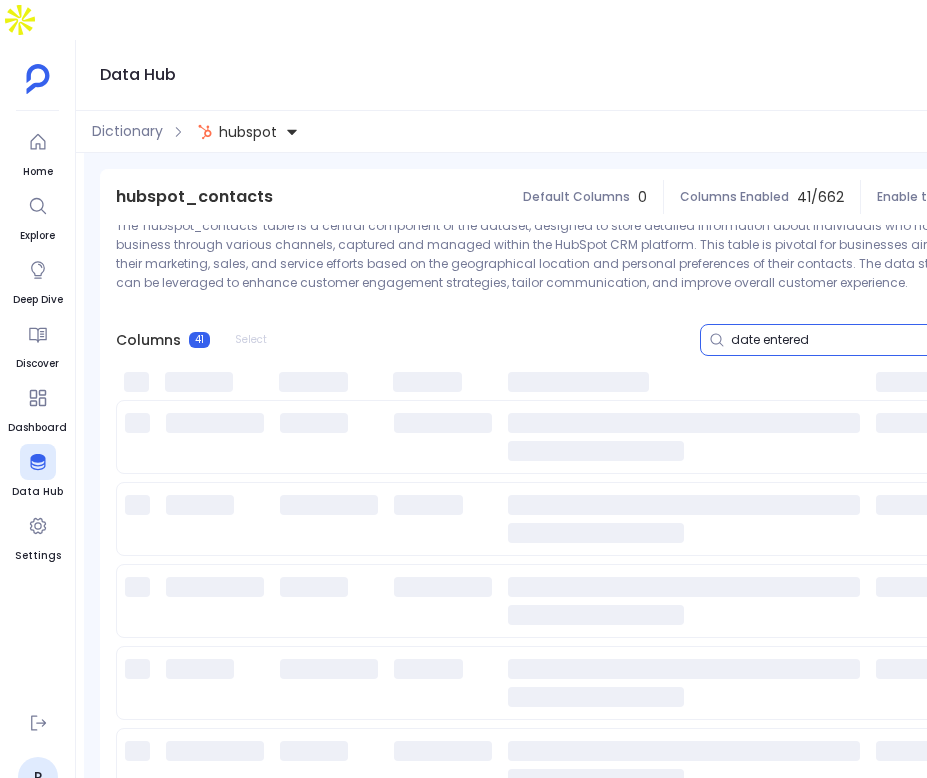 scroll, scrollTop: 0, scrollLeft: 0, axis: both 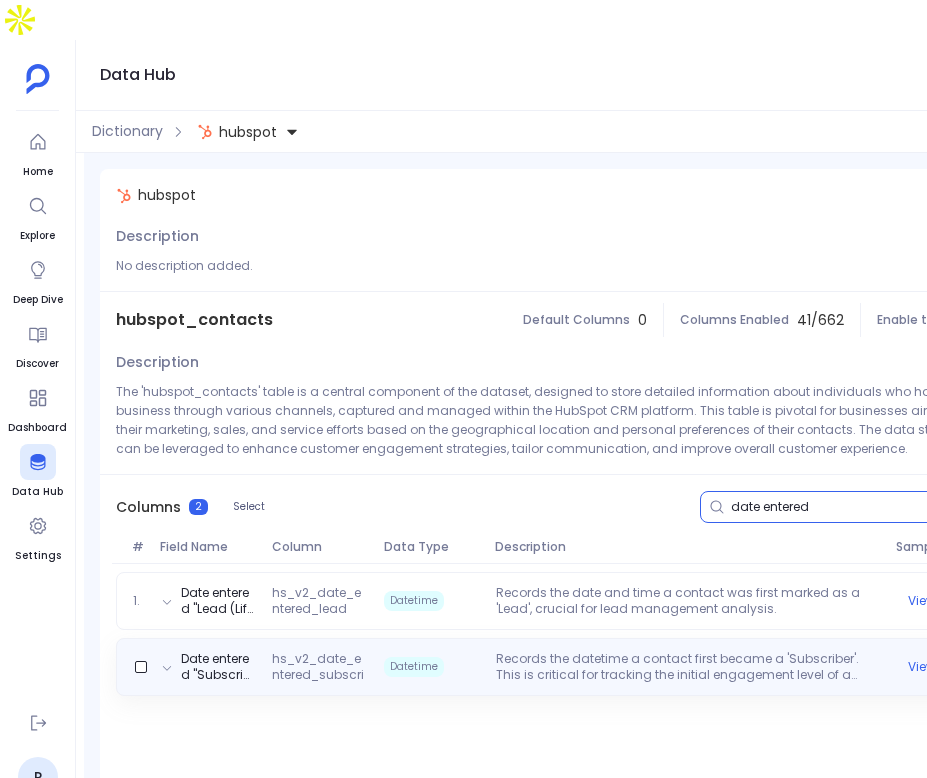 click on "Datetime" at bounding box center (432, 667) 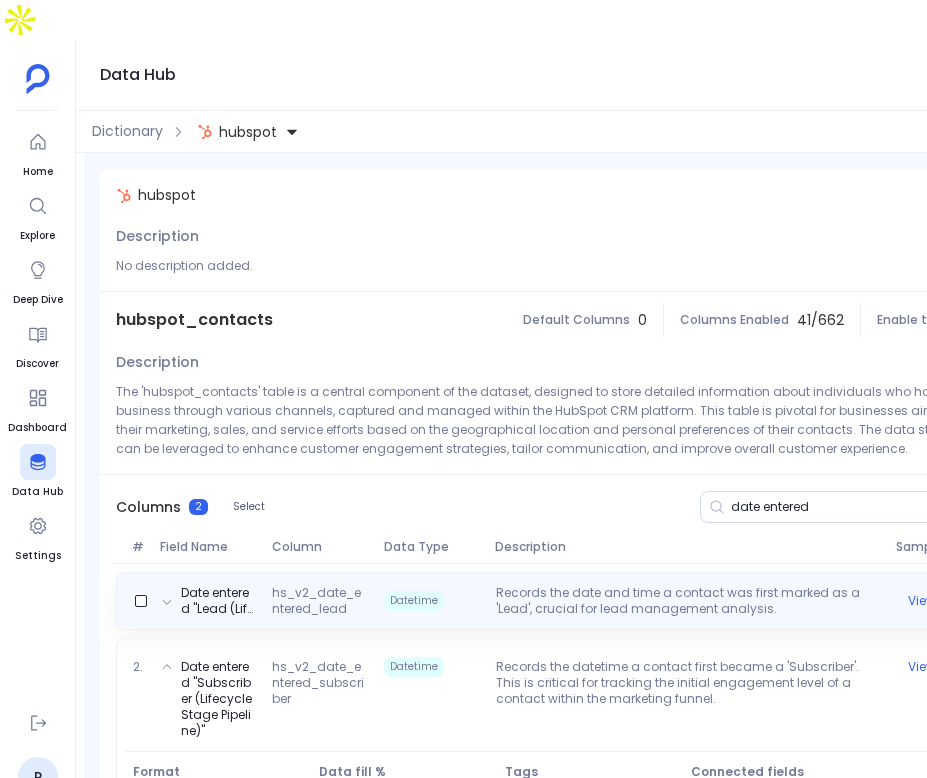 click on "Datetime" at bounding box center [432, 601] 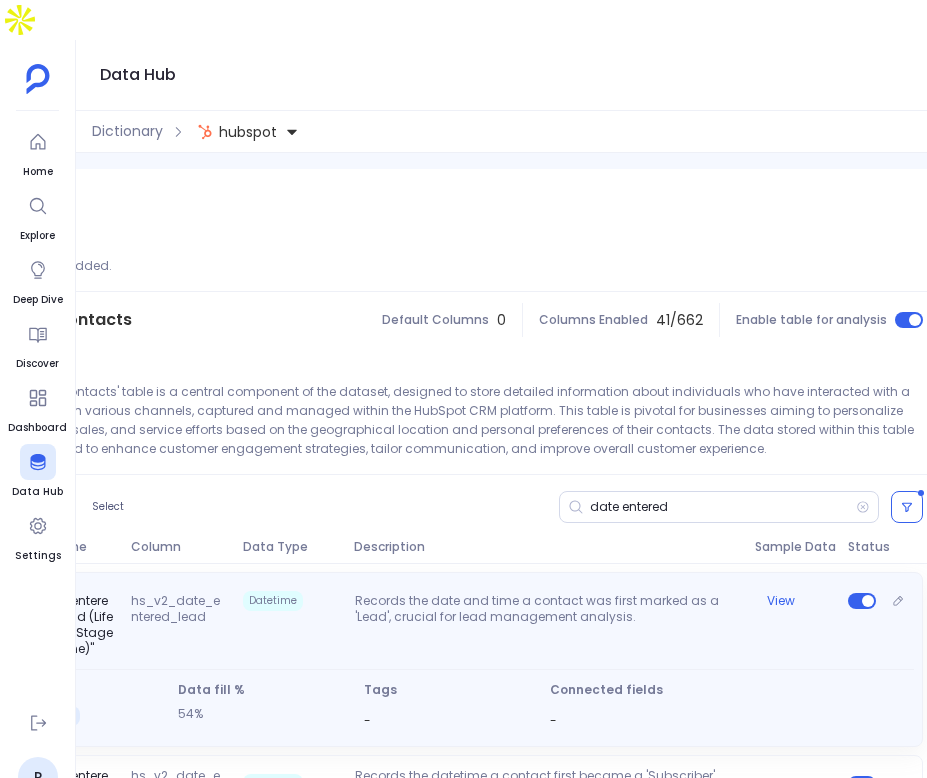 scroll, scrollTop: 0, scrollLeft: 399, axis: horizontal 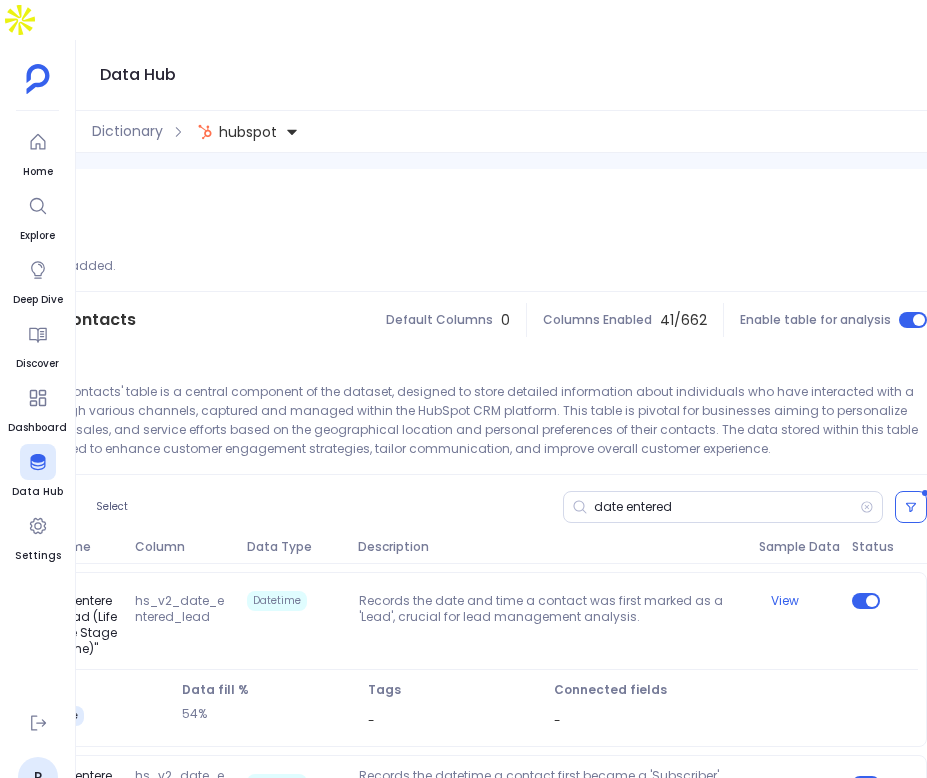 click on "Columns 2 Select date entered" at bounding box center (453, 507) 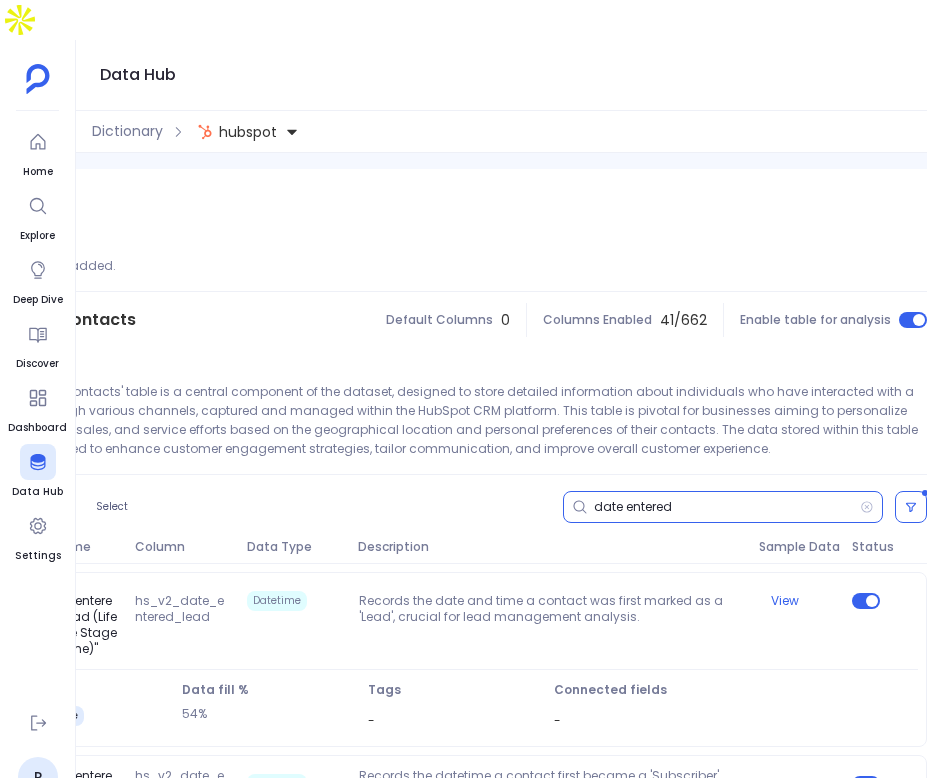 click on "date entered" at bounding box center (727, 507) 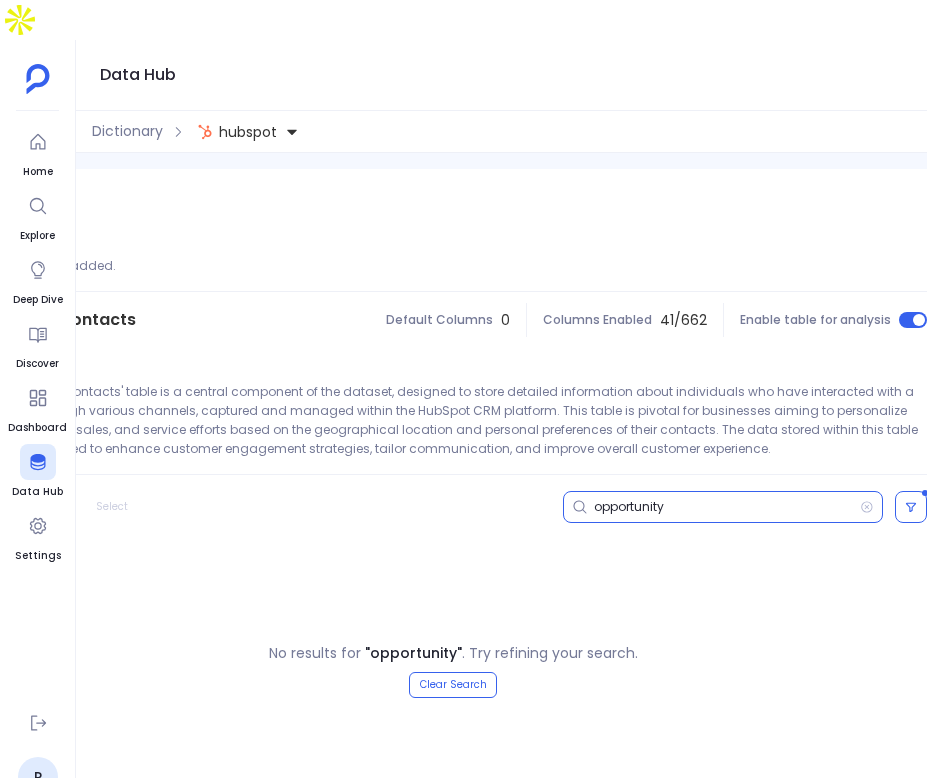 type on "opportunity" 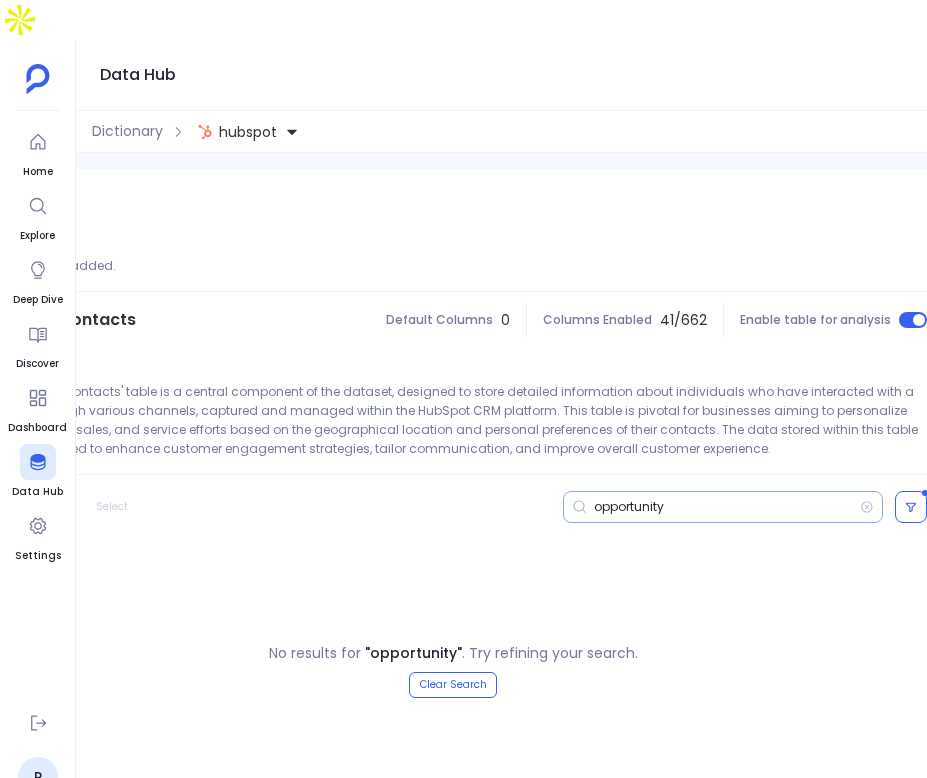 click on "opportunity" at bounding box center [723, 507] 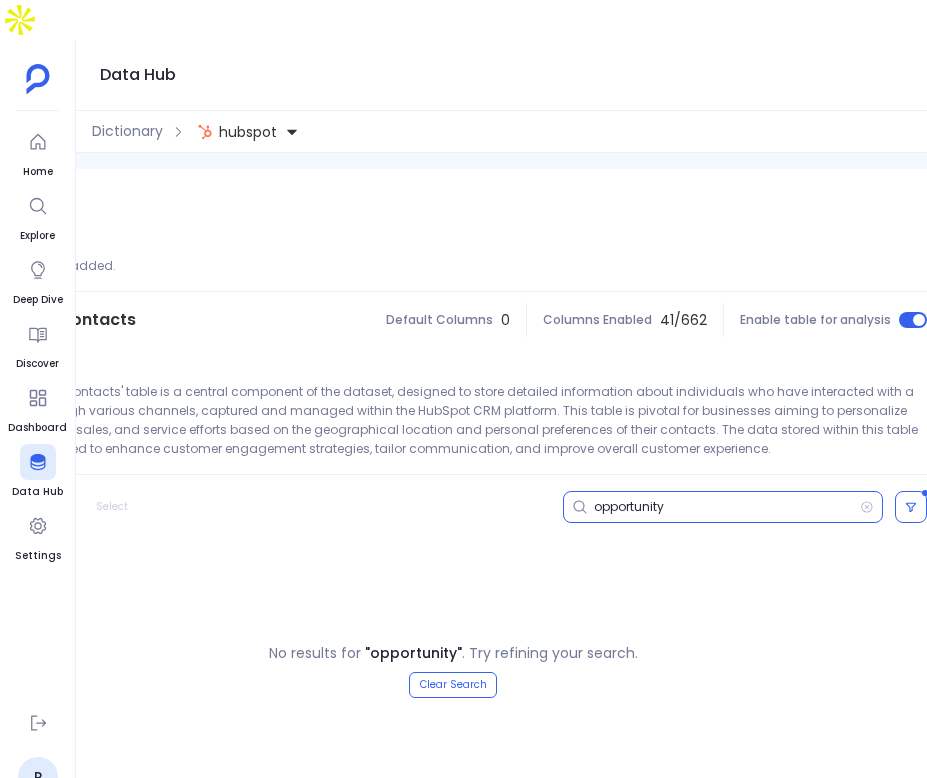 click on "opportunity" at bounding box center (727, 507) 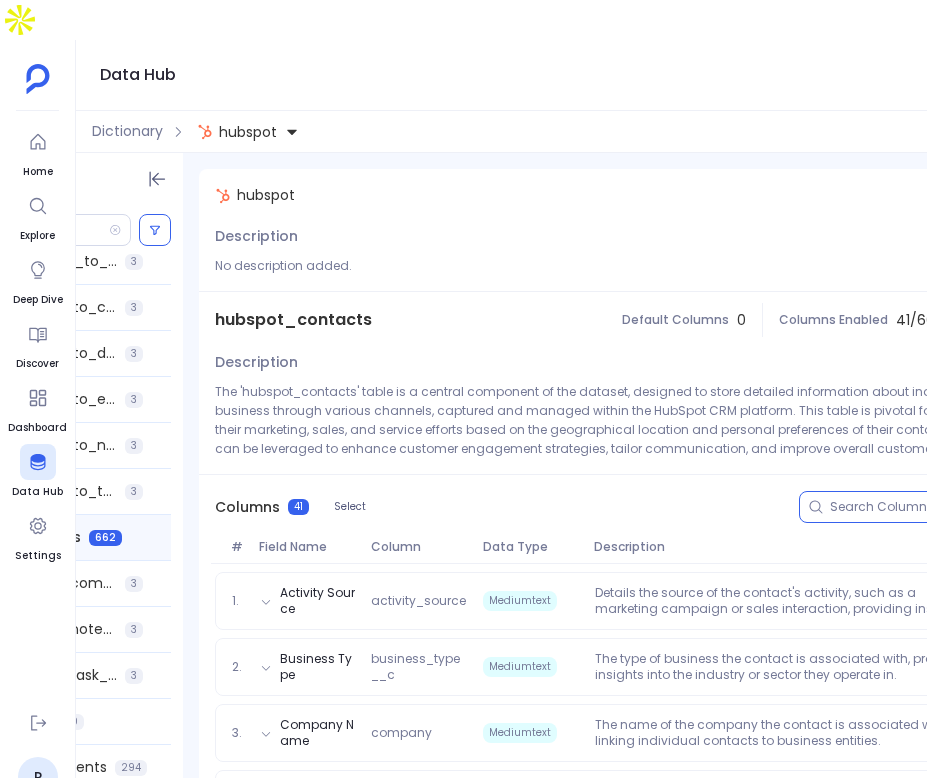 scroll, scrollTop: 0, scrollLeft: 131, axis: horizontal 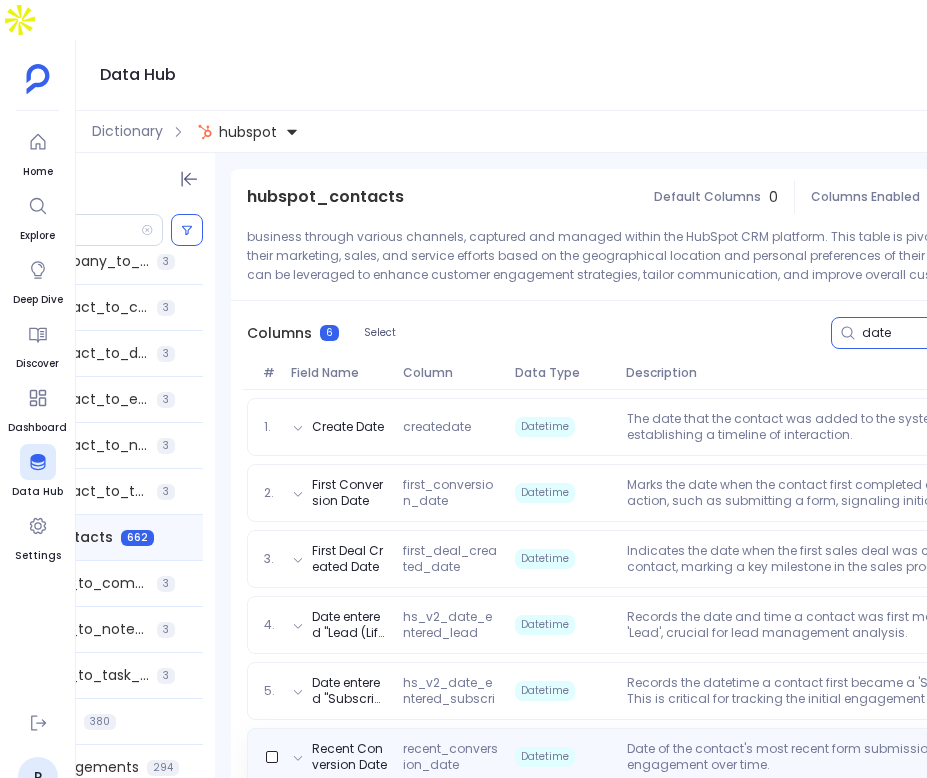 type on "date" 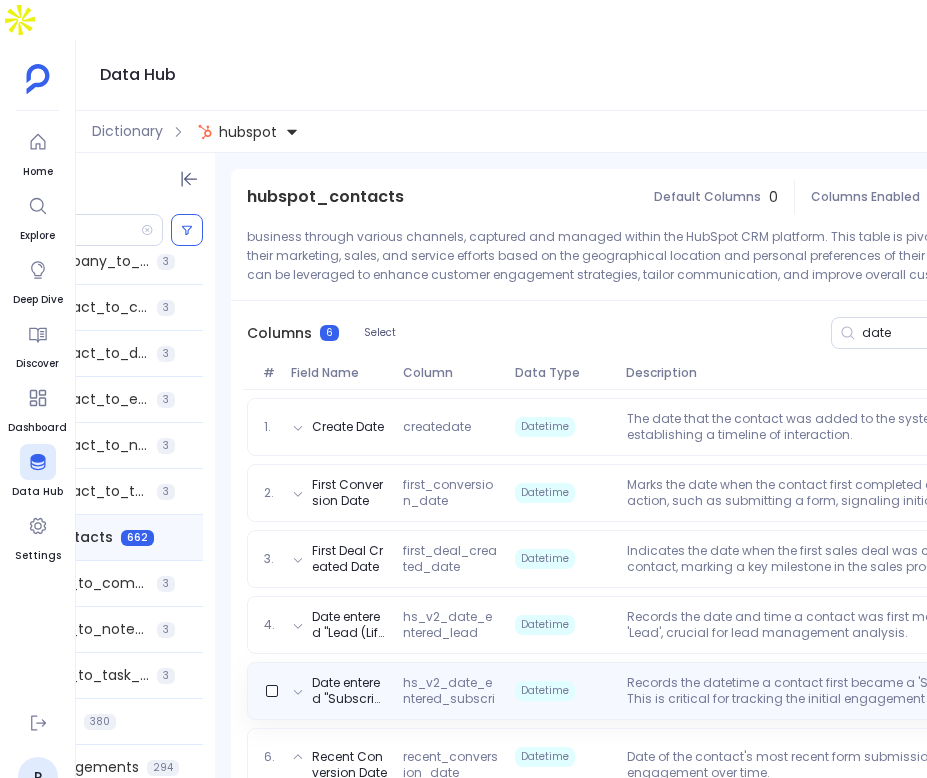 scroll, scrollTop: 259, scrollLeft: 0, axis: vertical 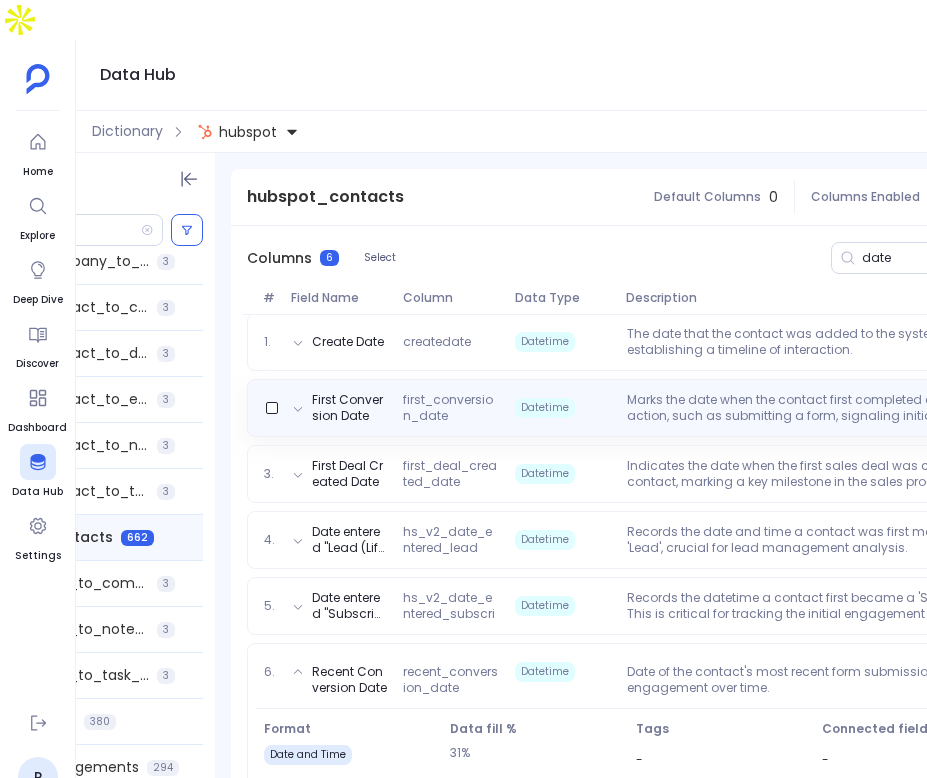 click on "first_conversion_date" at bounding box center (451, 408) 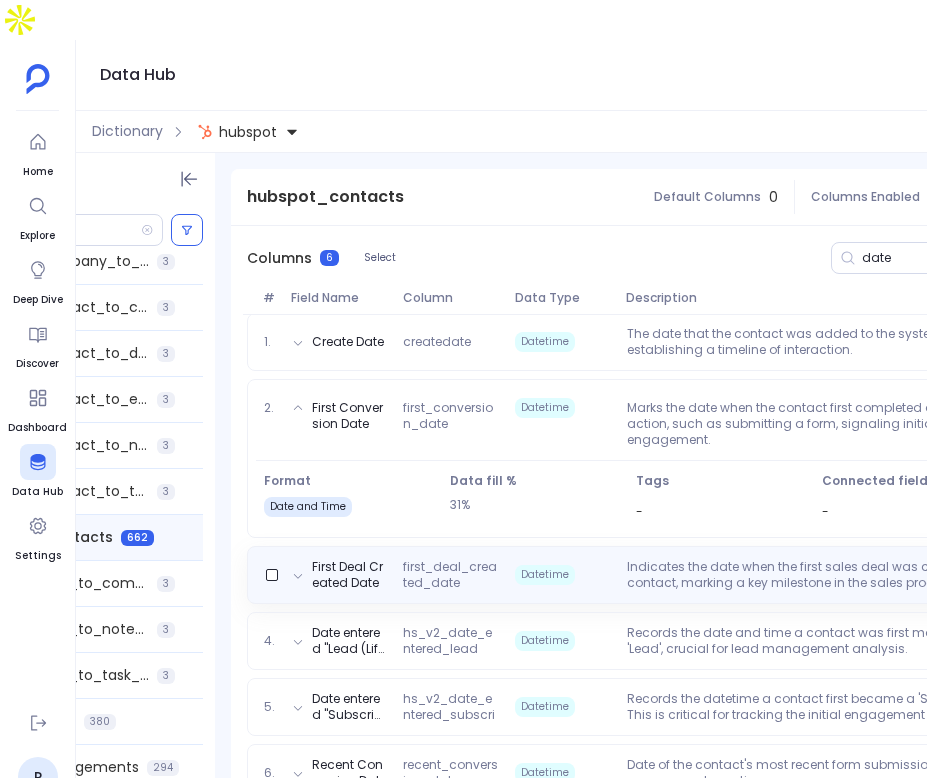 click on "first_deal_created_date" at bounding box center (451, 575) 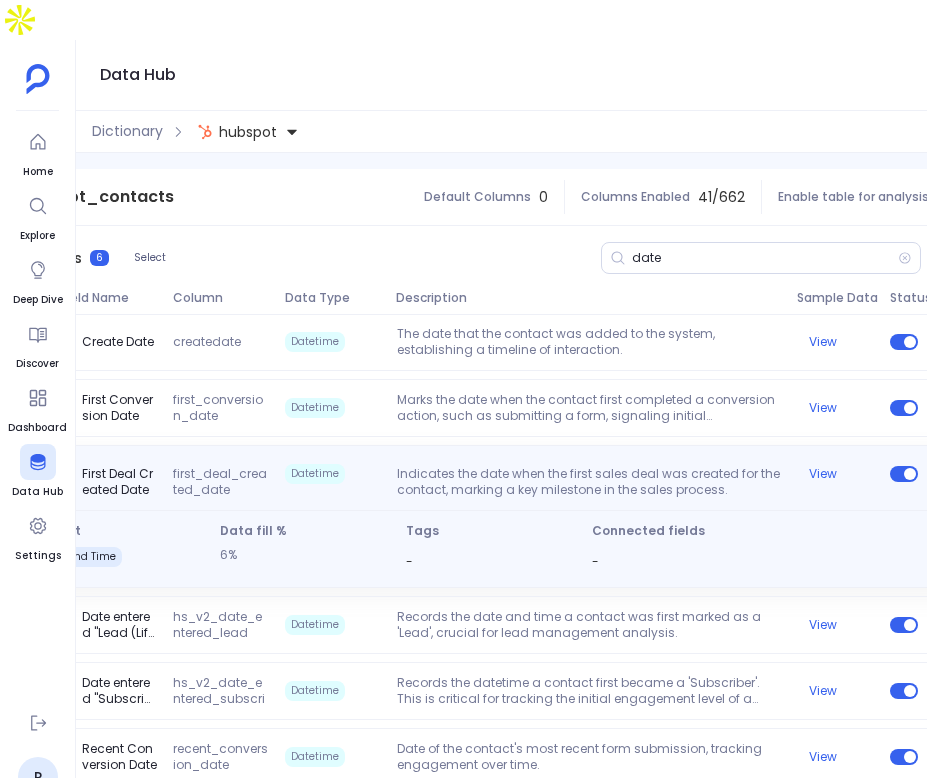 scroll, scrollTop: 0, scrollLeft: 366, axis: horizontal 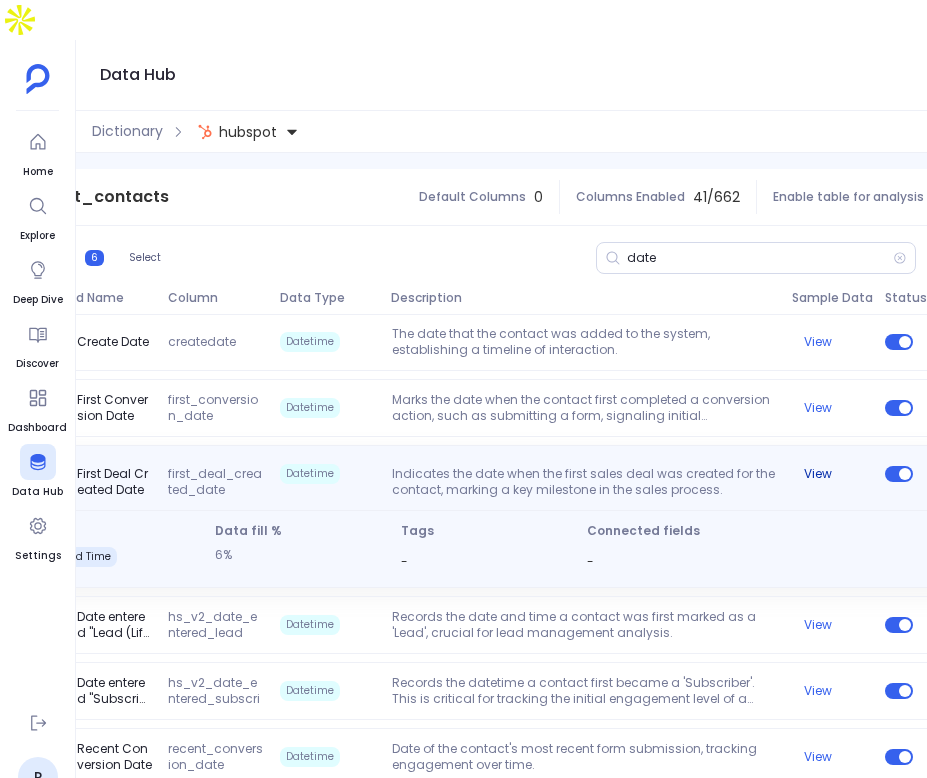 click on "View" at bounding box center [818, 474] 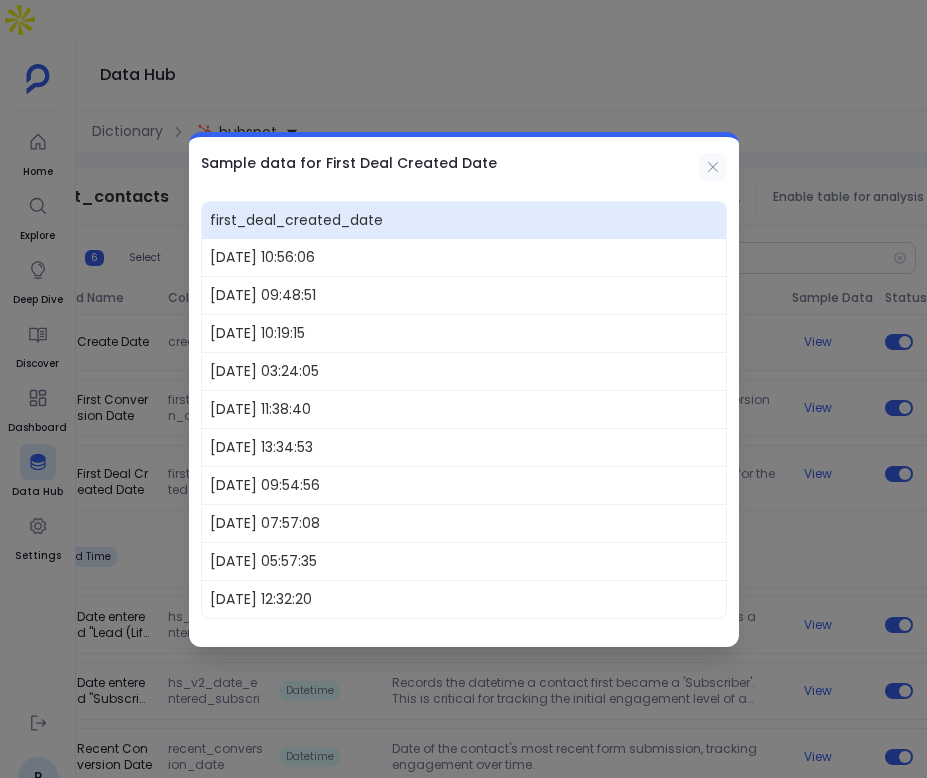 click 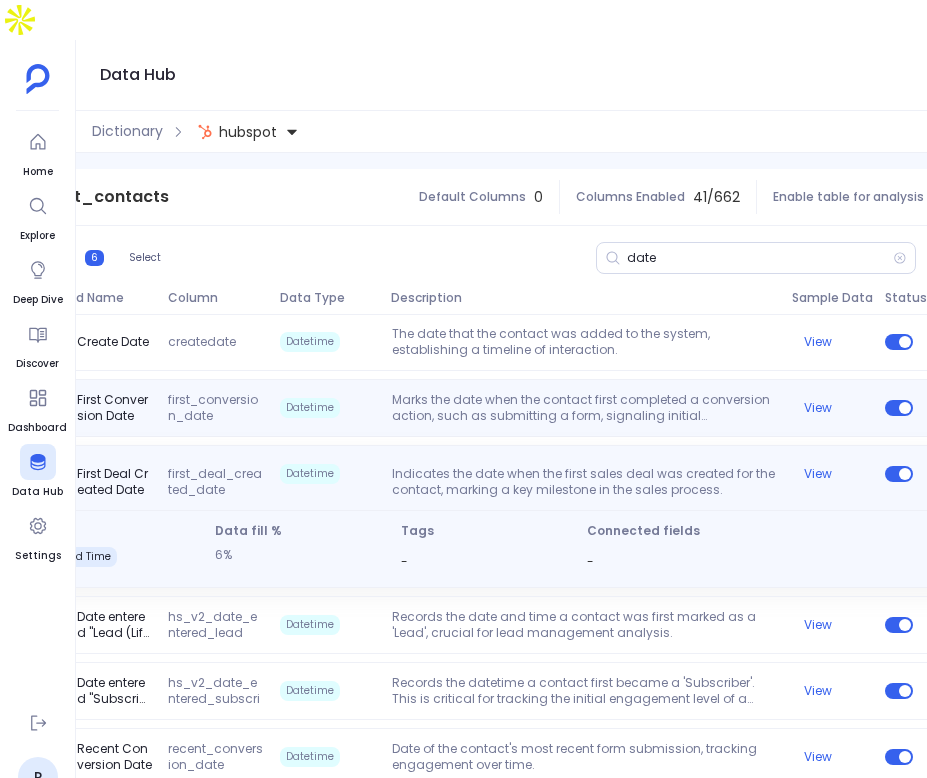 click on "first_deal_created_date" at bounding box center (216, 482) 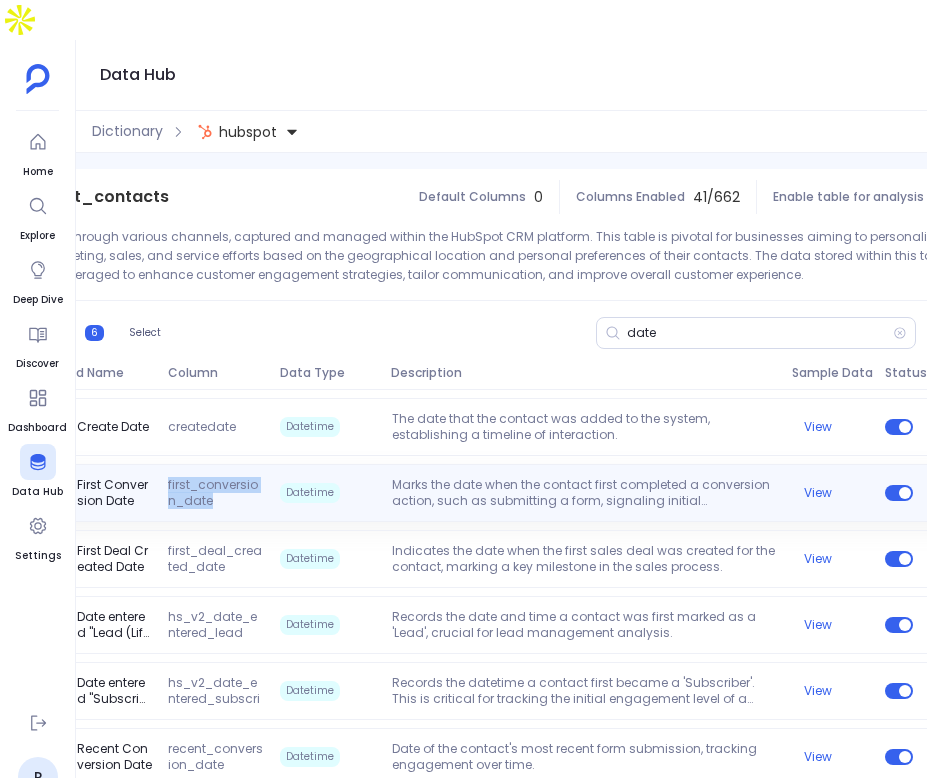 click on "first_conversion_date" at bounding box center [216, 493] 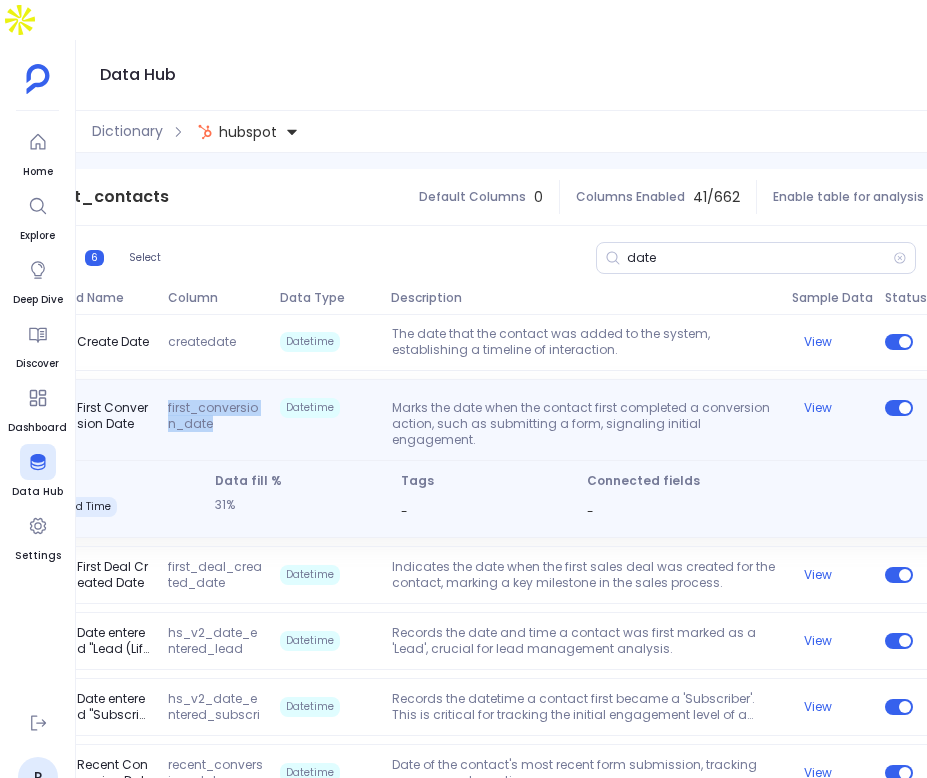copy on "first_conversion_date" 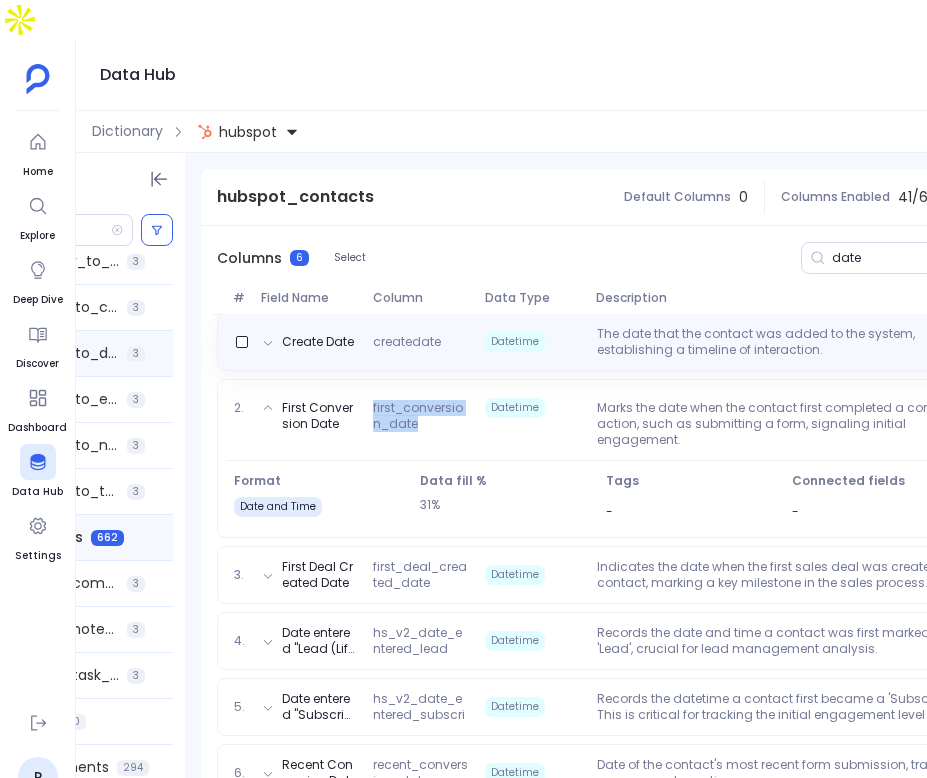 scroll, scrollTop: 0, scrollLeft: 0, axis: both 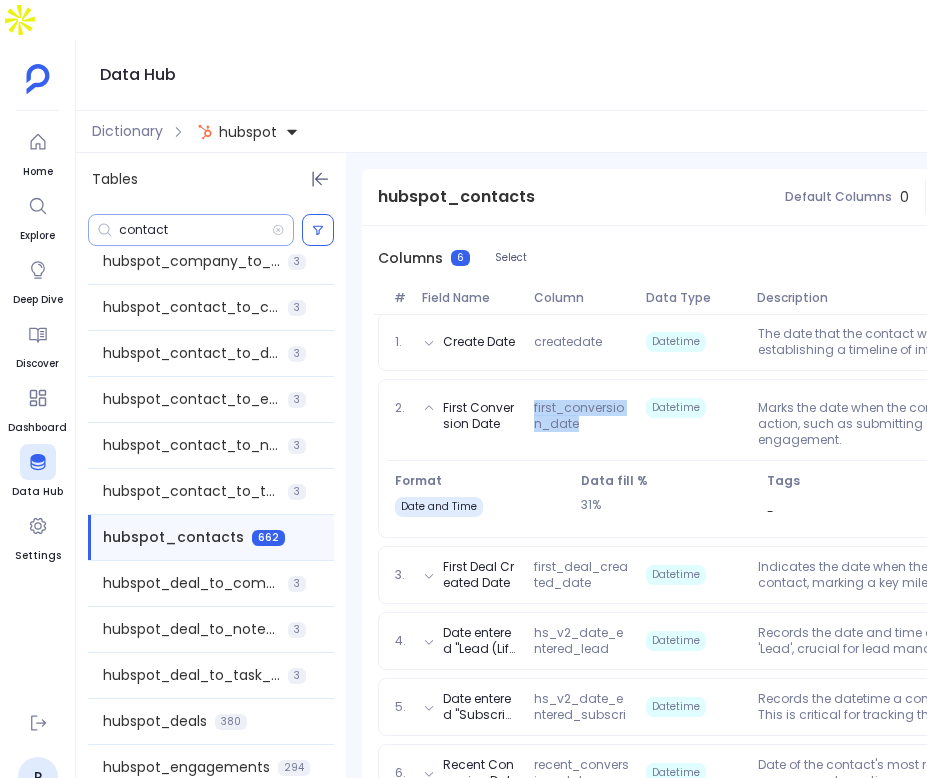click on "contact" at bounding box center [195, 230] 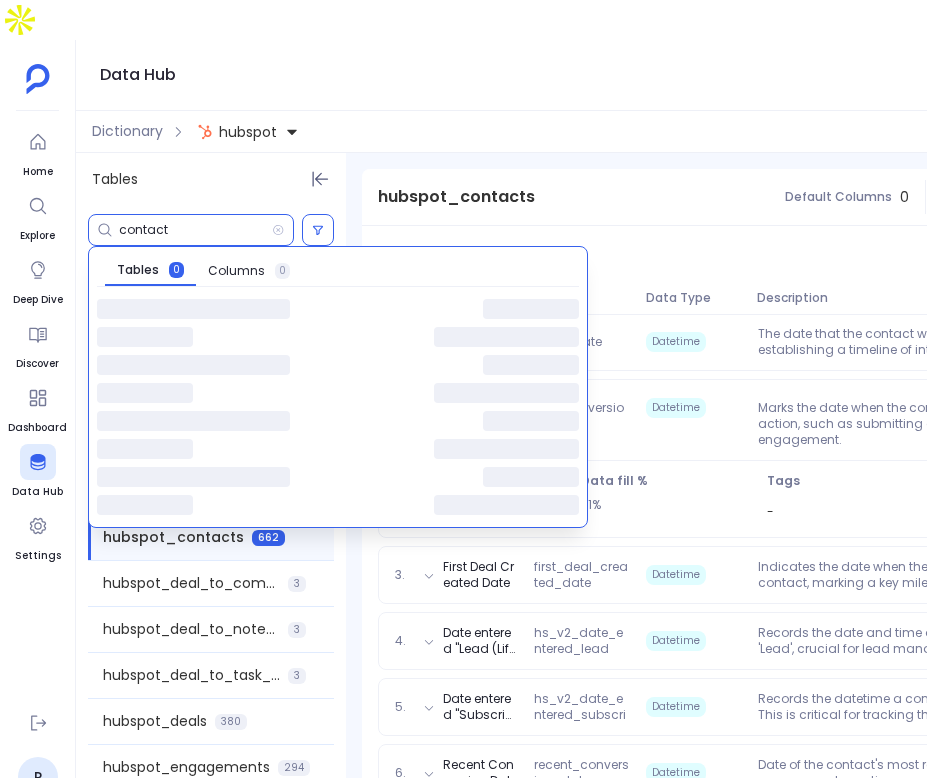 click on "contact" at bounding box center (195, 230) 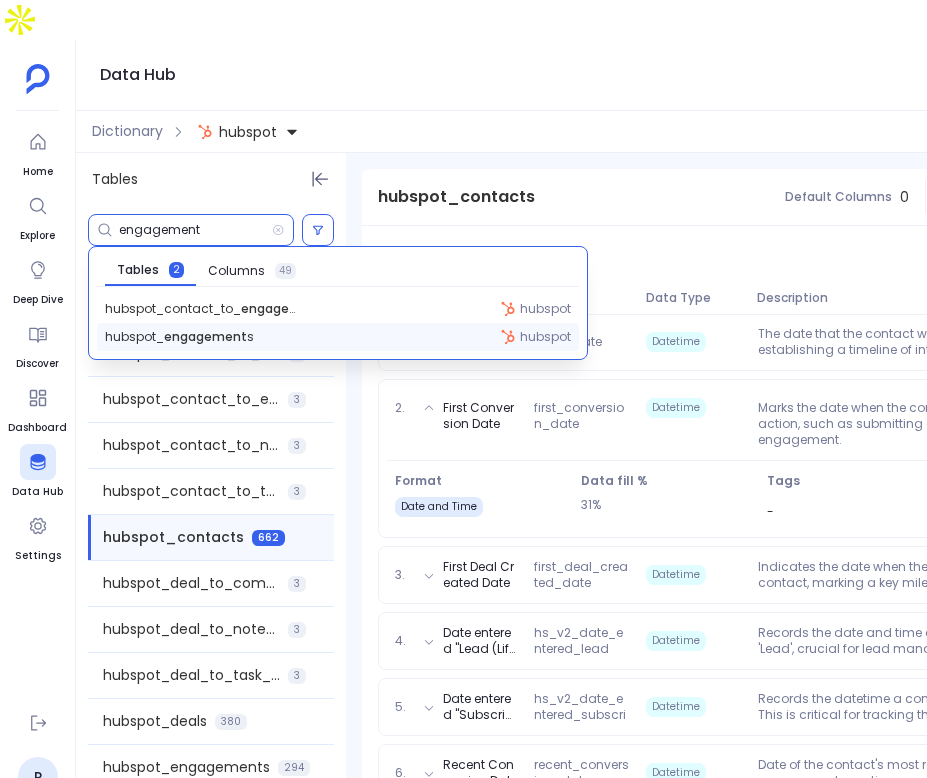 type on "engagement" 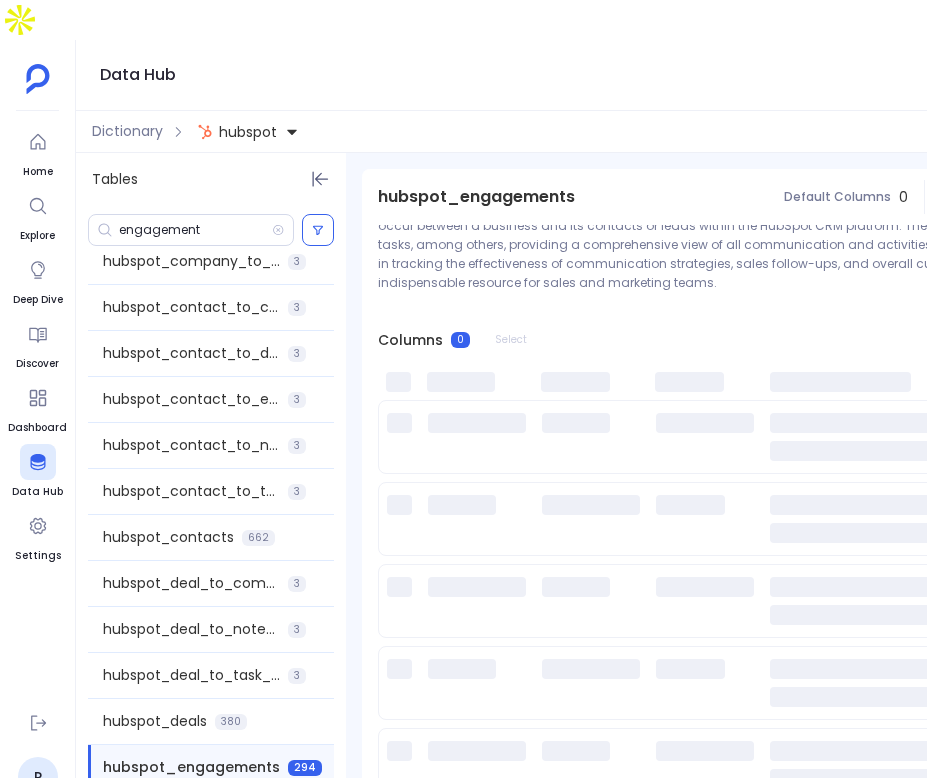 scroll, scrollTop: 0, scrollLeft: 0, axis: both 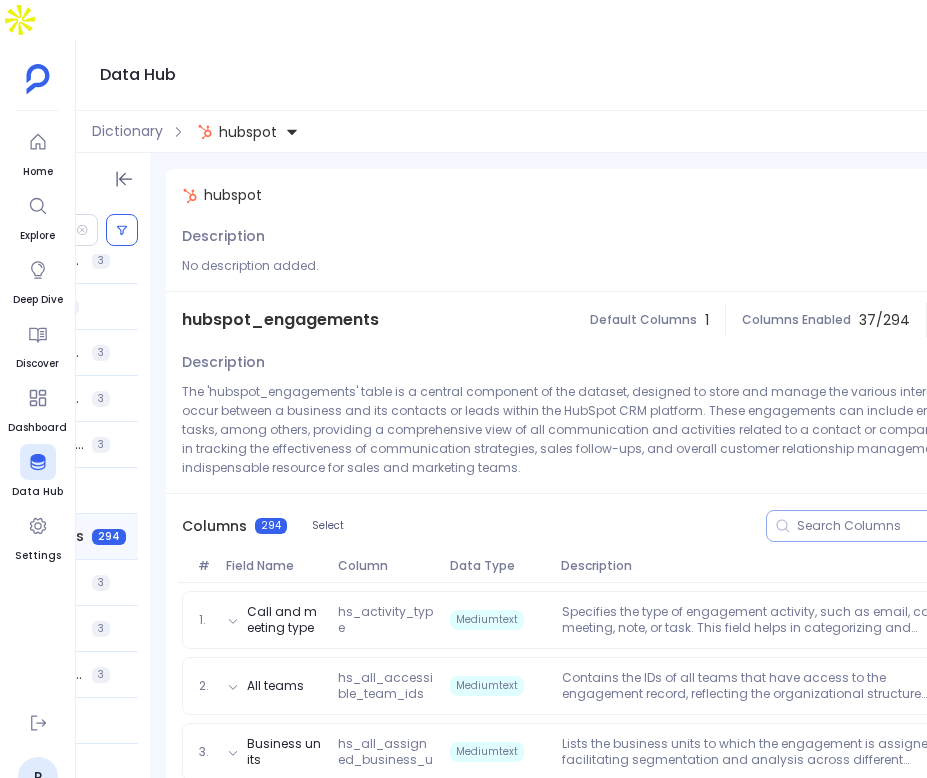 click at bounding box center [941, 526] 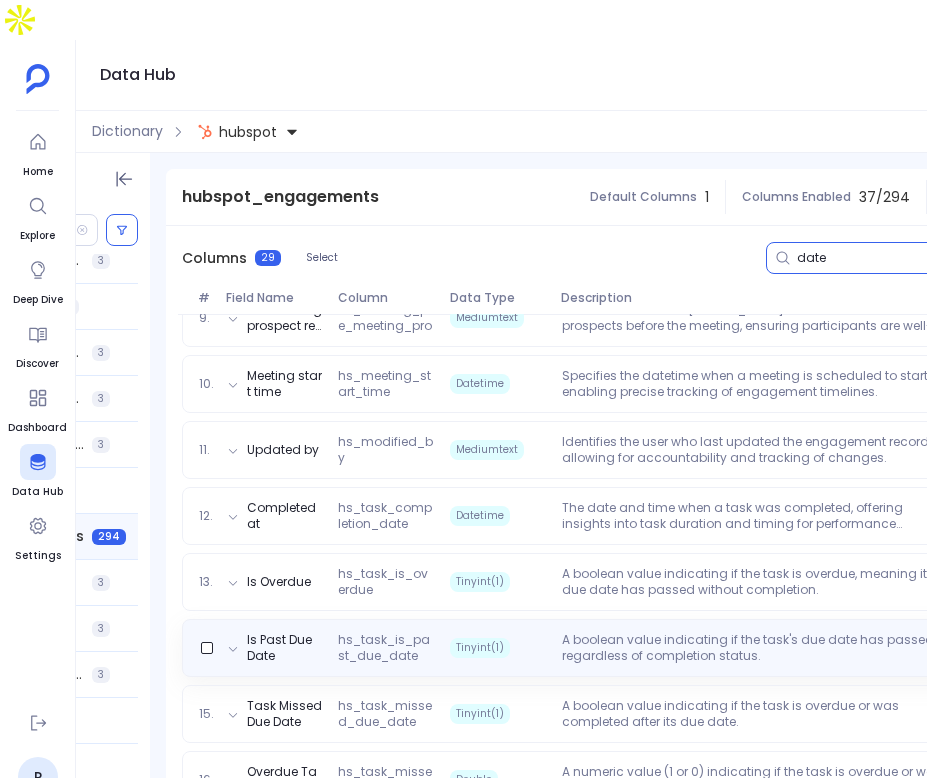 scroll, scrollTop: 834, scrollLeft: 0, axis: vertical 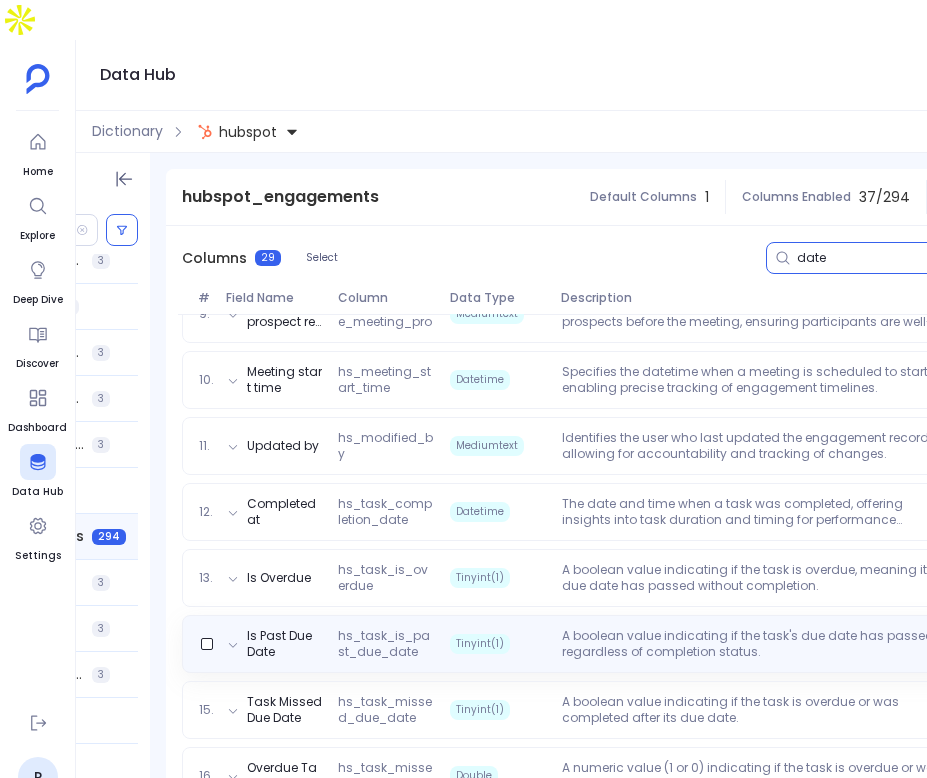 click on "Is Past Due Date hs_task_is_past_due_date Tinyint(1) A boolean value indicating if the task's due date has passed, regardless of completion status. View" at bounding box center (656, 644) 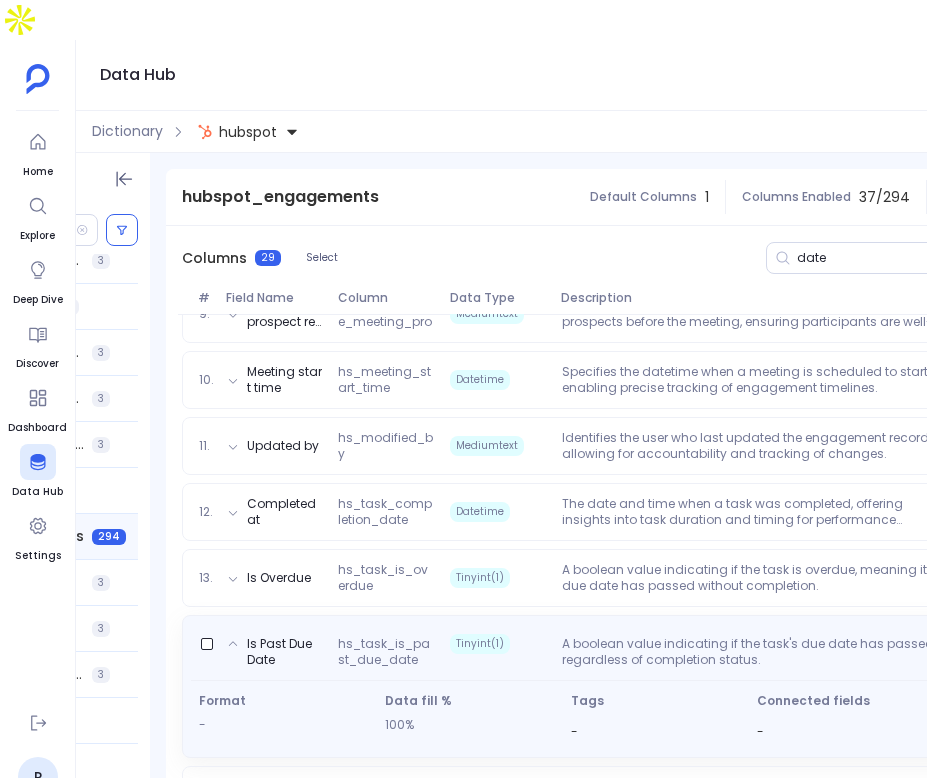 scroll, scrollTop: 507, scrollLeft: 0, axis: vertical 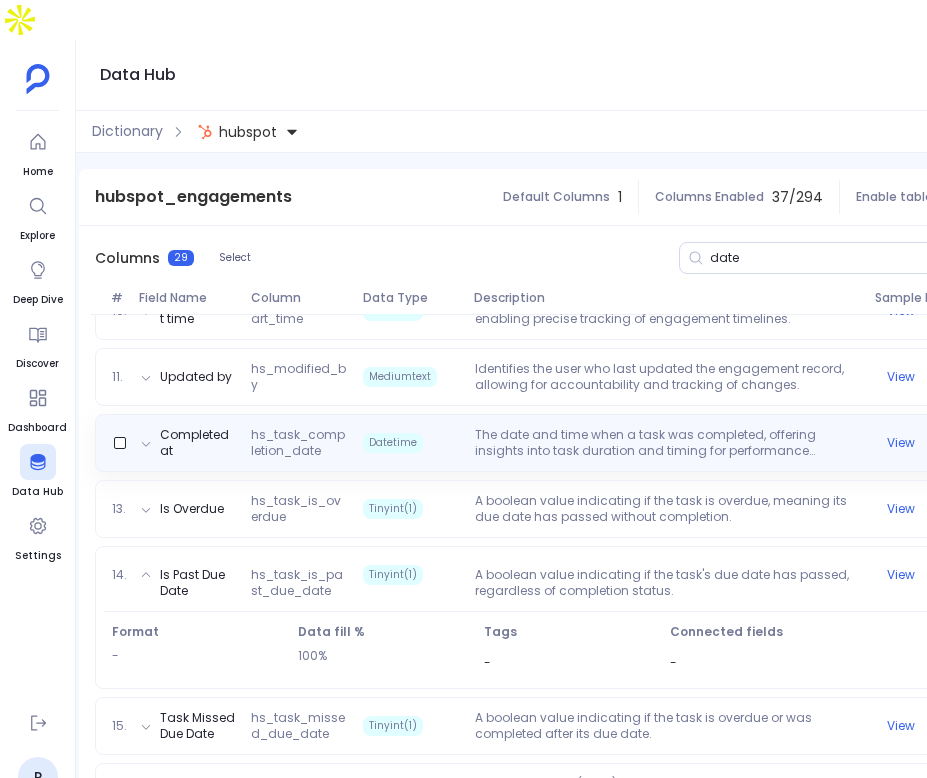 click on "Completed at hs_task_completion_date Datetime The date and time when a task was completed, offering insights into task duration and timing for performance analysis. View" at bounding box center (569, 443) 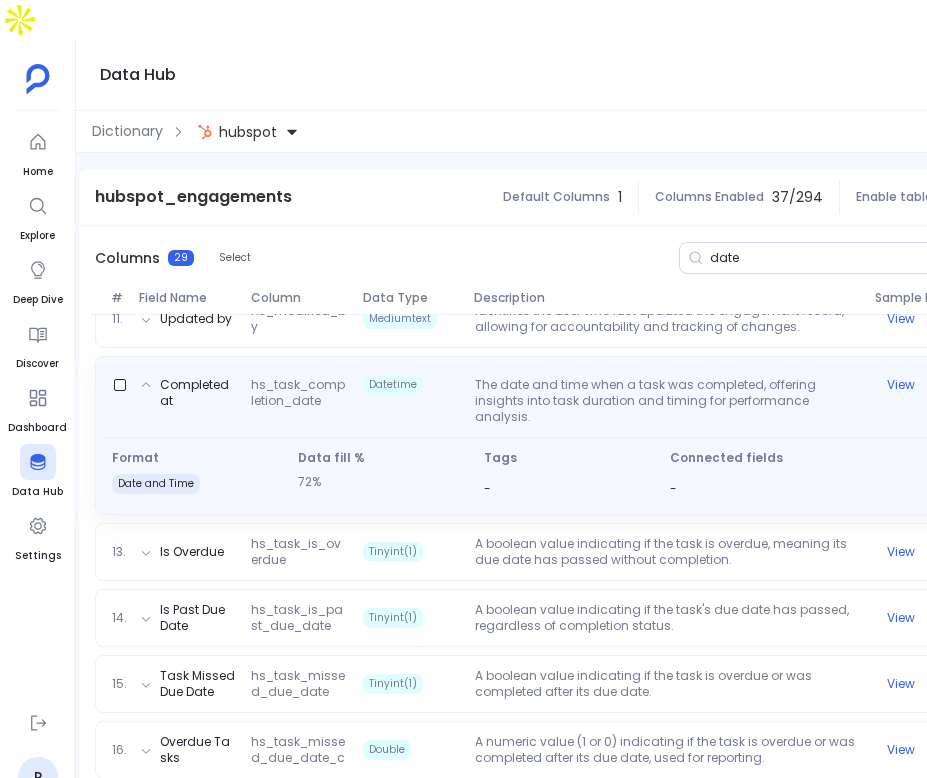 scroll, scrollTop: 925, scrollLeft: 0, axis: vertical 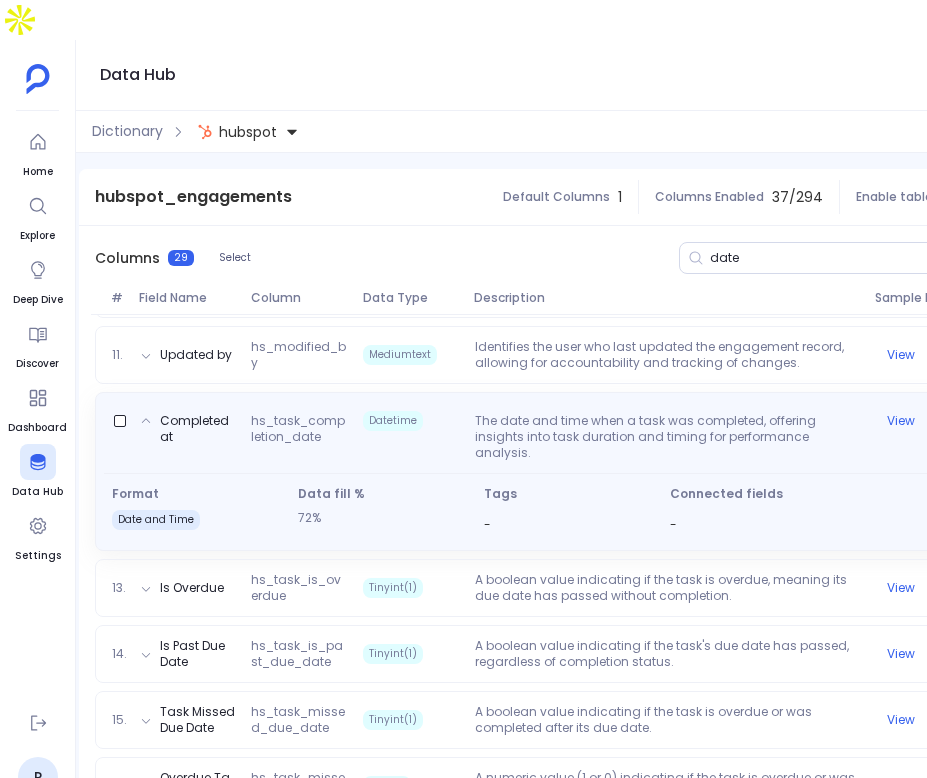 click on "hs_task_completion_date" at bounding box center (299, 437) 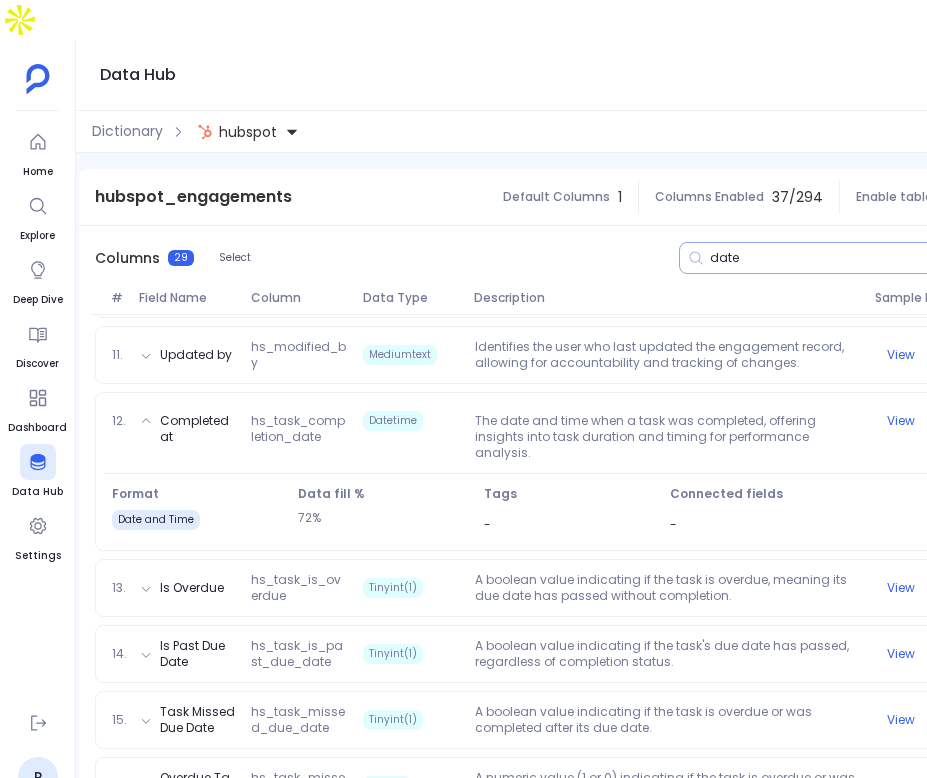 click on "date" at bounding box center [843, 258] 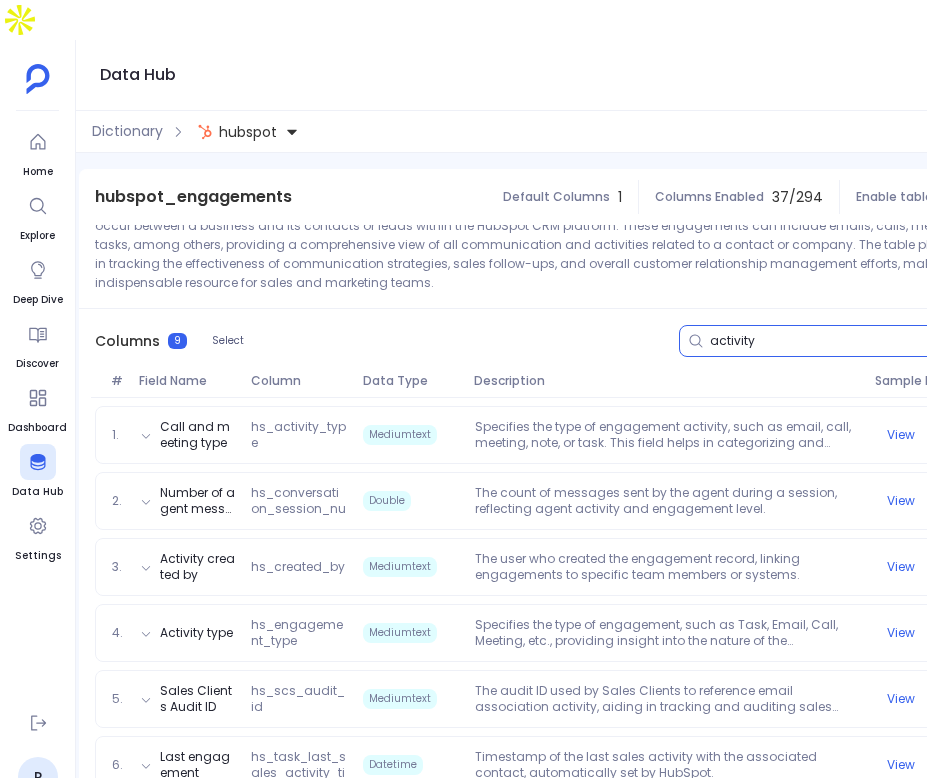 scroll, scrollTop: 391, scrollLeft: 0, axis: vertical 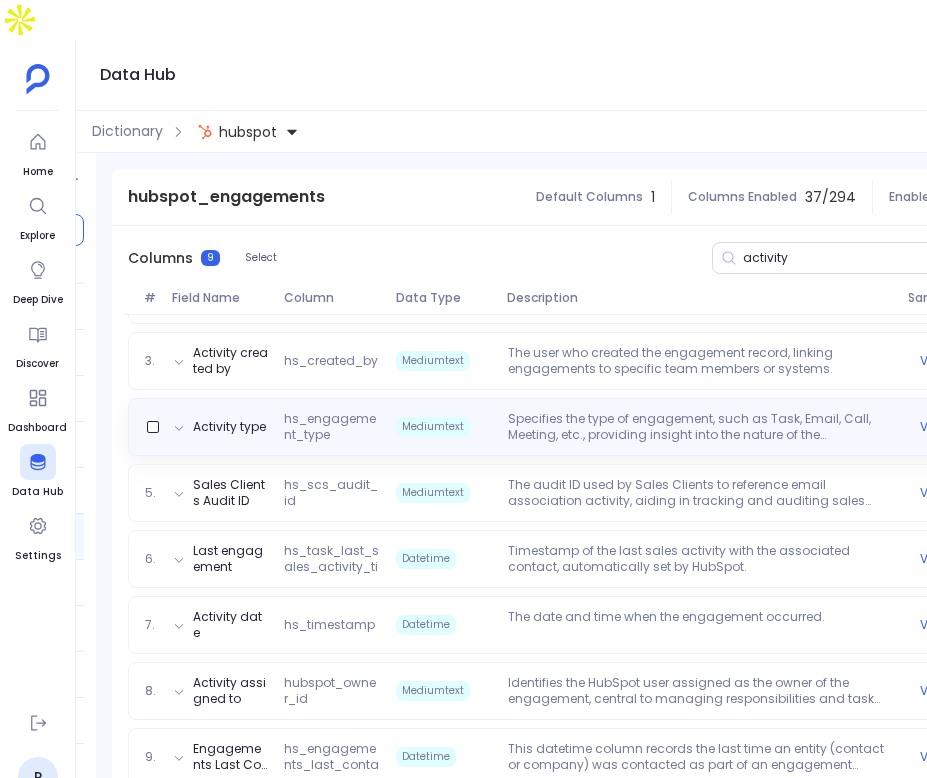 click on "Specifies the type of engagement, such as Task, Email, Call, Meeting, etc., providing insight into the nature of the interaction." at bounding box center [700, 427] 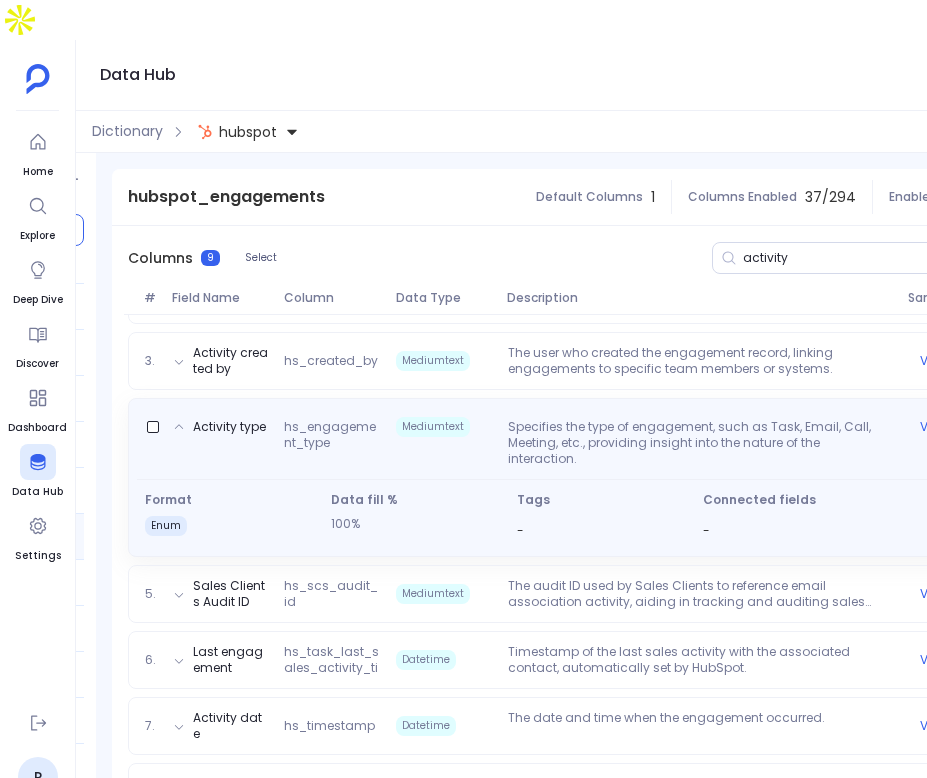 scroll, scrollTop: 388, scrollLeft: 0, axis: vertical 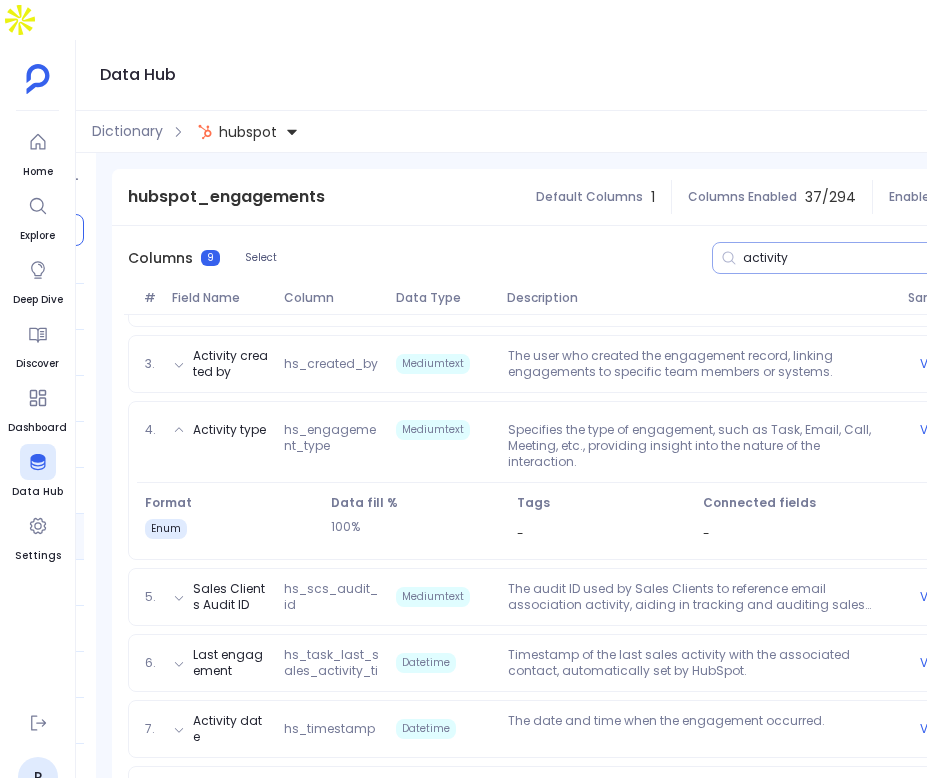 click on "activity" at bounding box center [876, 258] 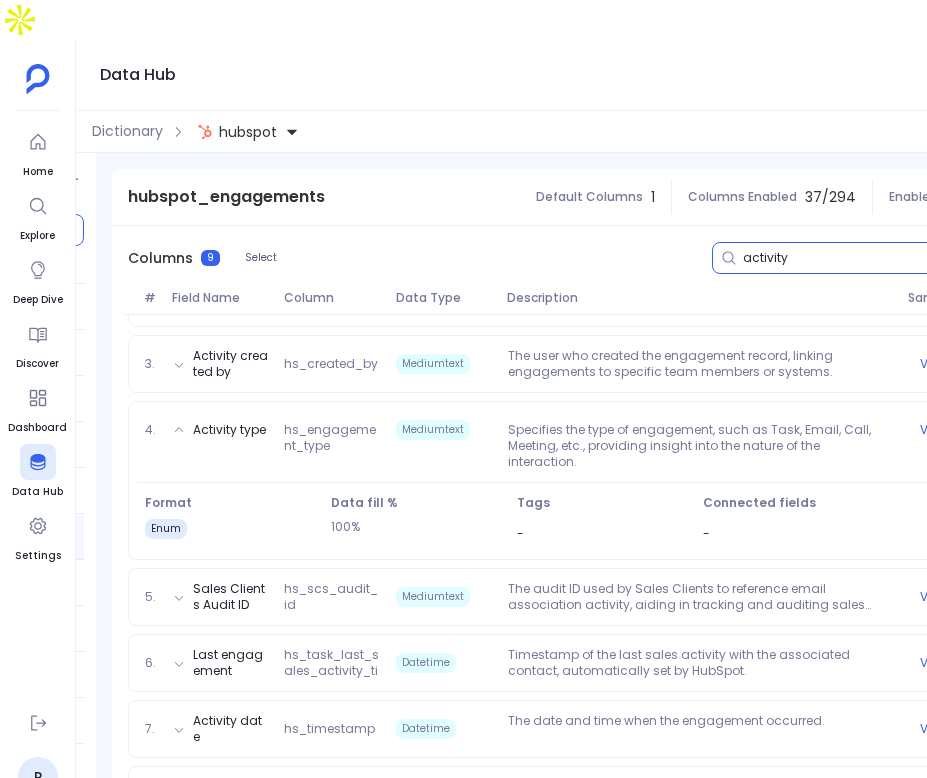 click on "activity" at bounding box center (876, 258) 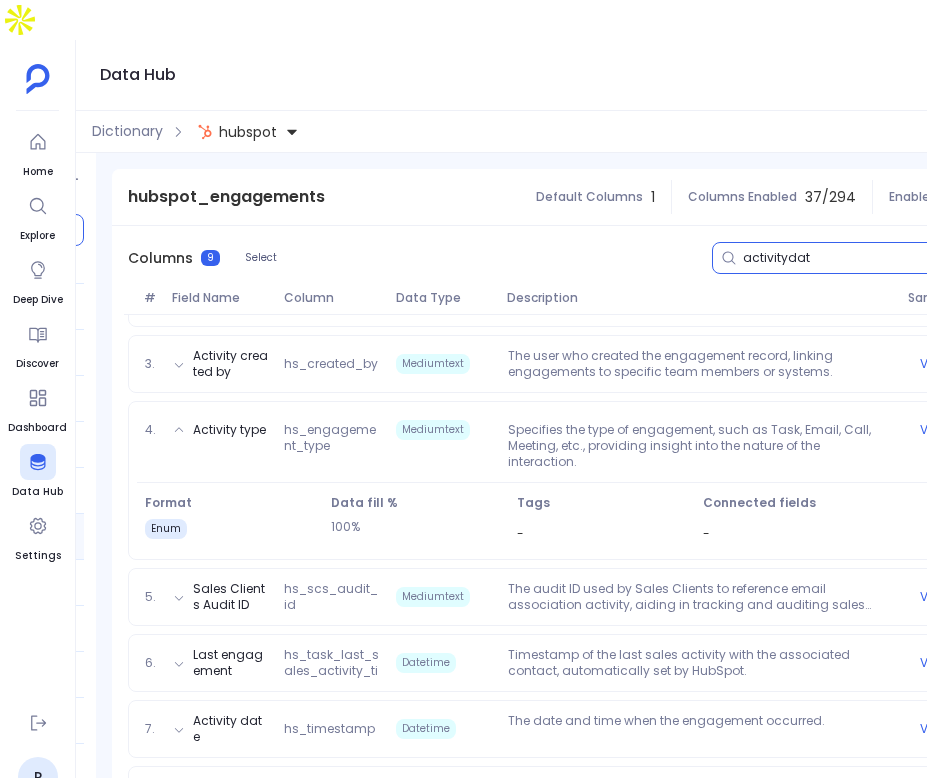 type on "activityda" 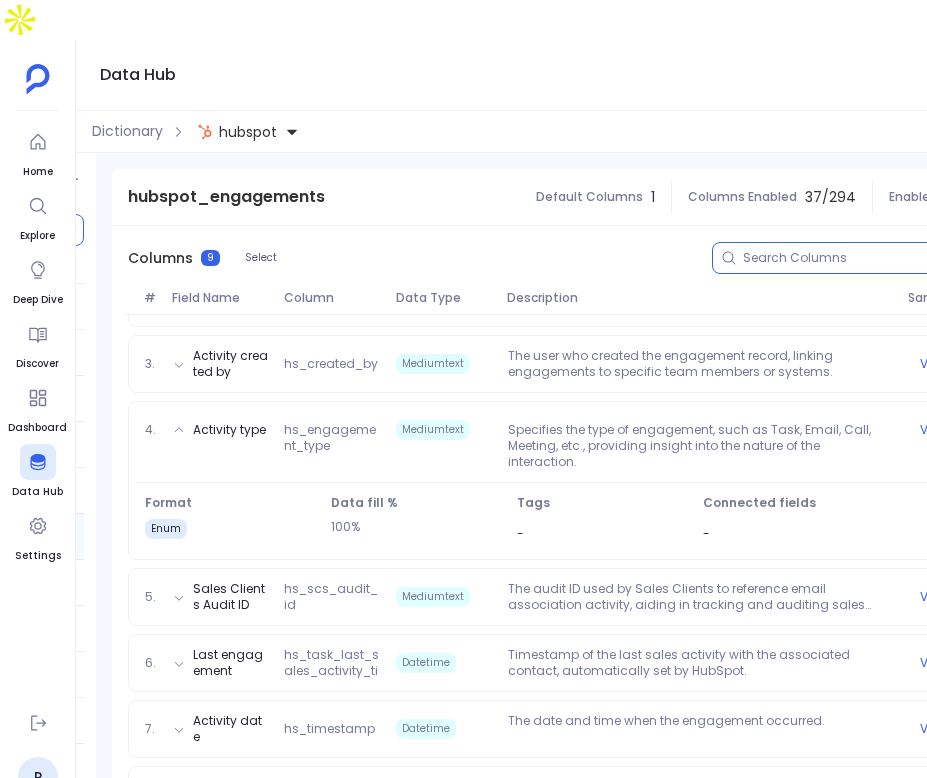 scroll, scrollTop: 185, scrollLeft: 0, axis: vertical 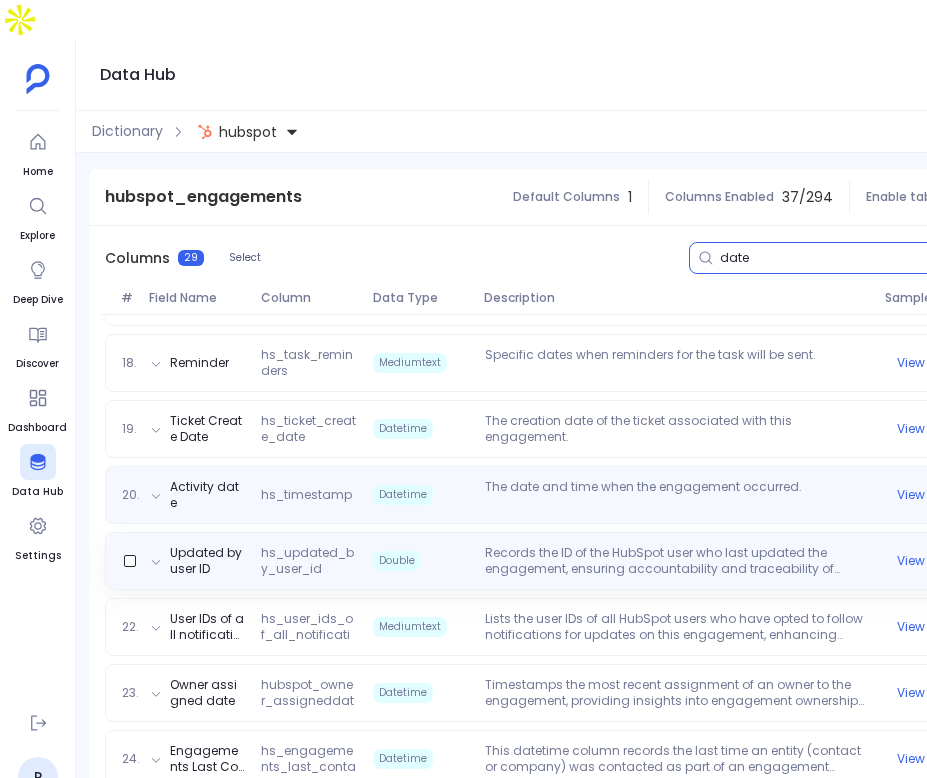 type on "date" 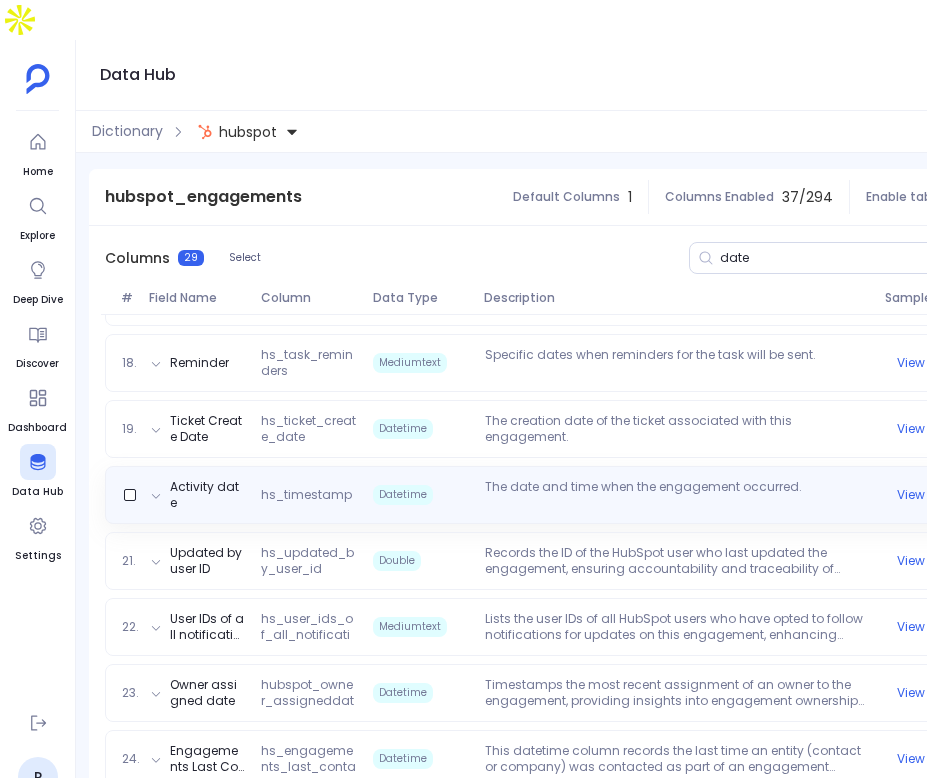 click on "Activity date hs_timestamp Datetime The date and time when the engagement occurred. View" at bounding box center [579, 495] 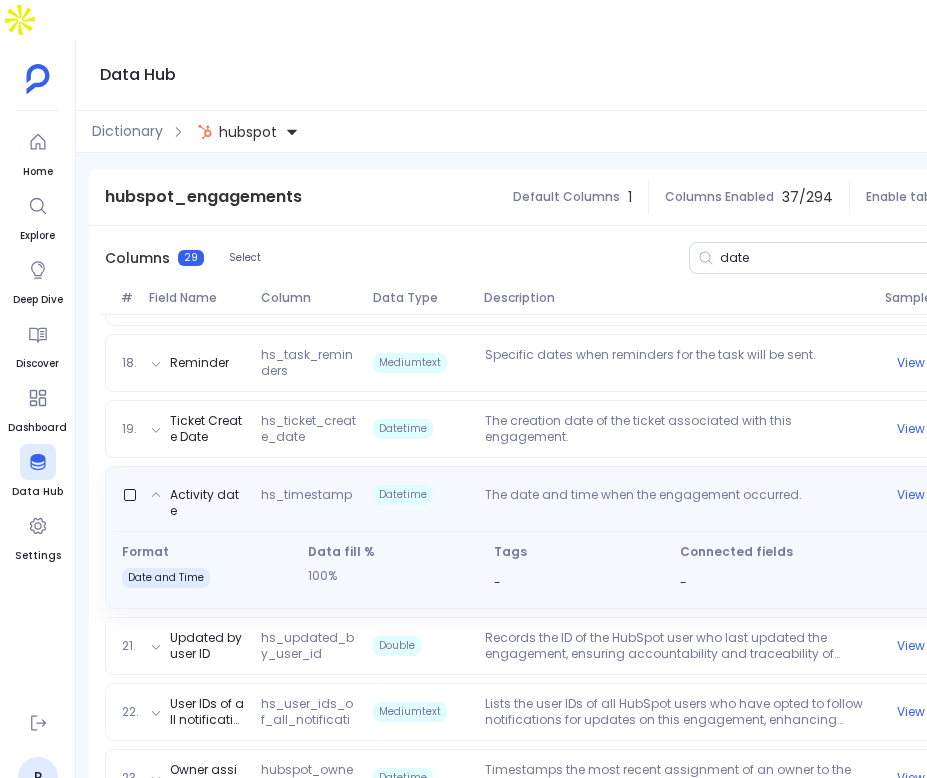 click on "hs_timestamp" at bounding box center [309, 503] 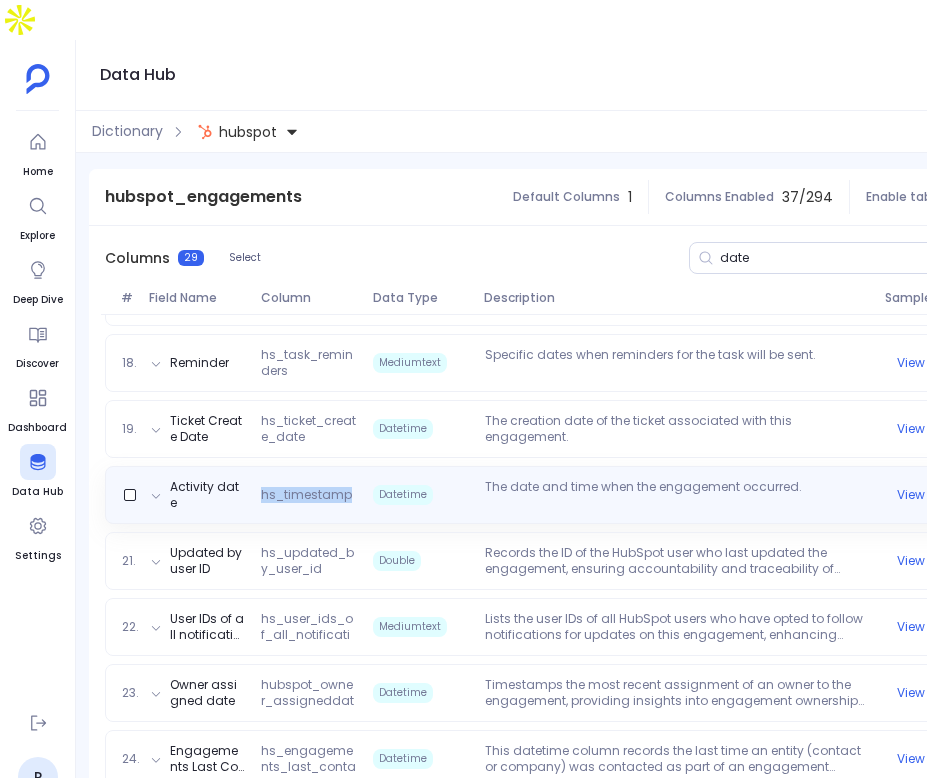 click on "hs_timestamp" at bounding box center [309, 495] 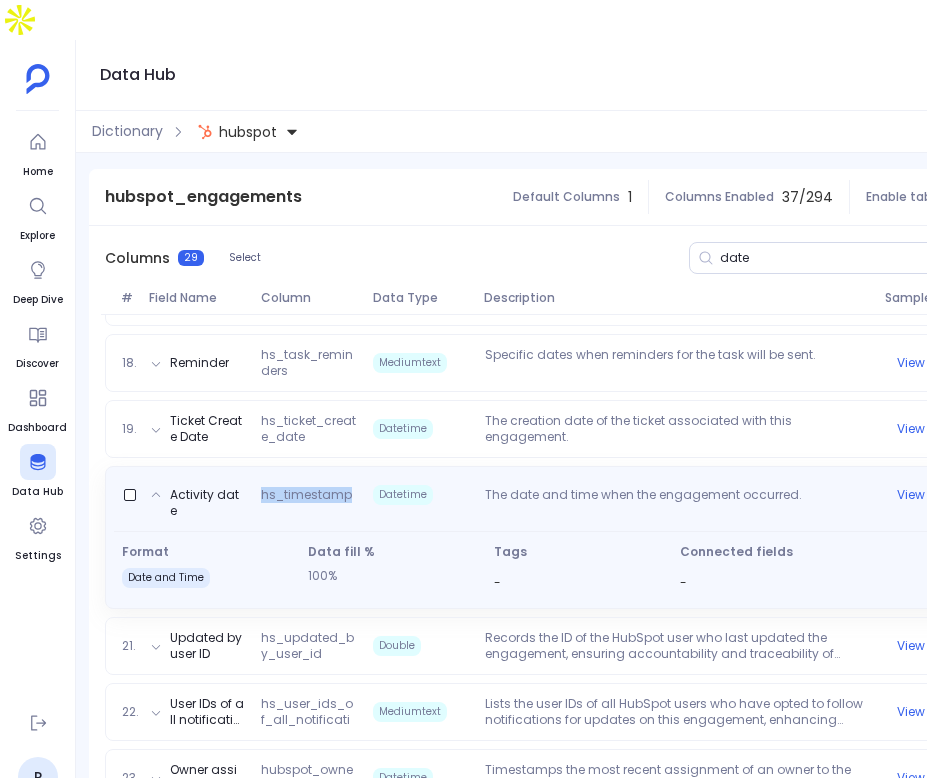 copy on "hs_timestamp" 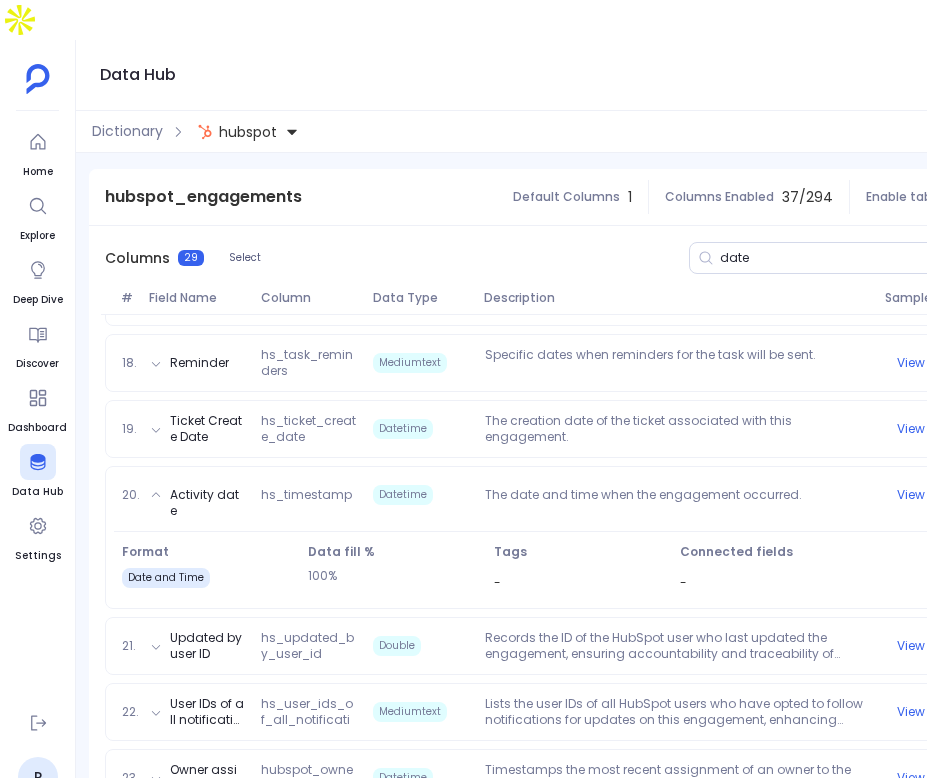 click on "Home Explore Deep Dive Discover Dashboard Data Hub Settings" at bounding box center [37, 410] 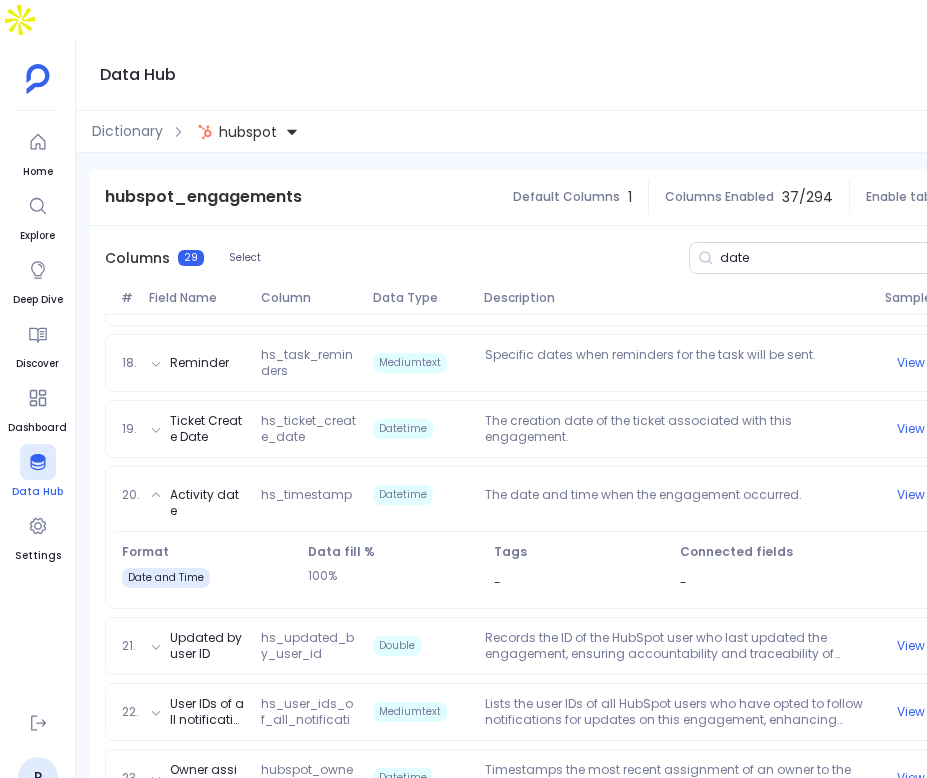 click at bounding box center [38, 462] 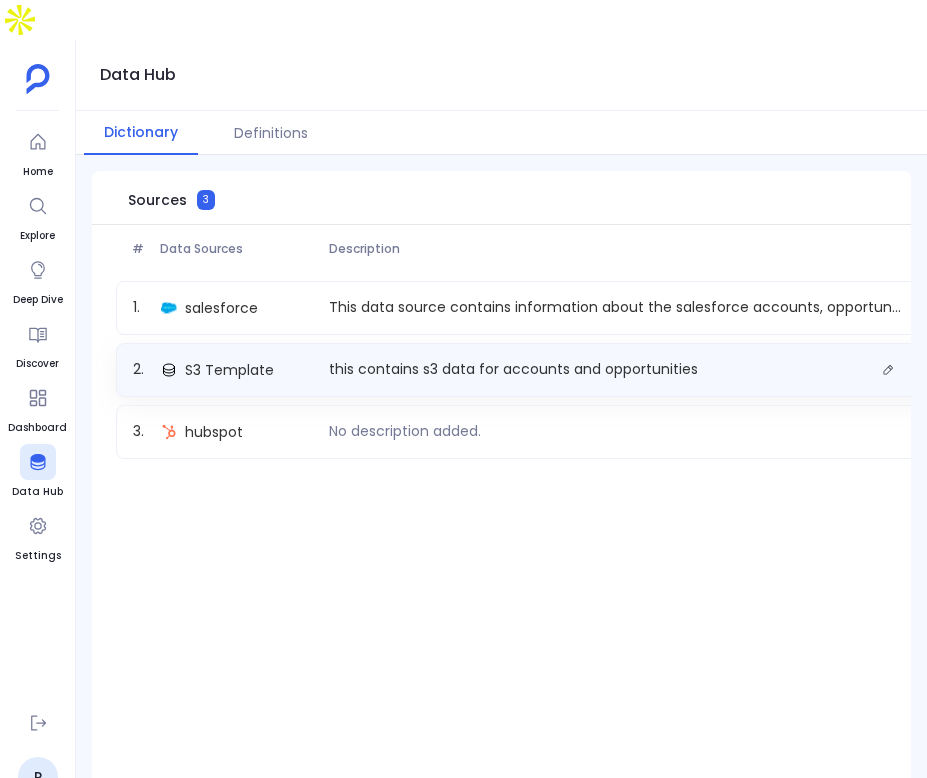 click on "No description added." at bounding box center [405, 431] 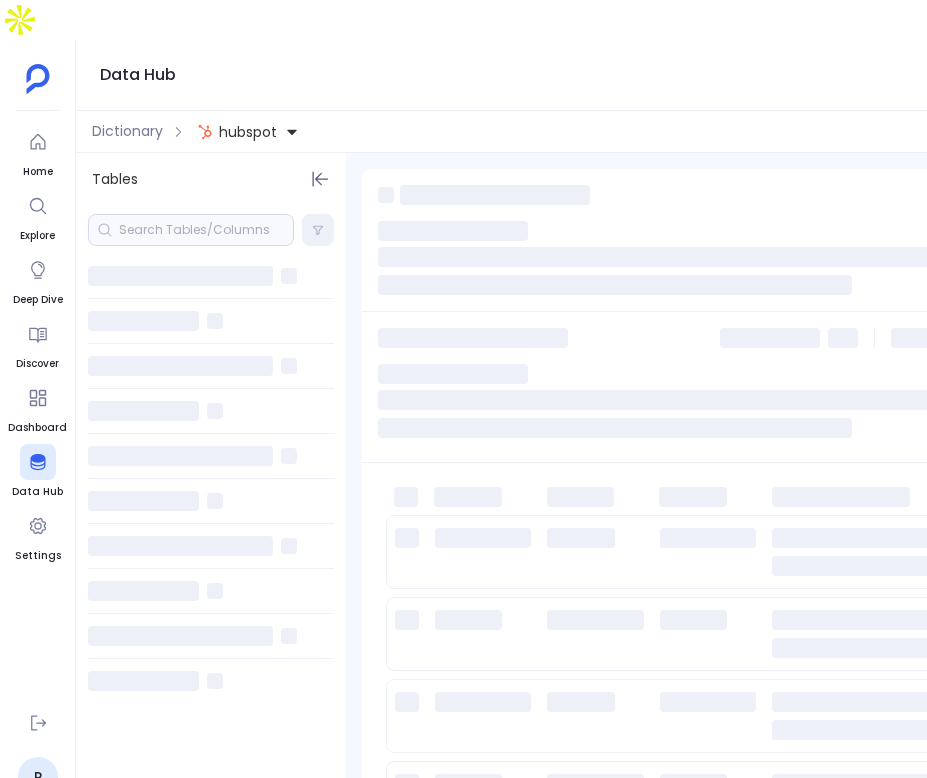 click at bounding box center (191, 230) 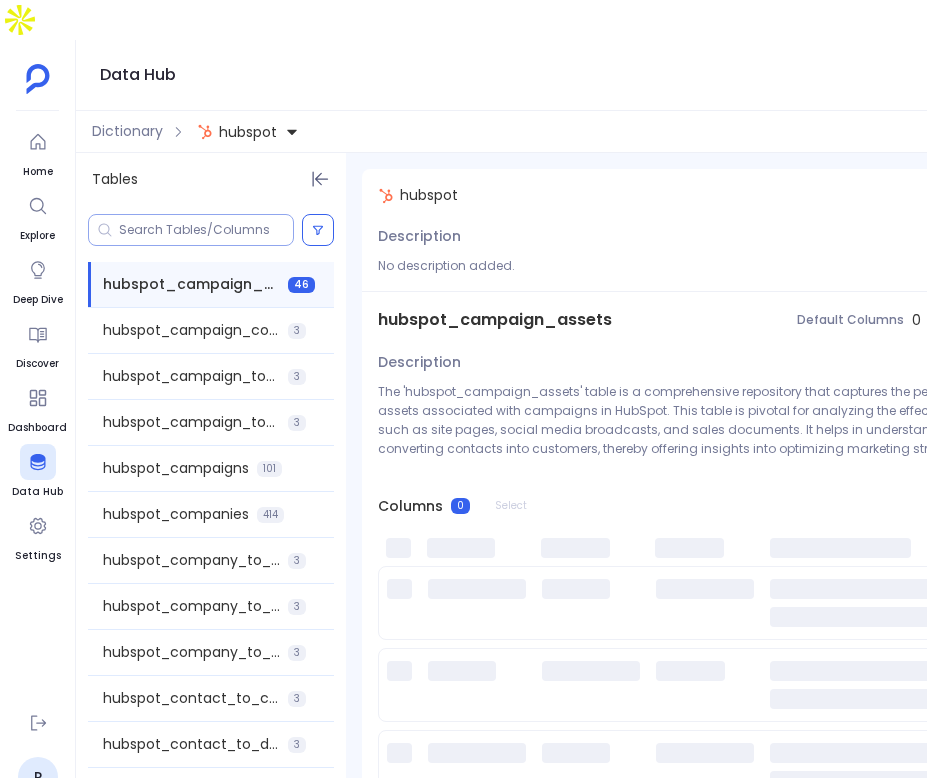 click at bounding box center (191, 230) 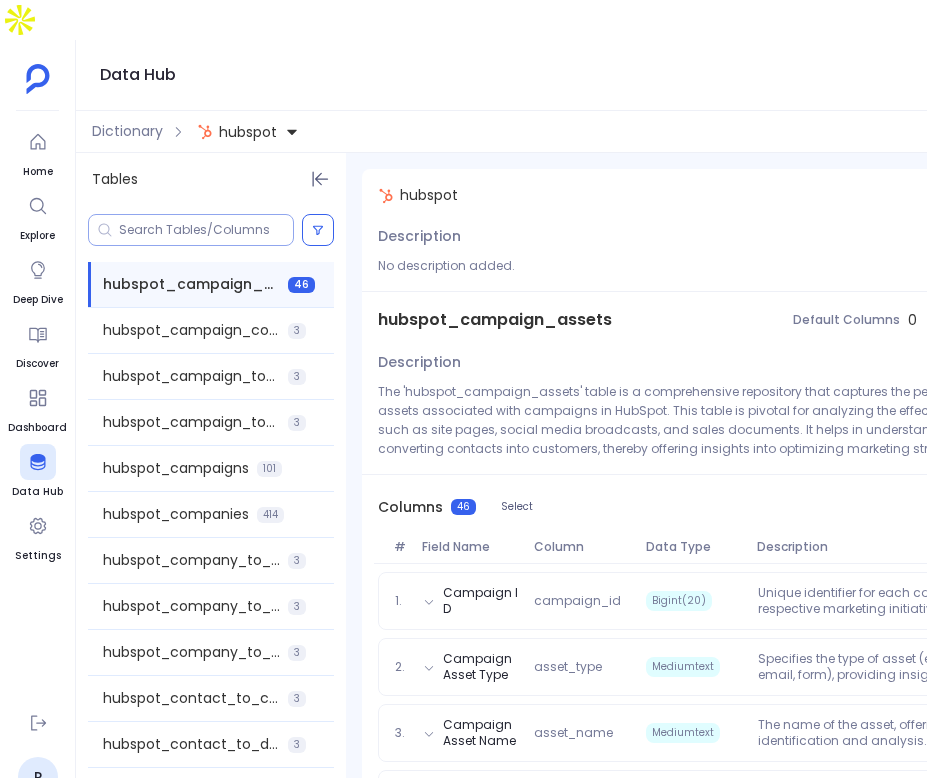 click at bounding box center (206, 230) 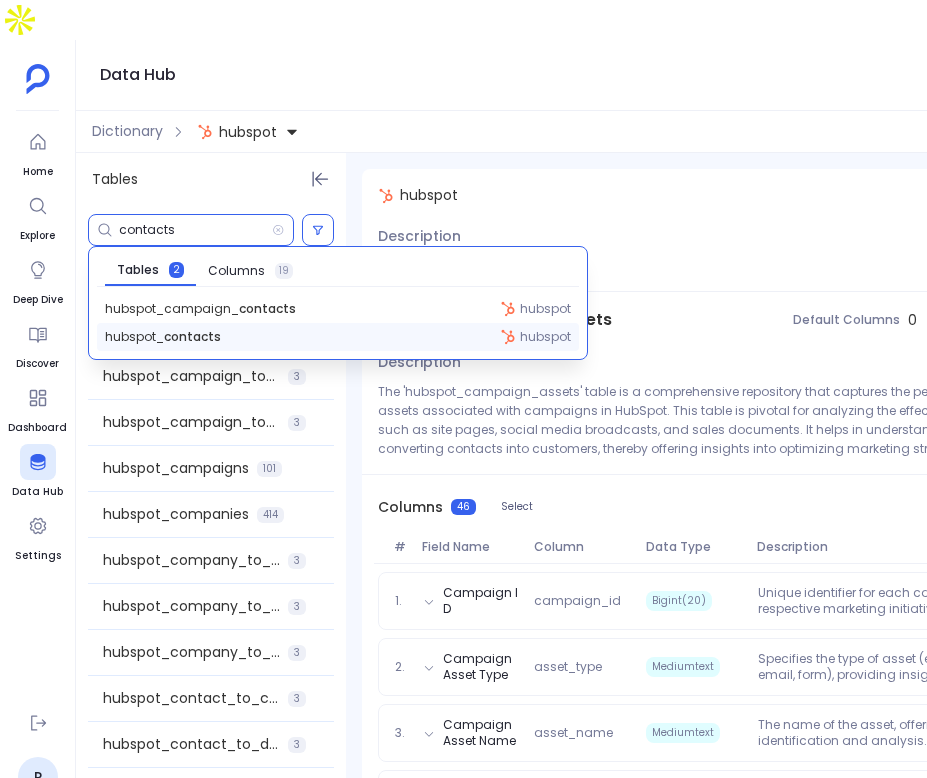 type on "contacts" 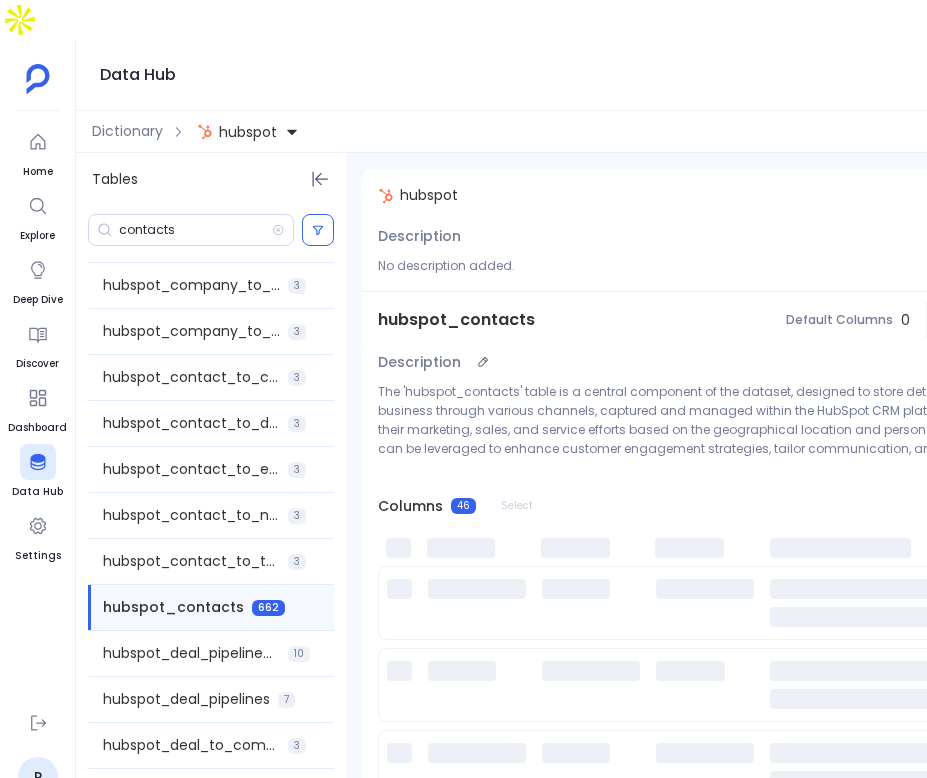 scroll, scrollTop: 392, scrollLeft: 0, axis: vertical 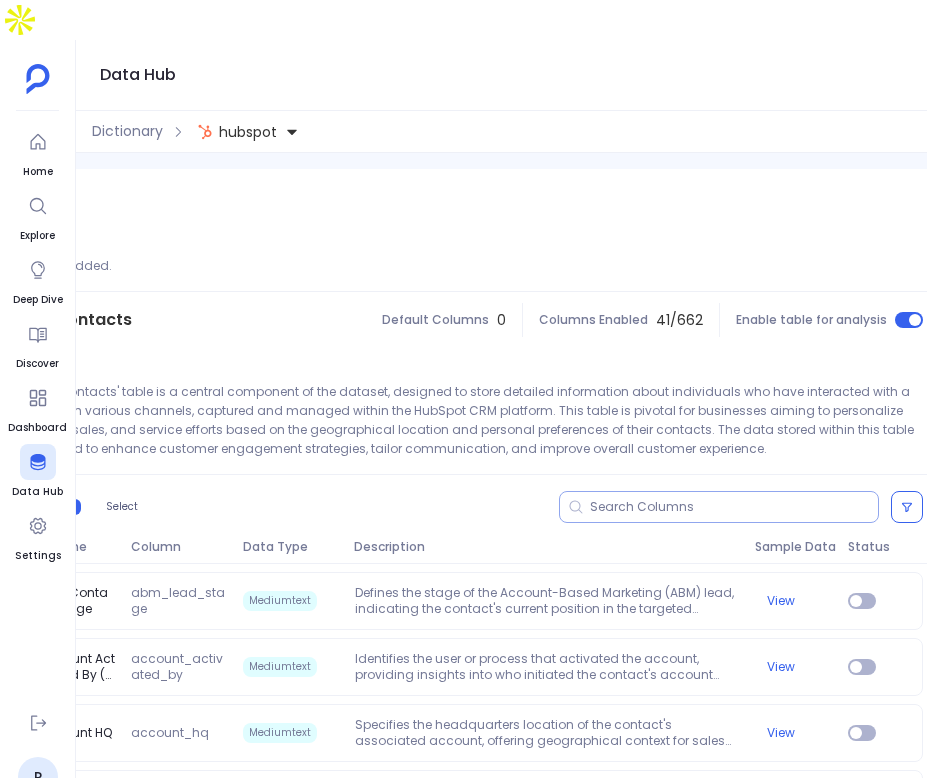 click at bounding box center [734, 507] 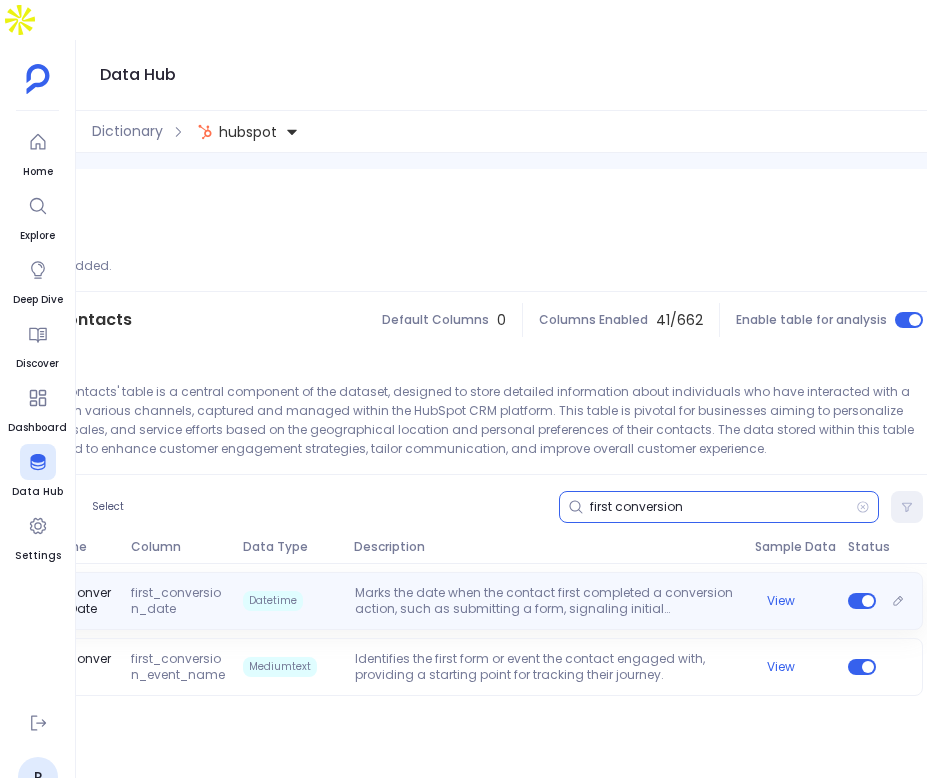 scroll, scrollTop: 0, scrollLeft: 296, axis: horizontal 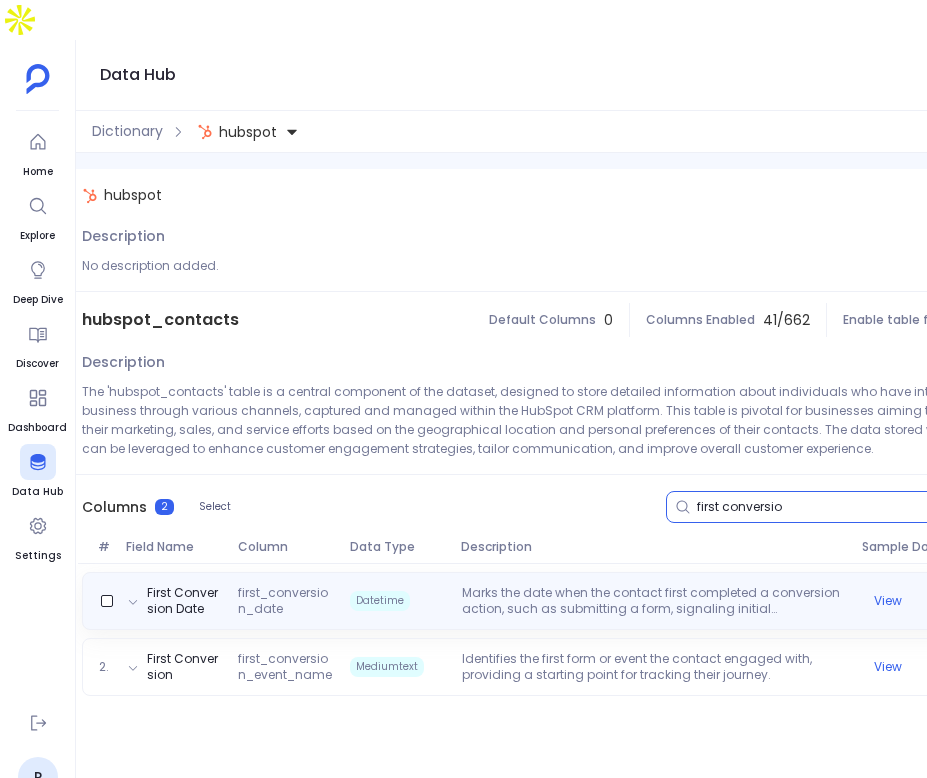 type on "first conversi" 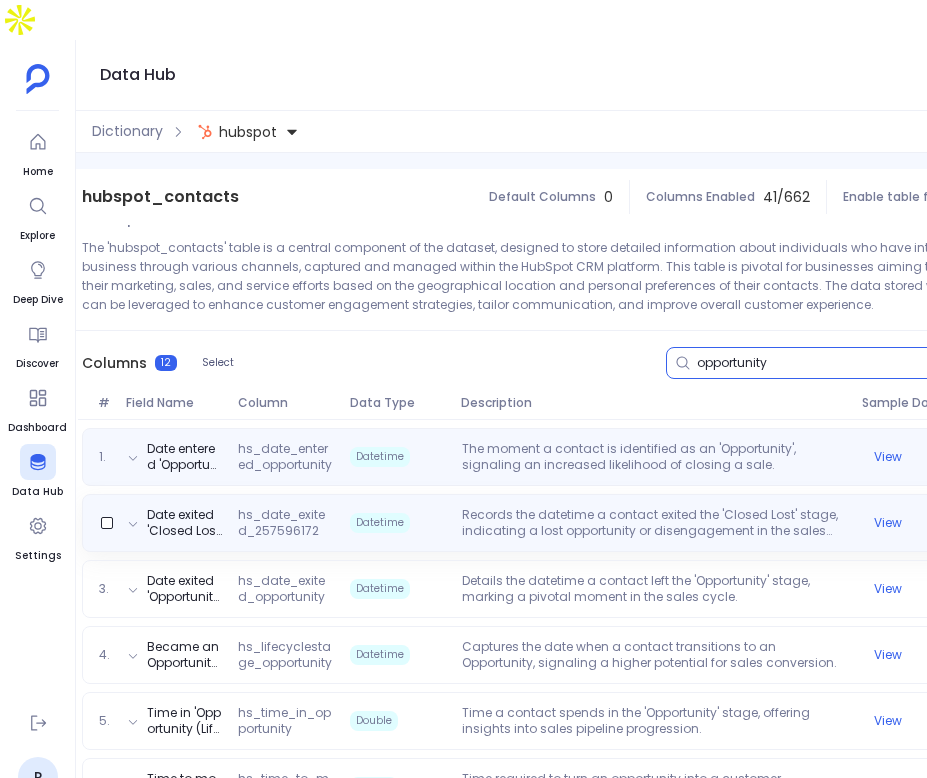 scroll, scrollTop: 142, scrollLeft: 0, axis: vertical 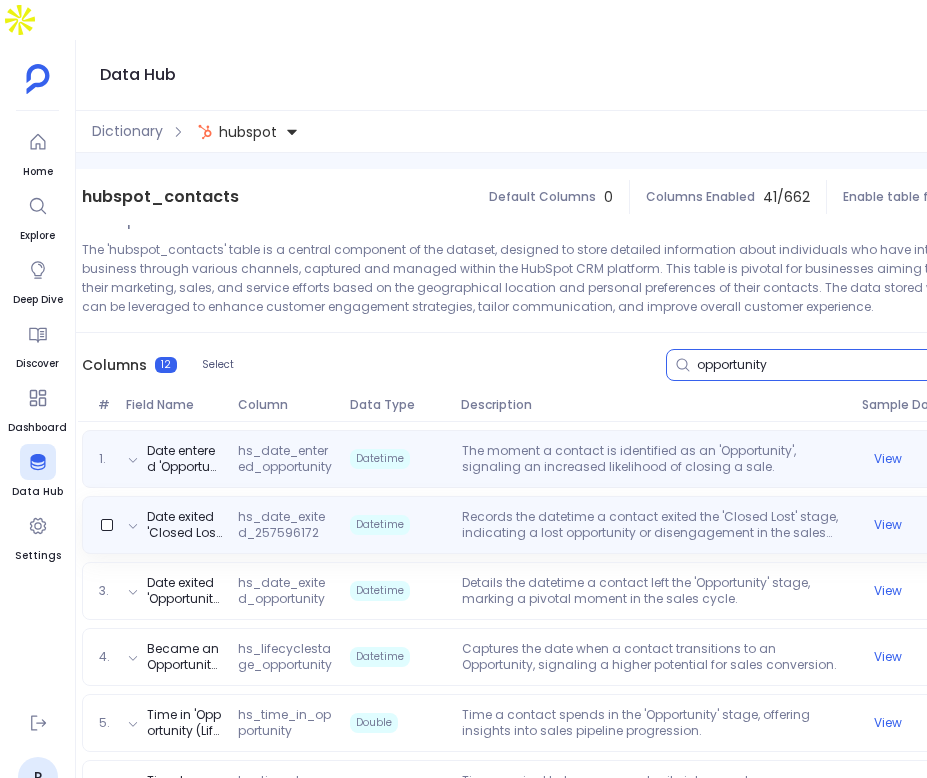type on "opportunity" 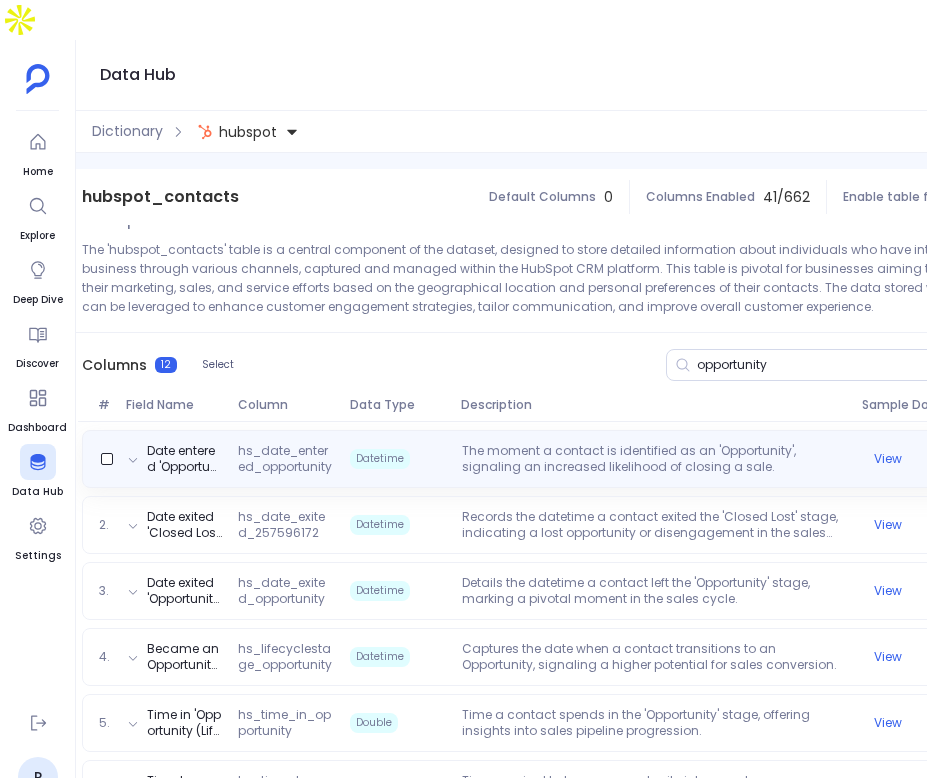 click on "The moment a contact is identified as an 'Opportunity', signaling an increased likelihood of closing a sale." at bounding box center (654, 459) 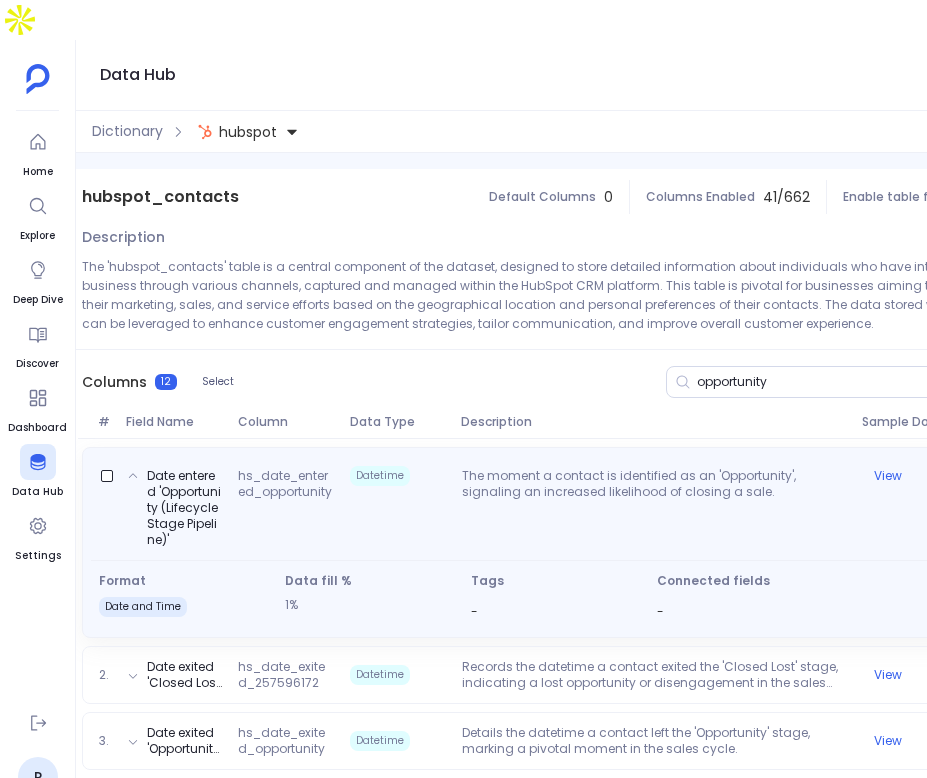 scroll, scrollTop: 119, scrollLeft: 0, axis: vertical 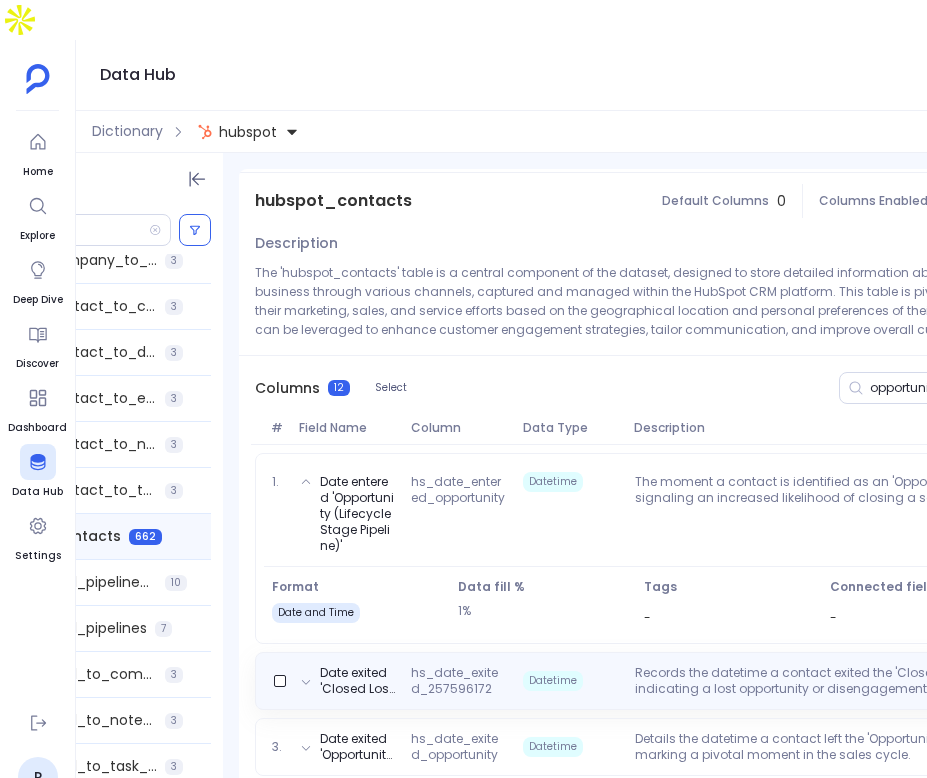 click on "Records the datetime a contact exited the 'Closed Lost' stage, indicating a lost opportunity or disengagement in the sales process." at bounding box center [827, 681] 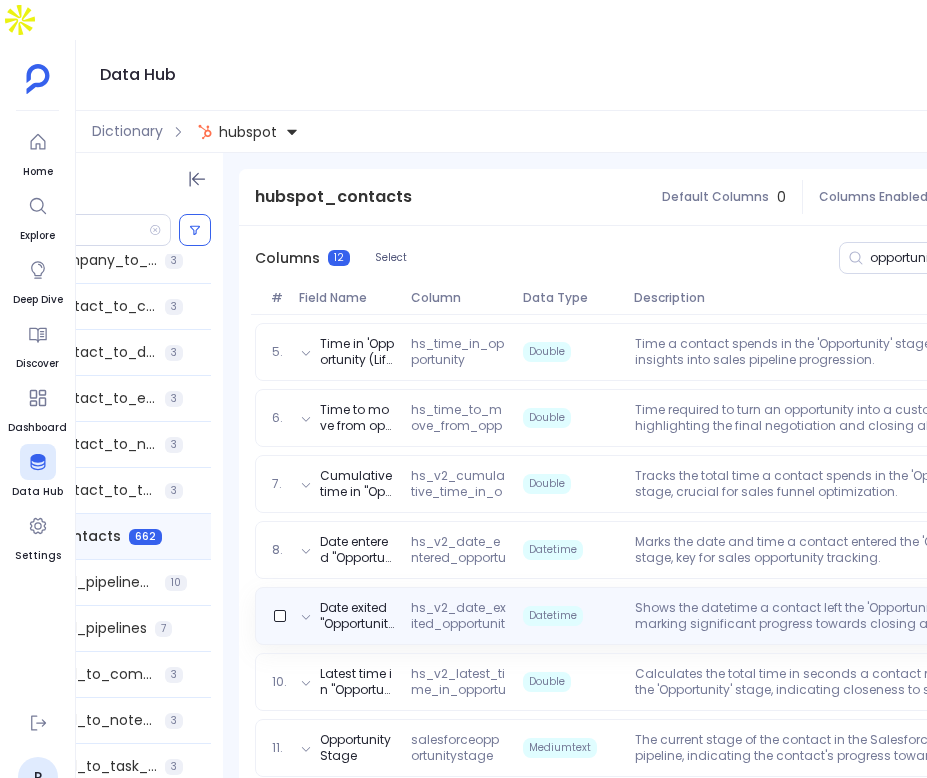 scroll, scrollTop: 630, scrollLeft: 0, axis: vertical 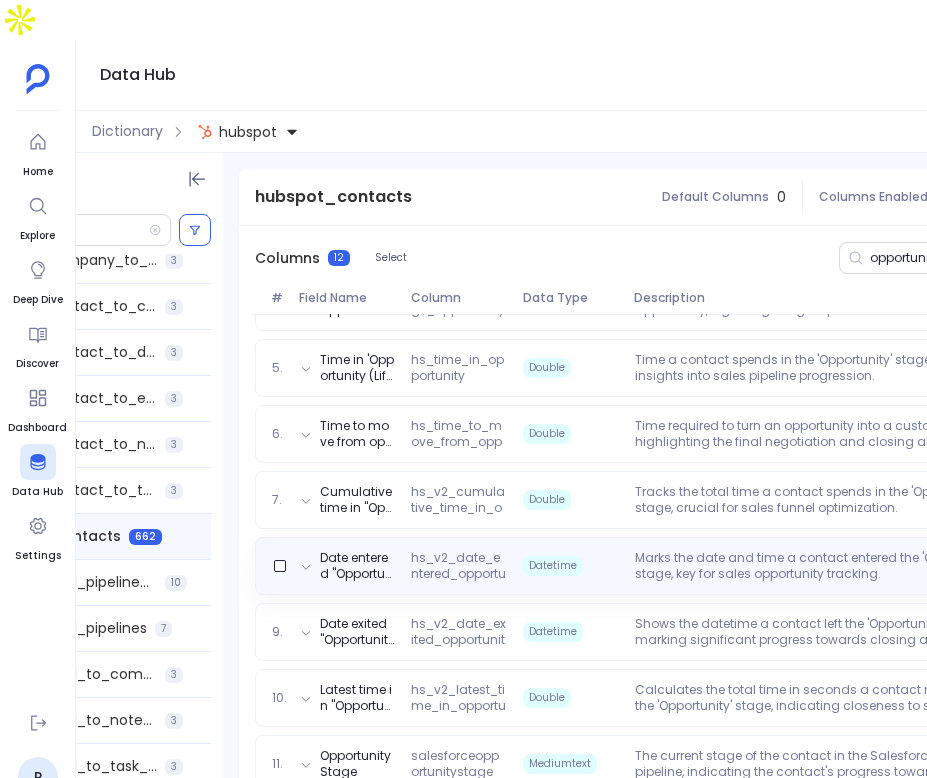 click on "Marks the date and time a contact entered the 'Opportunity' stage, key for sales opportunity tracking." at bounding box center [827, 566] 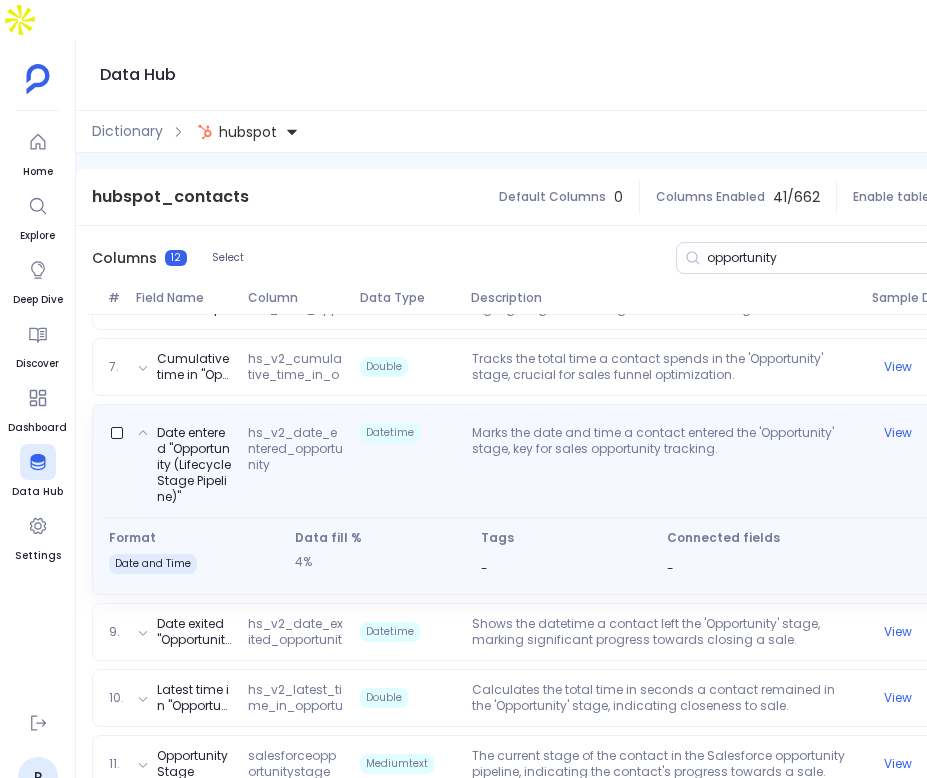 scroll, scrollTop: 0, scrollLeft: 169, axis: horizontal 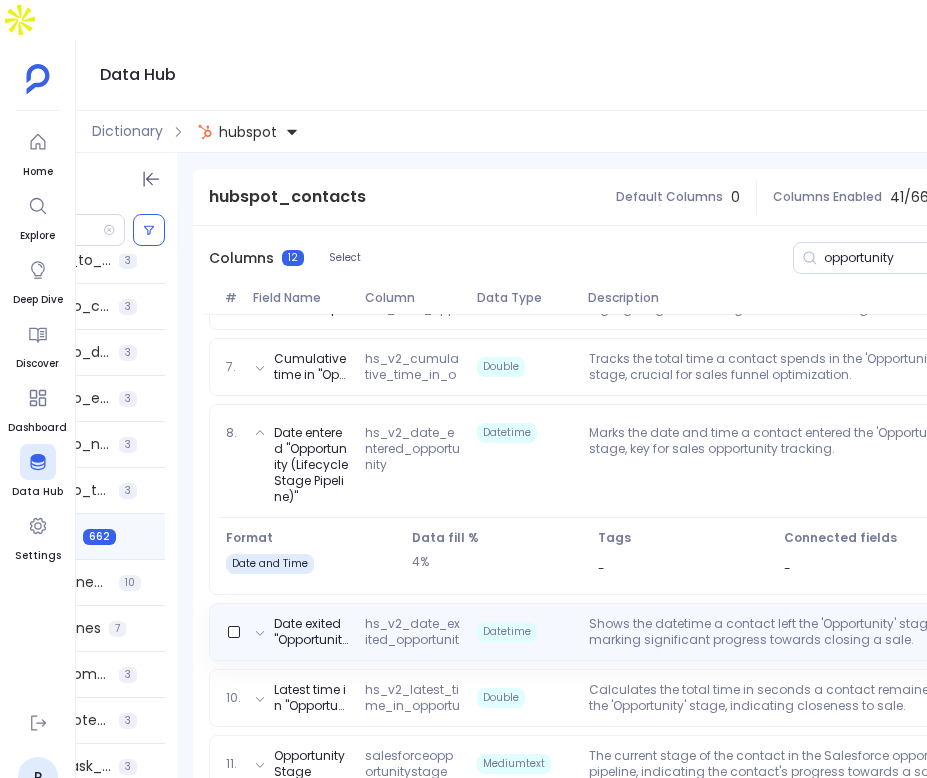 click on "Shows the datetime a contact left the 'Opportunity' stage, marking significant progress towards closing a sale." at bounding box center [781, 632] 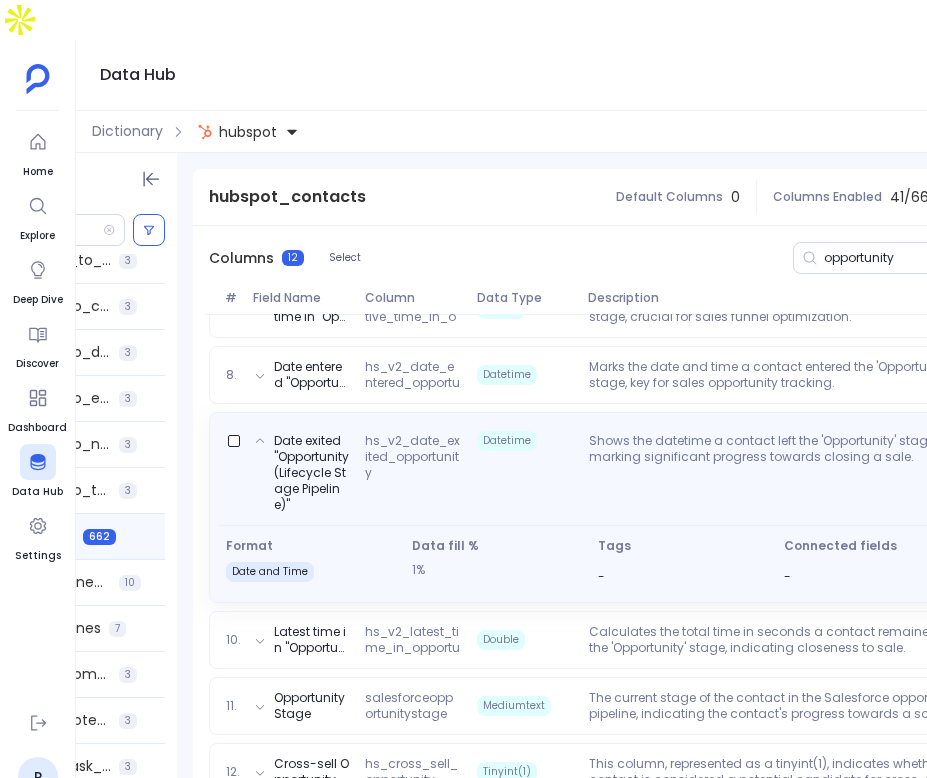 scroll, scrollTop: 691, scrollLeft: 0, axis: vertical 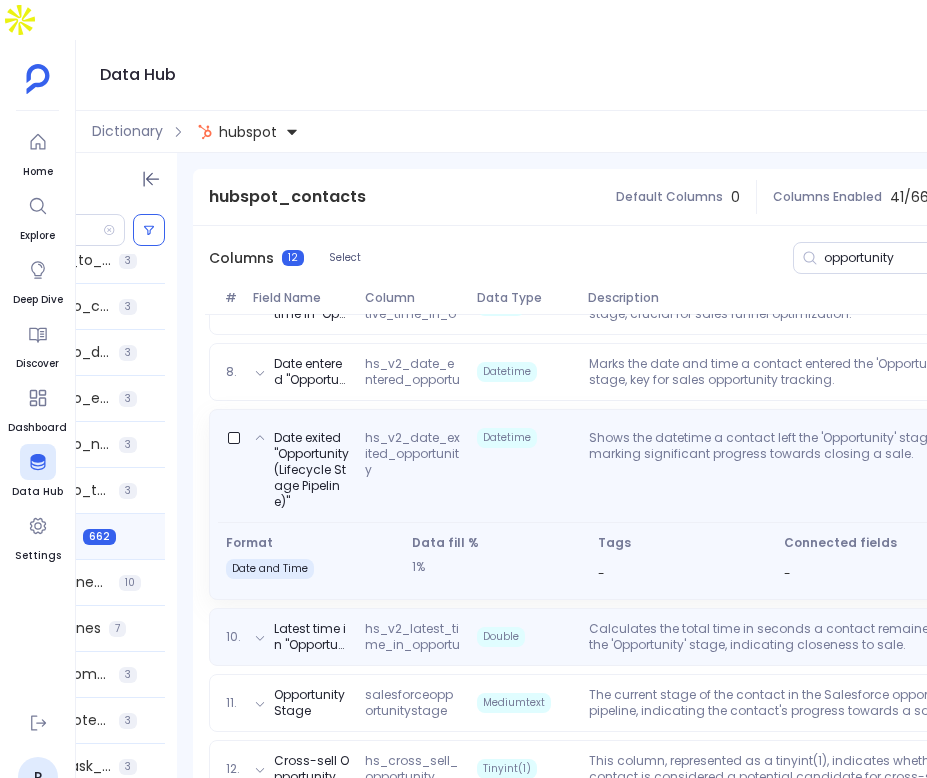 click on "Calculates the total time in seconds a contact remained in the 'Opportunity' stage, indicating closeness to sale." at bounding box center (781, 637) 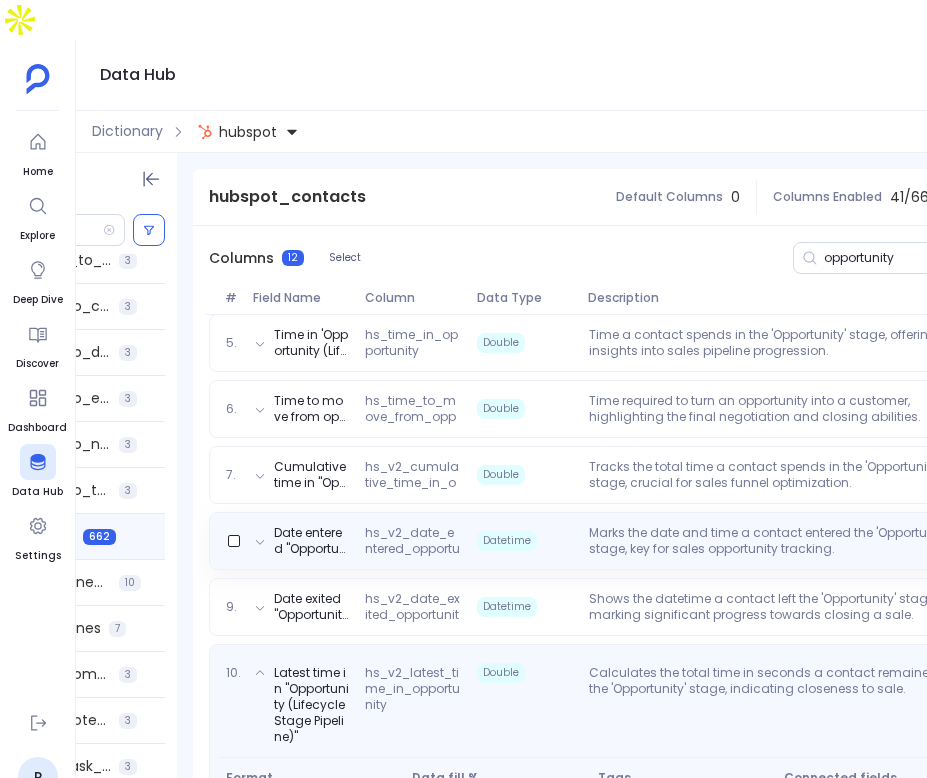 scroll, scrollTop: 457, scrollLeft: 0, axis: vertical 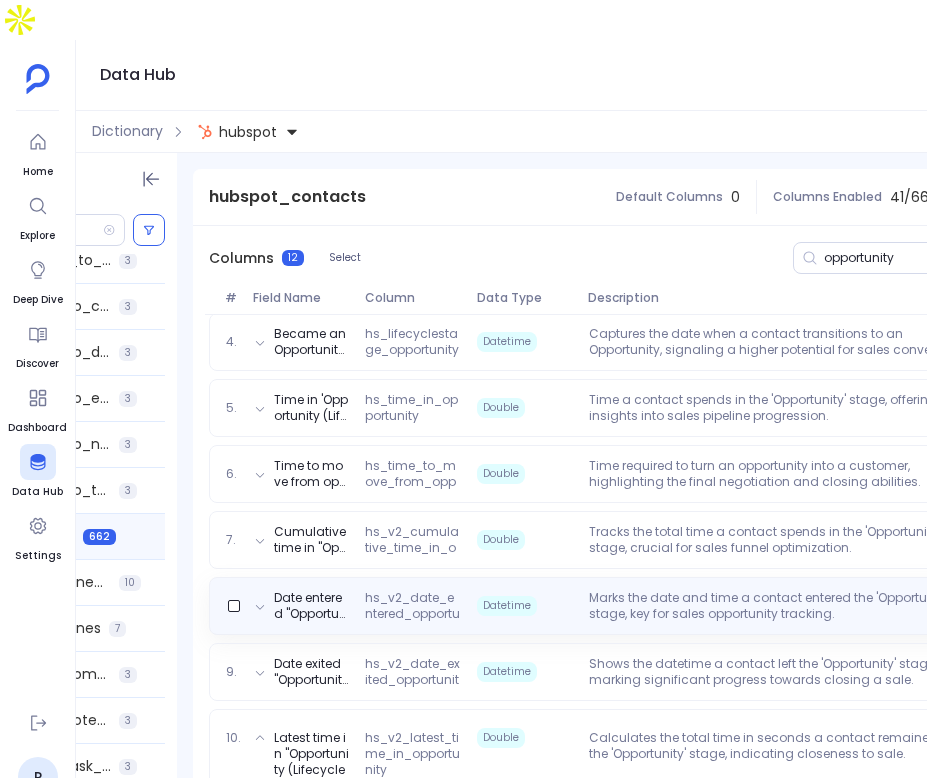 click on "Marks the date and time a contact entered the 'Opportunity' stage, key for sales opportunity tracking." at bounding box center [781, 606] 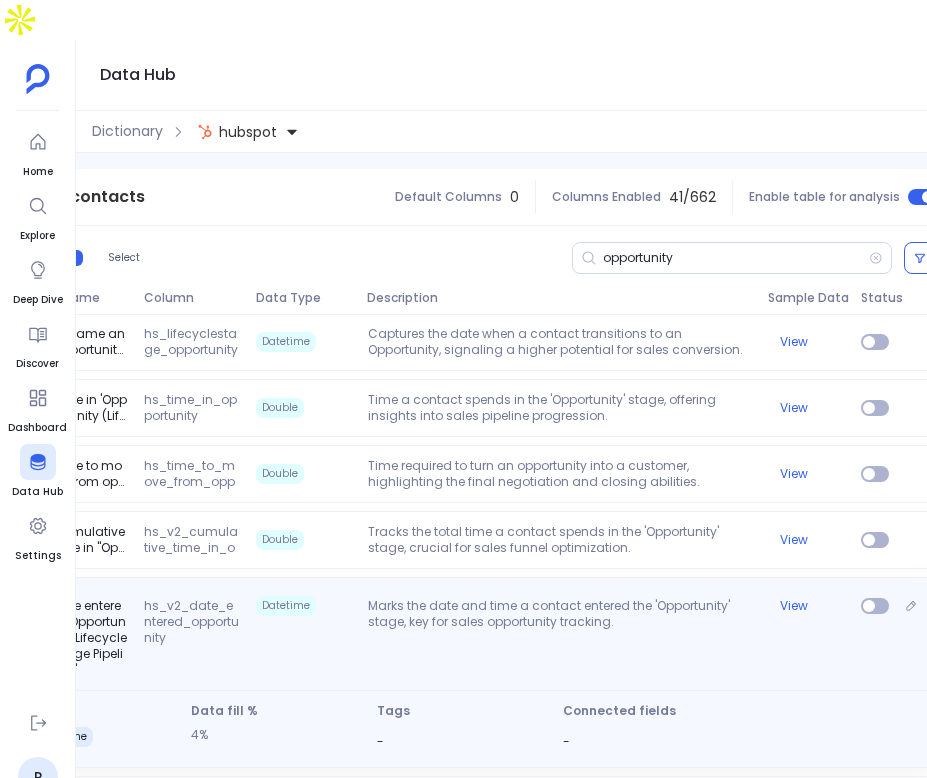 scroll, scrollTop: 0, scrollLeft: 403, axis: horizontal 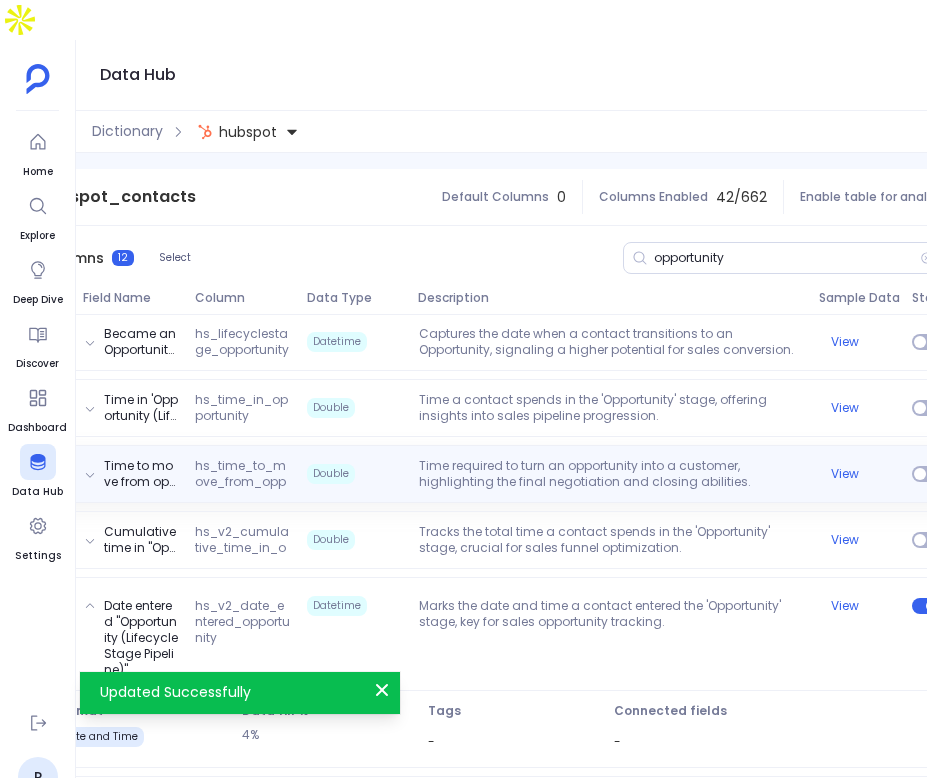 click on "Time required to turn an opportunity into a customer, highlighting the final negotiation and closing abilities." at bounding box center (611, 474) 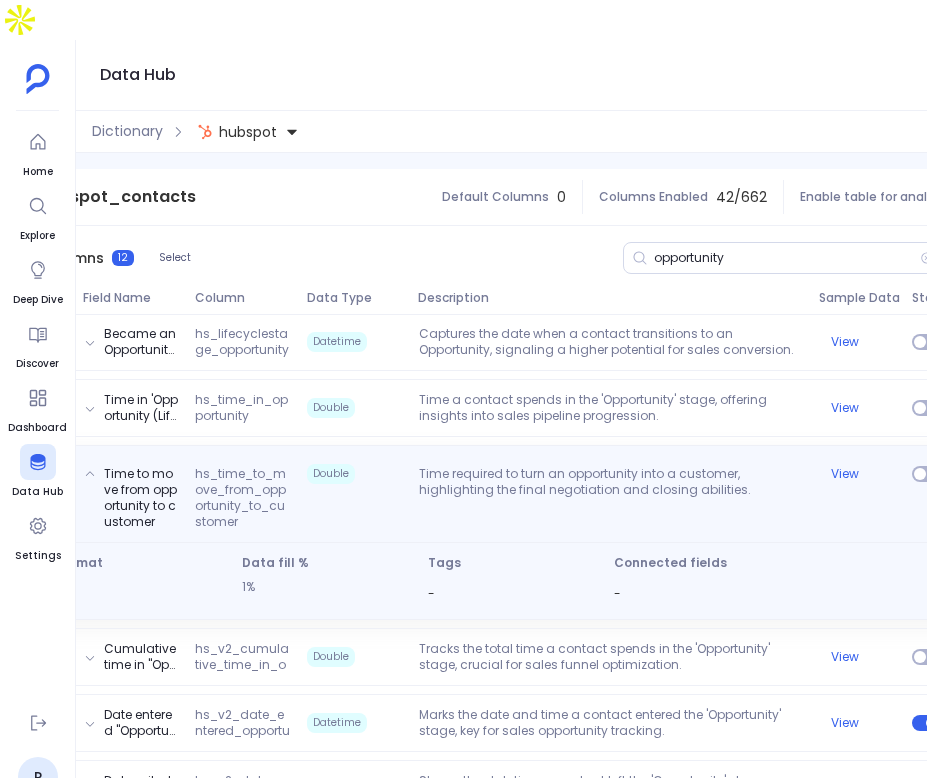 click on "Time required to turn an opportunity into a customer, highlighting the final negotiation and closing abilities." at bounding box center (611, 498) 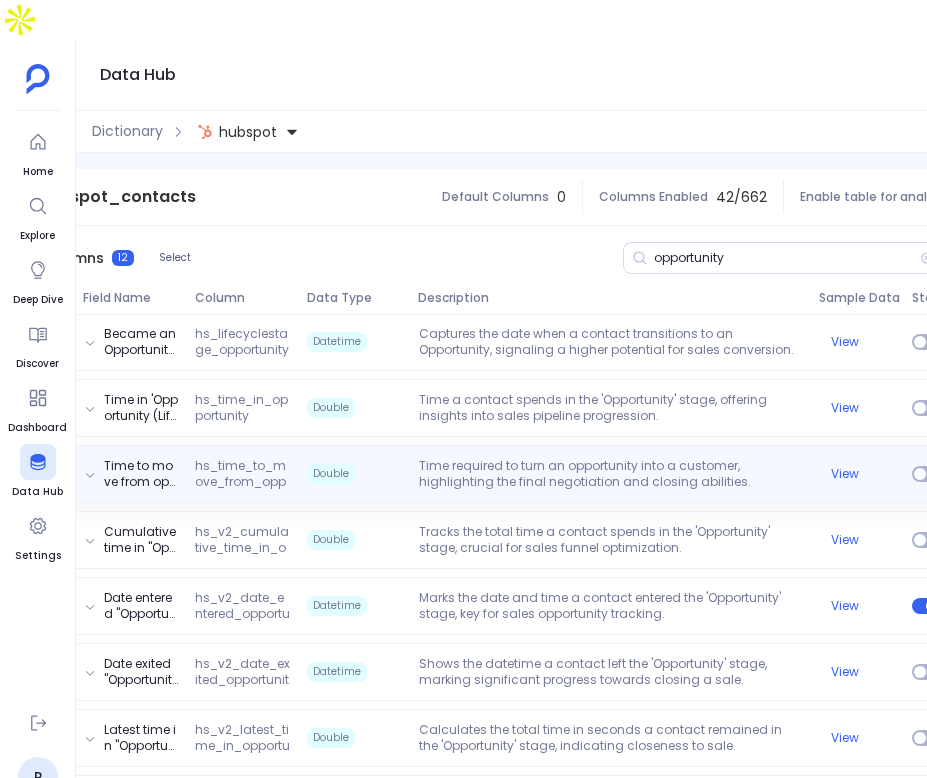click on "Time required to turn an opportunity into a customer, highlighting the final negotiation and closing abilities." at bounding box center [611, 474] 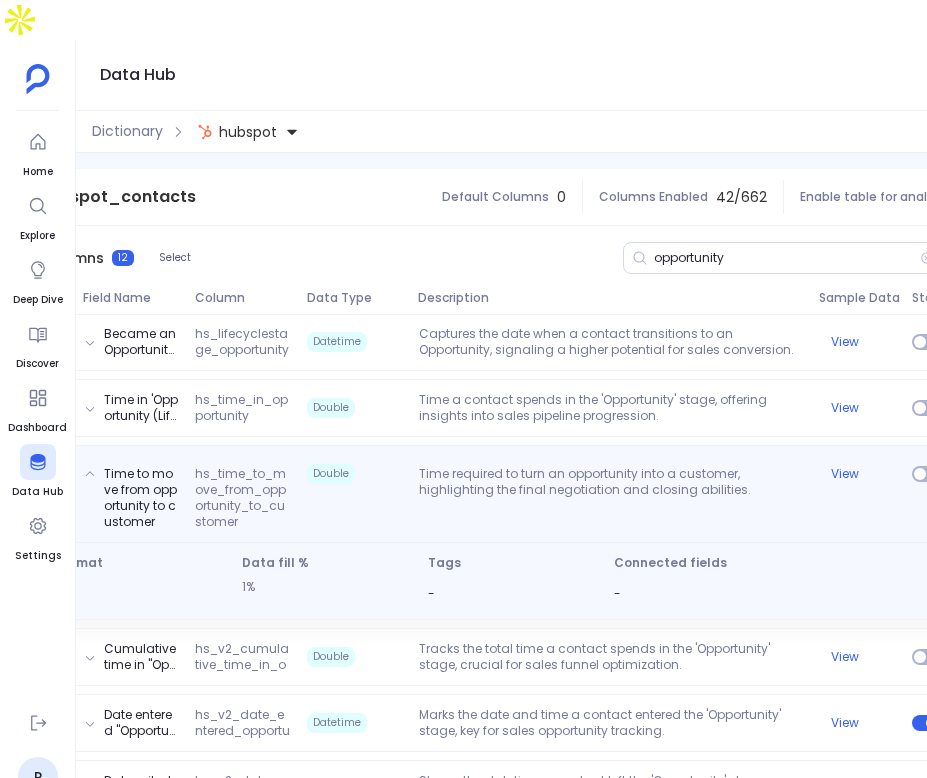 click on "Time required to turn an opportunity into a customer, highlighting the final negotiation and closing abilities." at bounding box center [611, 498] 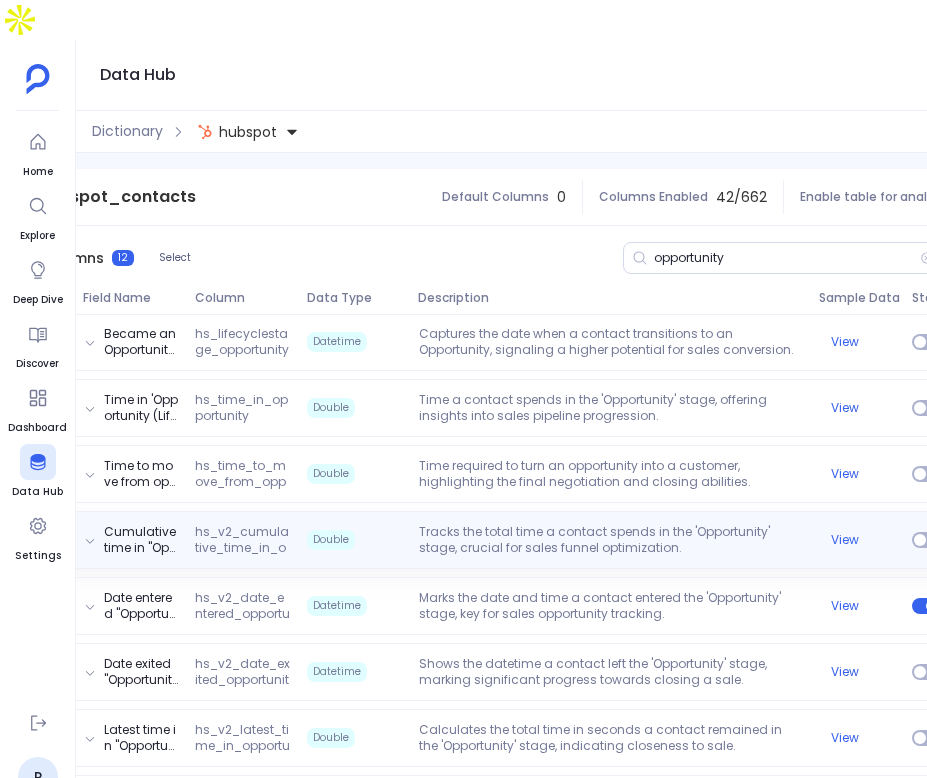 click on "Tracks the total time a contact spends in the 'Opportunity' stage, crucial for sales funnel optimization." at bounding box center [611, 540] 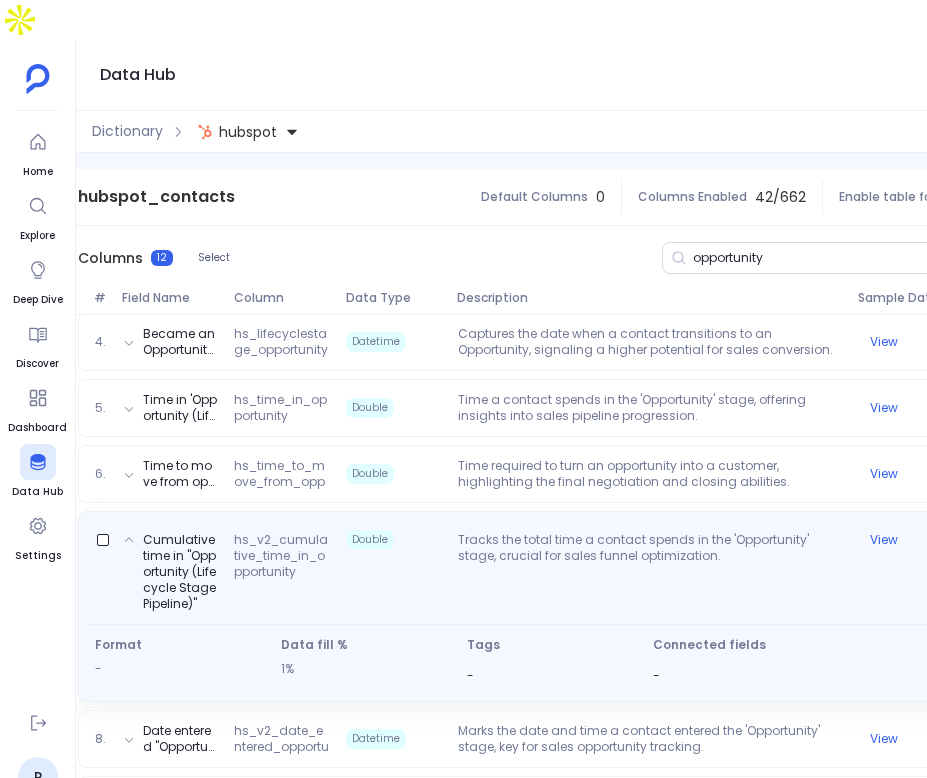 scroll, scrollTop: 0, scrollLeft: 281, axis: horizontal 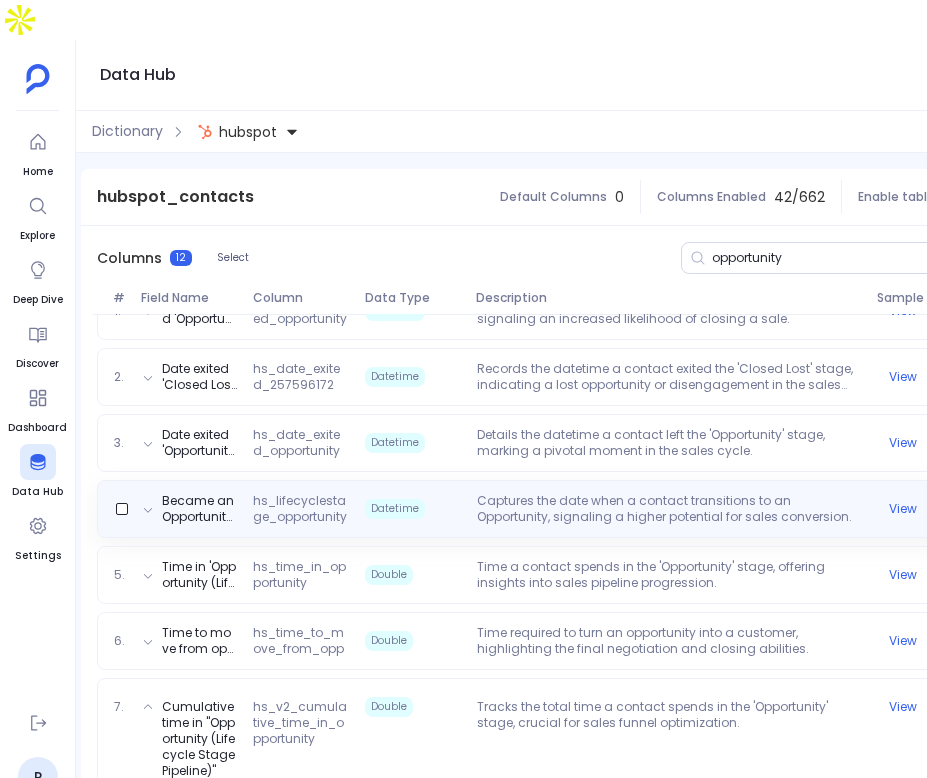 click on "Captures the date when a contact transitions to an Opportunity, signaling a higher potential for sales conversion." at bounding box center (669, 509) 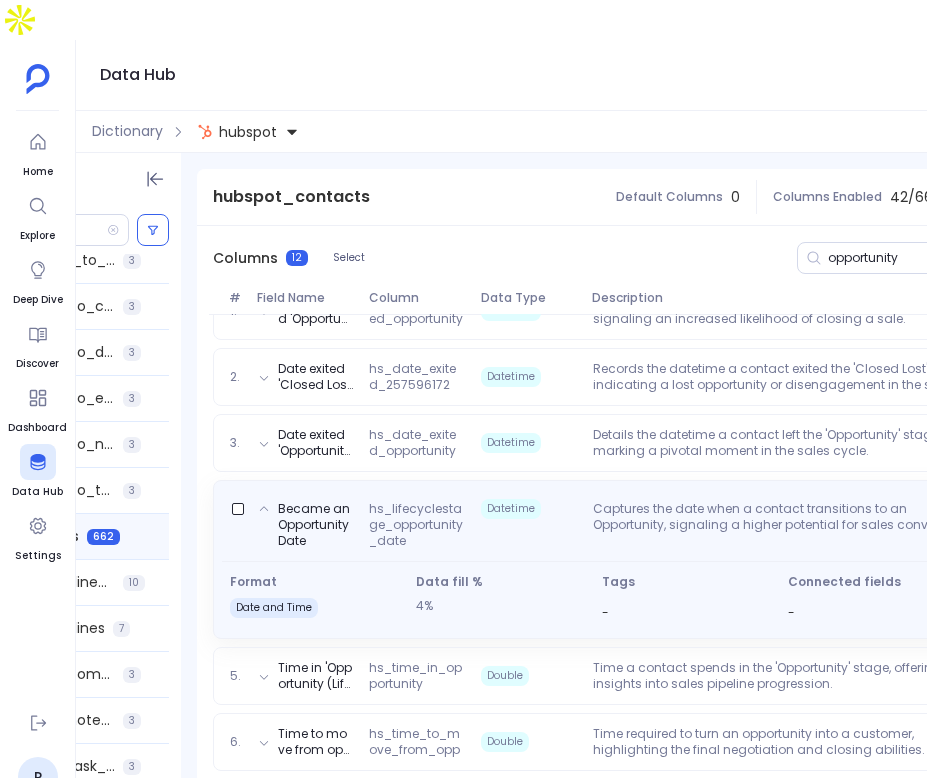 scroll, scrollTop: 0, scrollLeft: 167, axis: horizontal 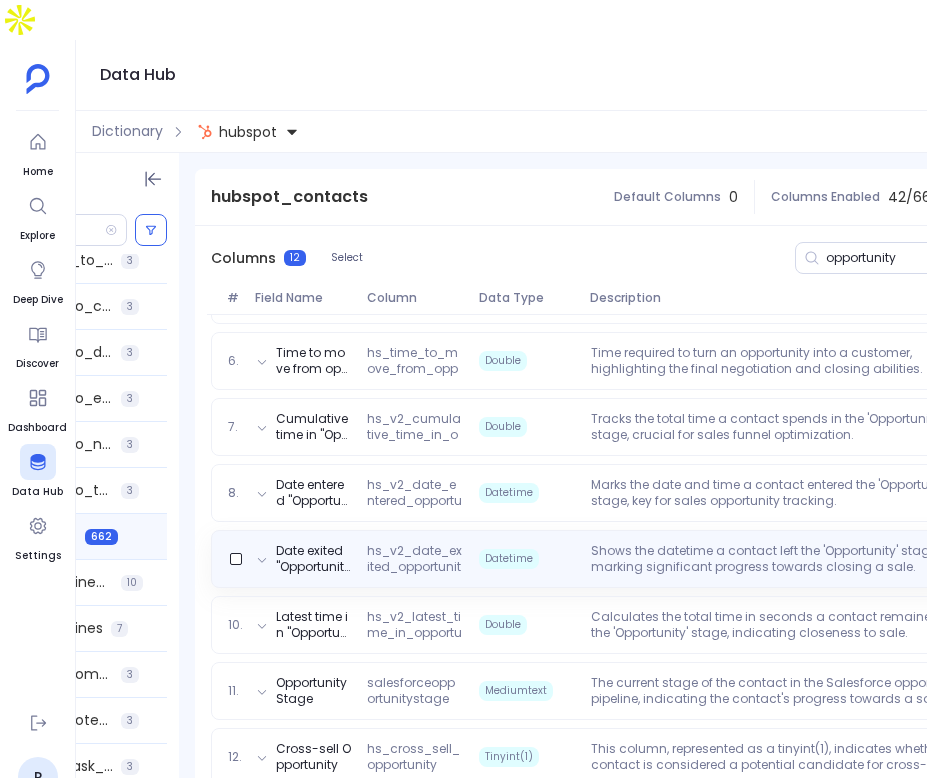 click on "Shows the datetime a contact left the 'Opportunity' stage, marking significant progress towards closing a sale." at bounding box center (783, 559) 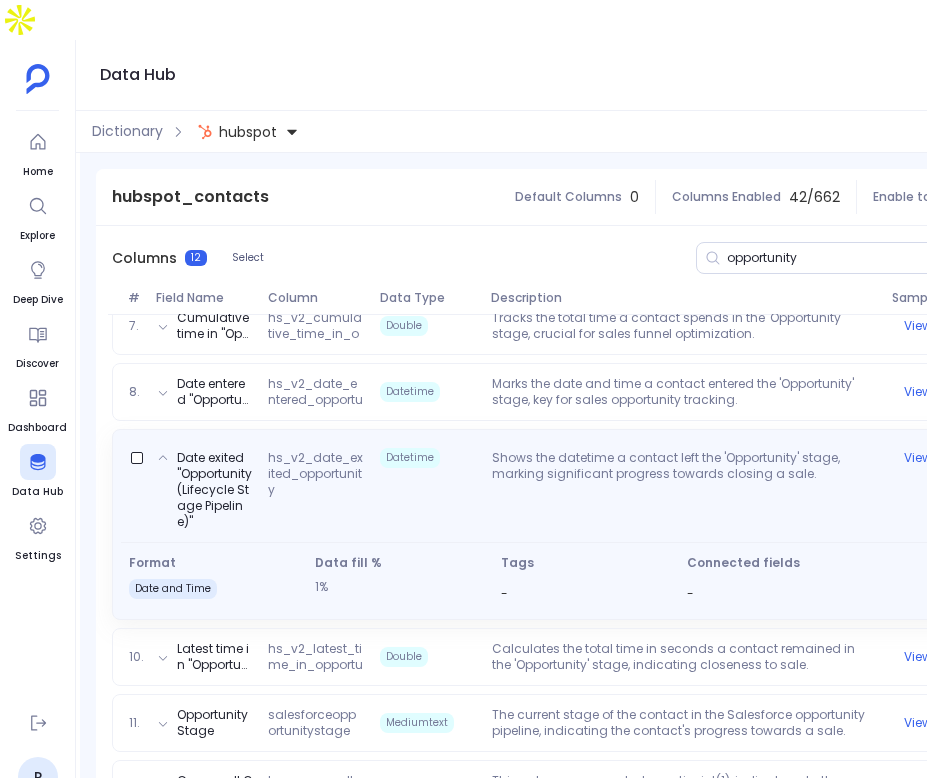 scroll, scrollTop: 0, scrollLeft: 403, axis: horizontal 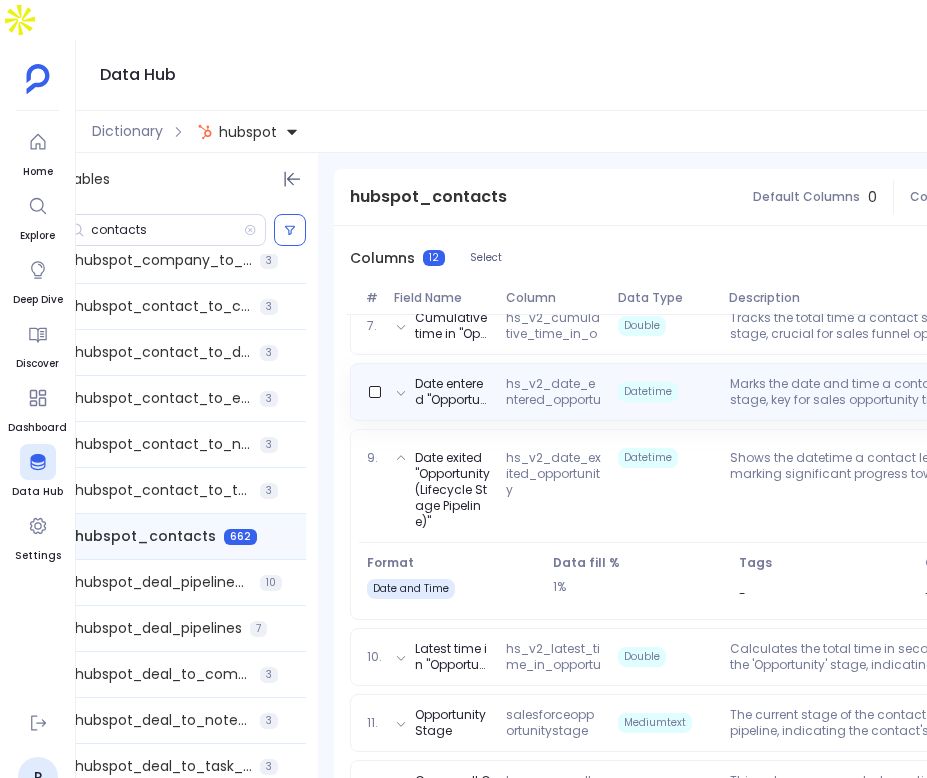 click on "hs_v2_date_entered_opportunity" at bounding box center (554, 392) 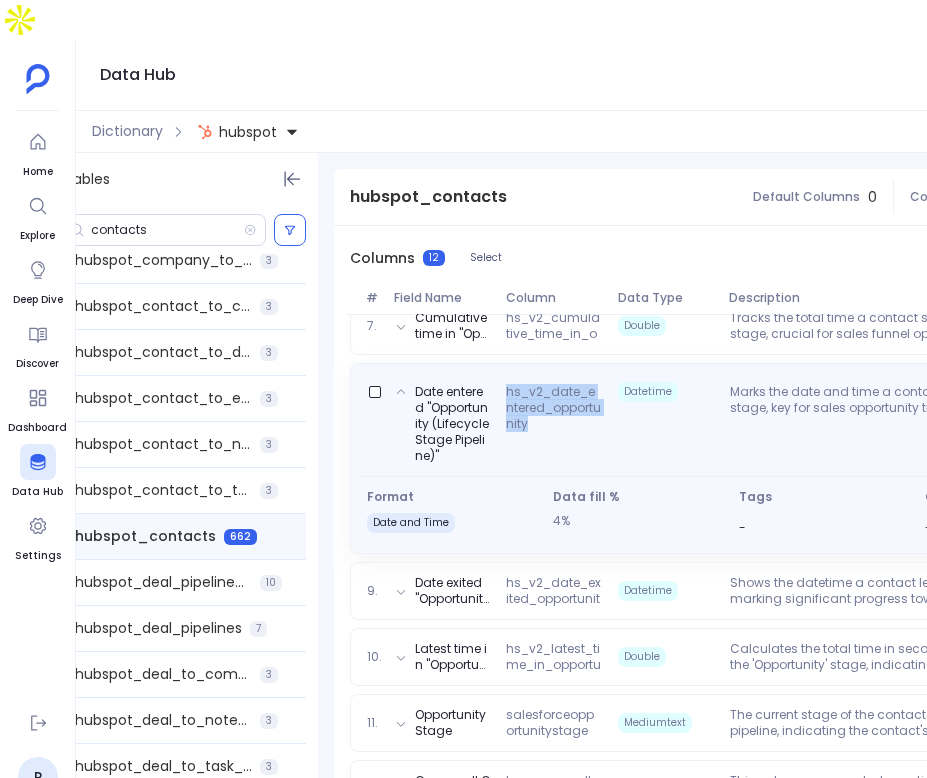 click on "hs_v2_date_entered_opportunity" at bounding box center [554, 424] 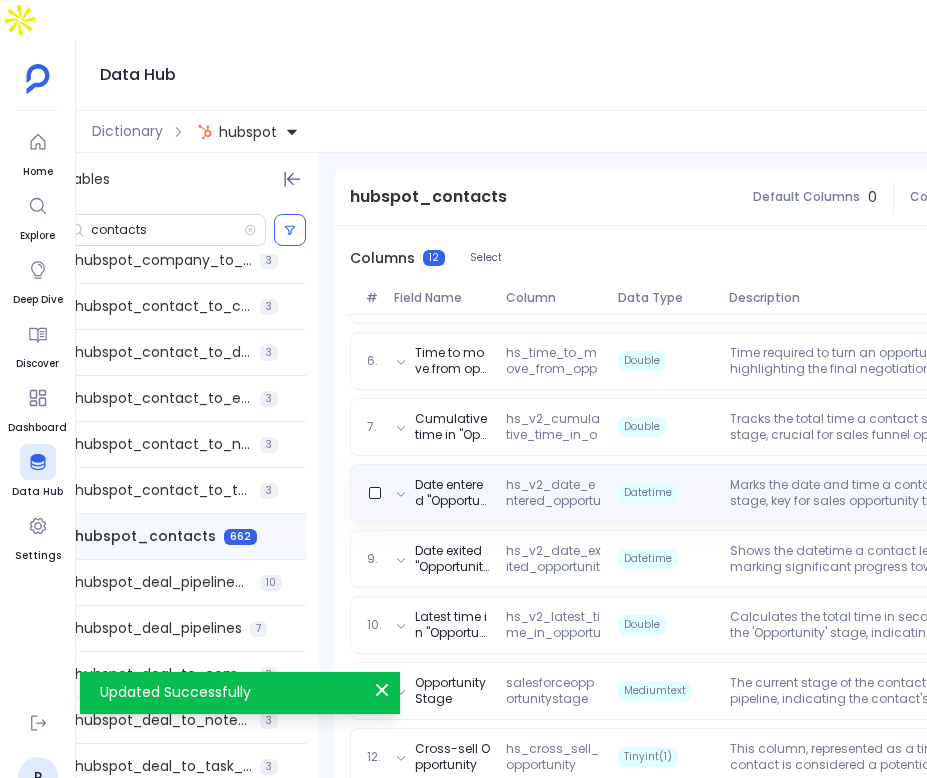 click on "Datetime" at bounding box center (666, 493) 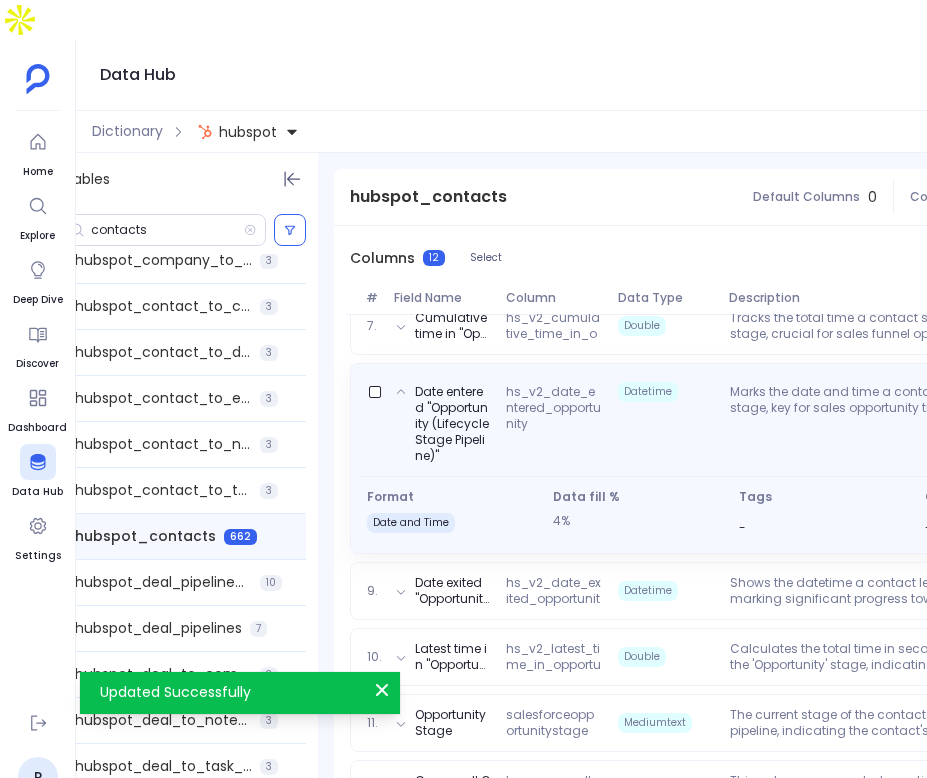 click on "hs_v2_date_entered_opportunity" at bounding box center (554, 424) 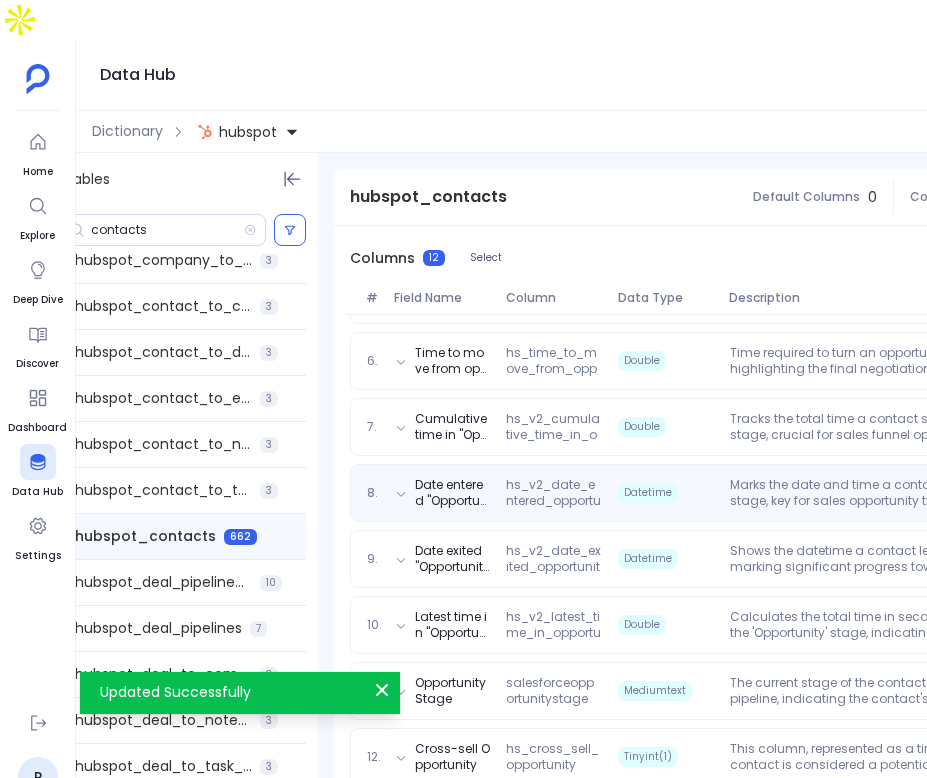 scroll, scrollTop: 570, scrollLeft: 0, axis: vertical 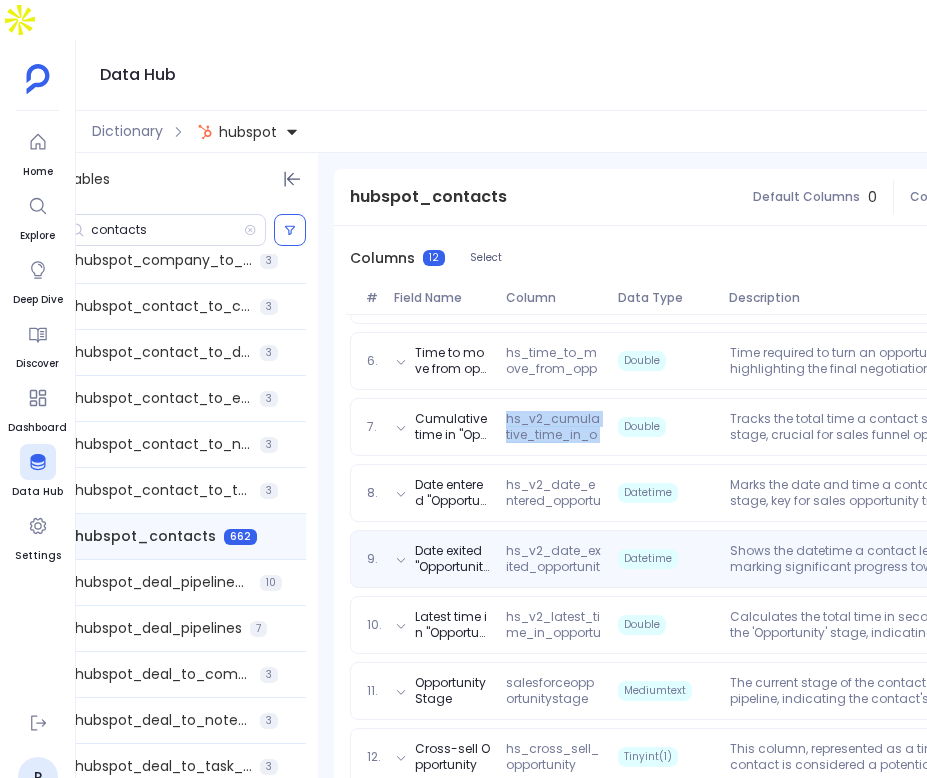 copy on "hs_v2_cumulative_time_in_opportunity" 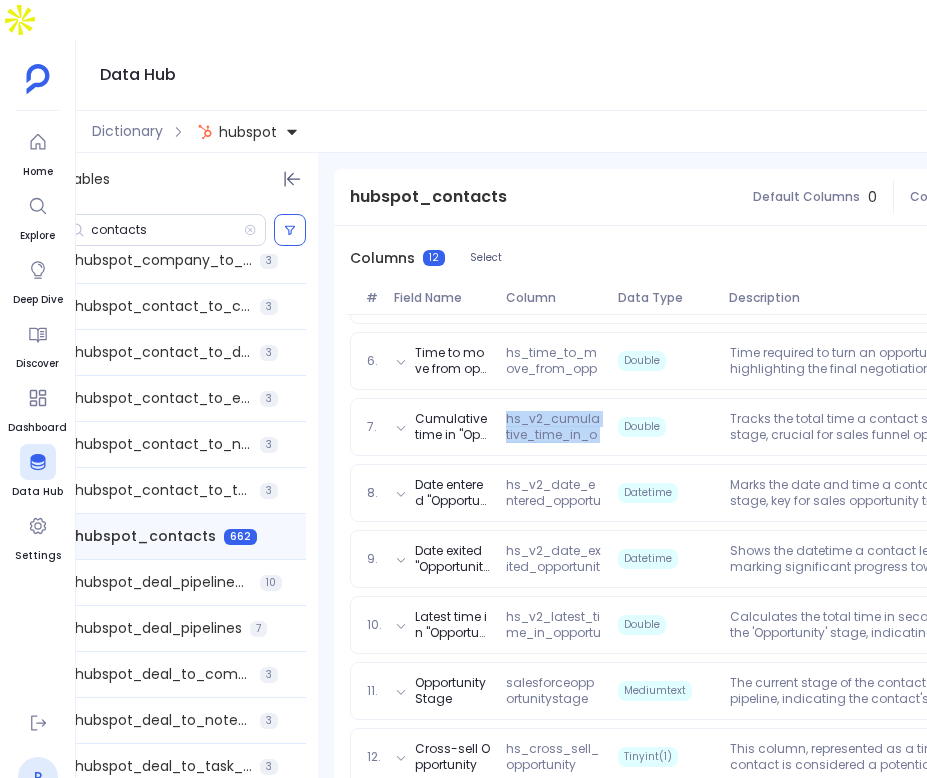 click on "P" at bounding box center (38, 777) 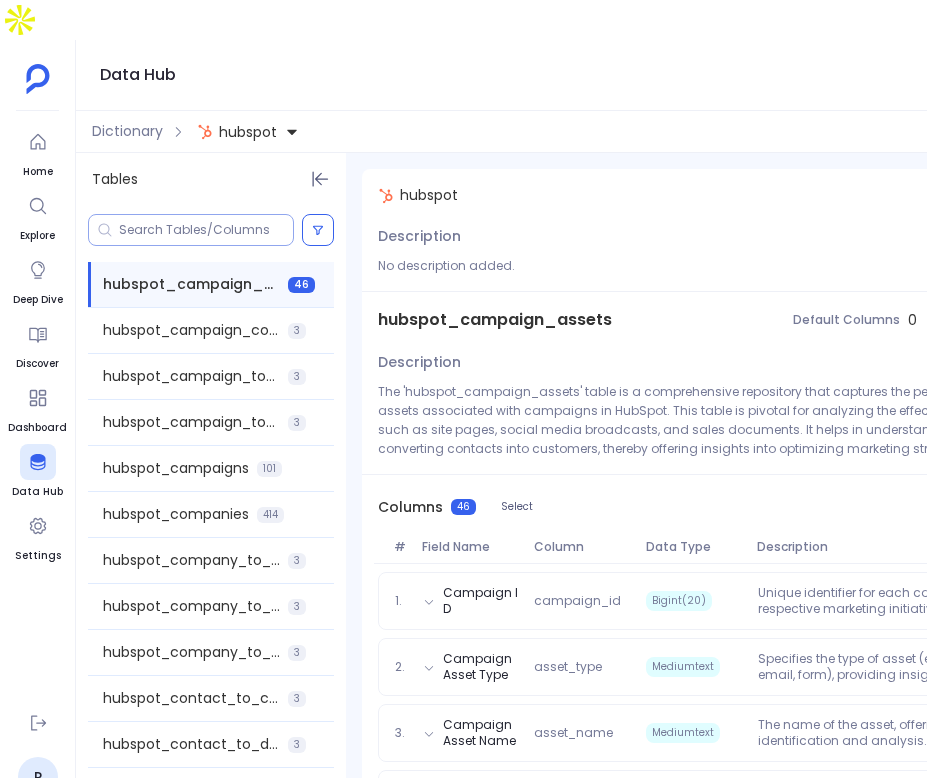 click at bounding box center [191, 230] 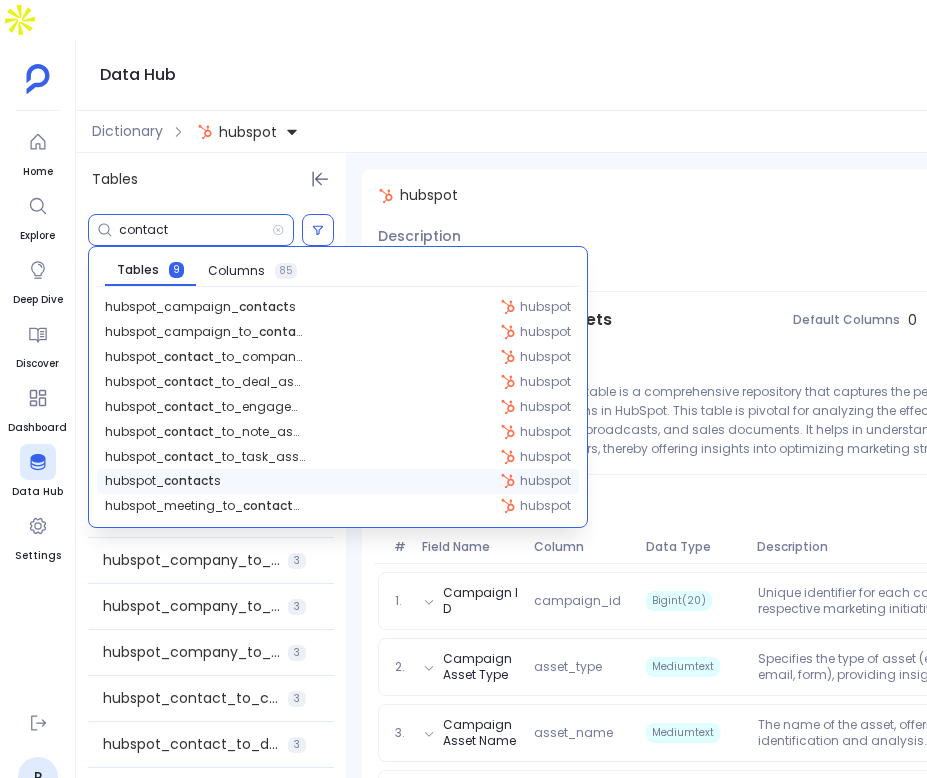type on "contact" 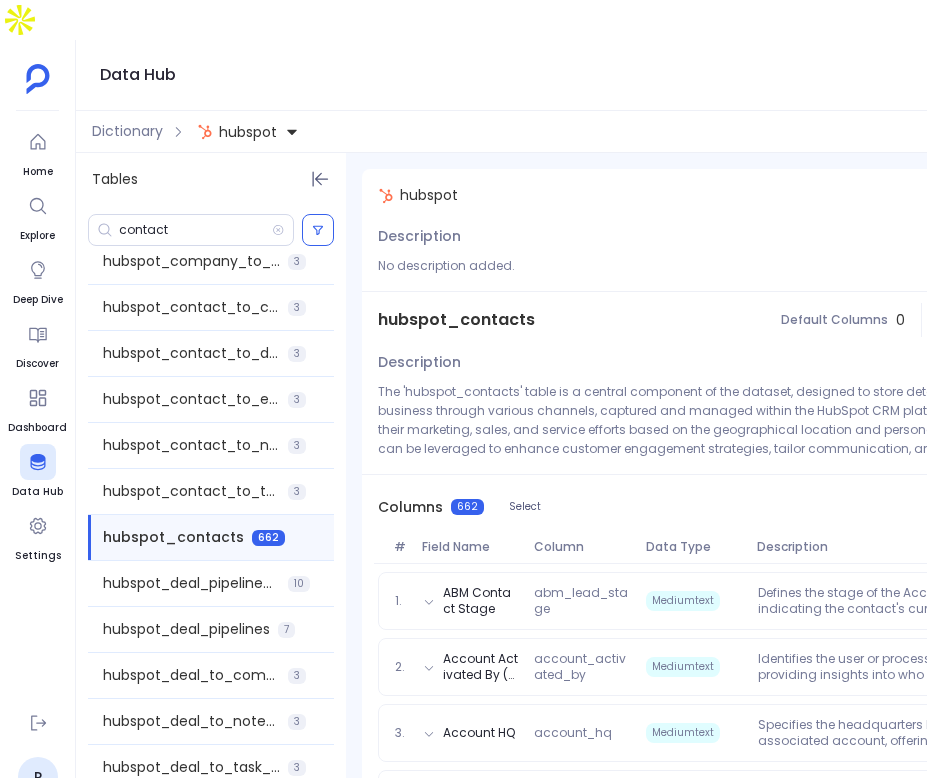 scroll, scrollTop: 391, scrollLeft: 0, axis: vertical 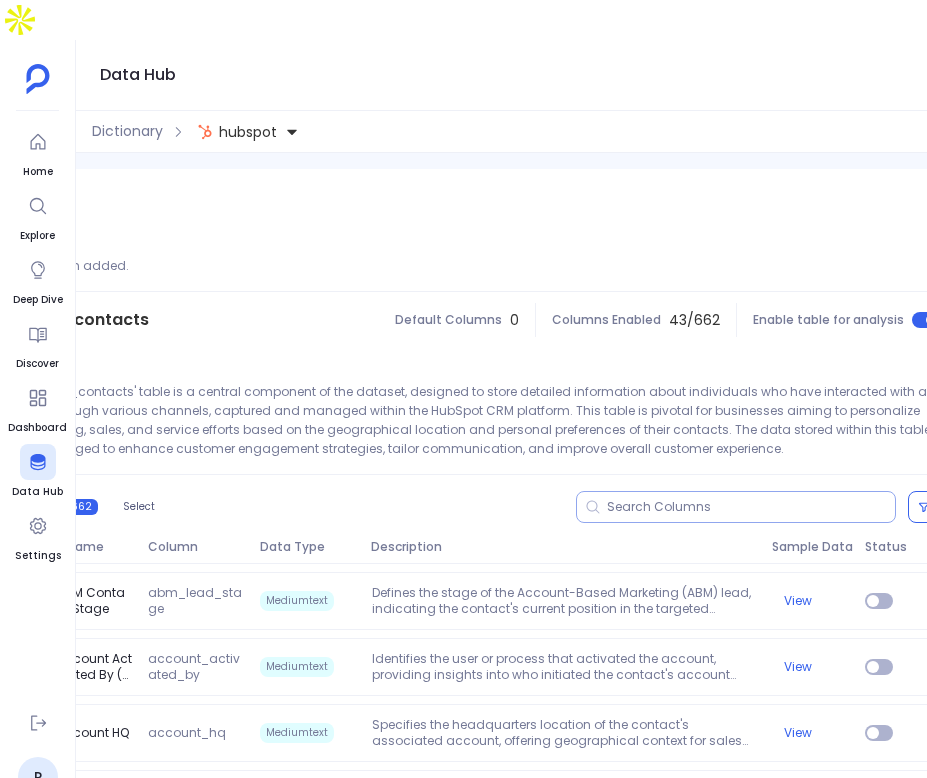 click at bounding box center (751, 507) 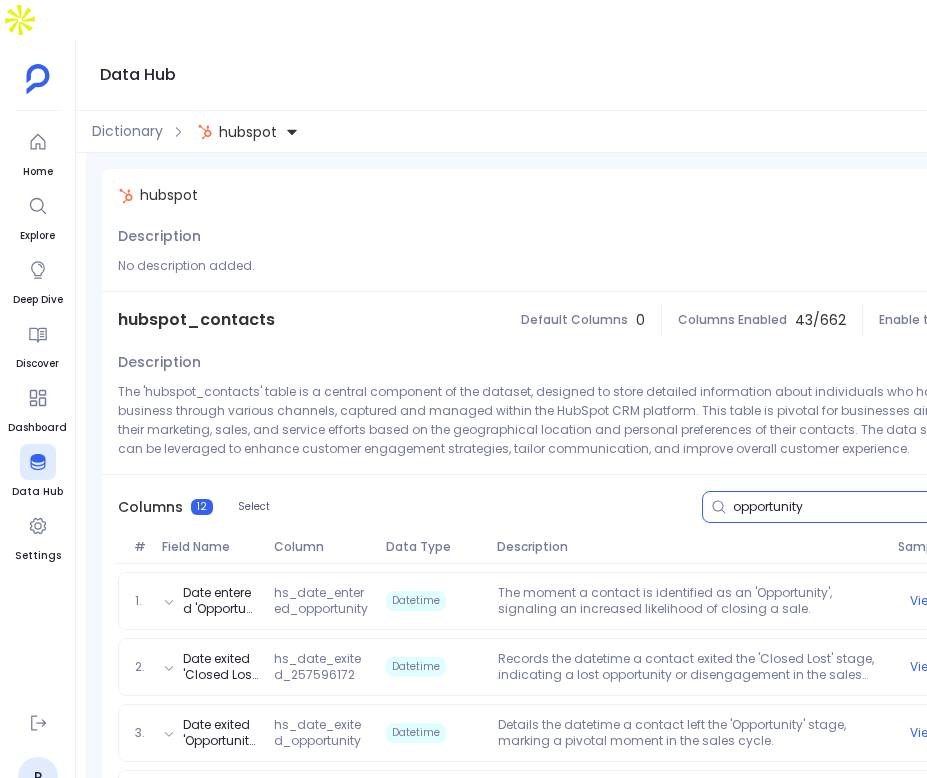 scroll, scrollTop: 0, scrollLeft: 206, axis: horizontal 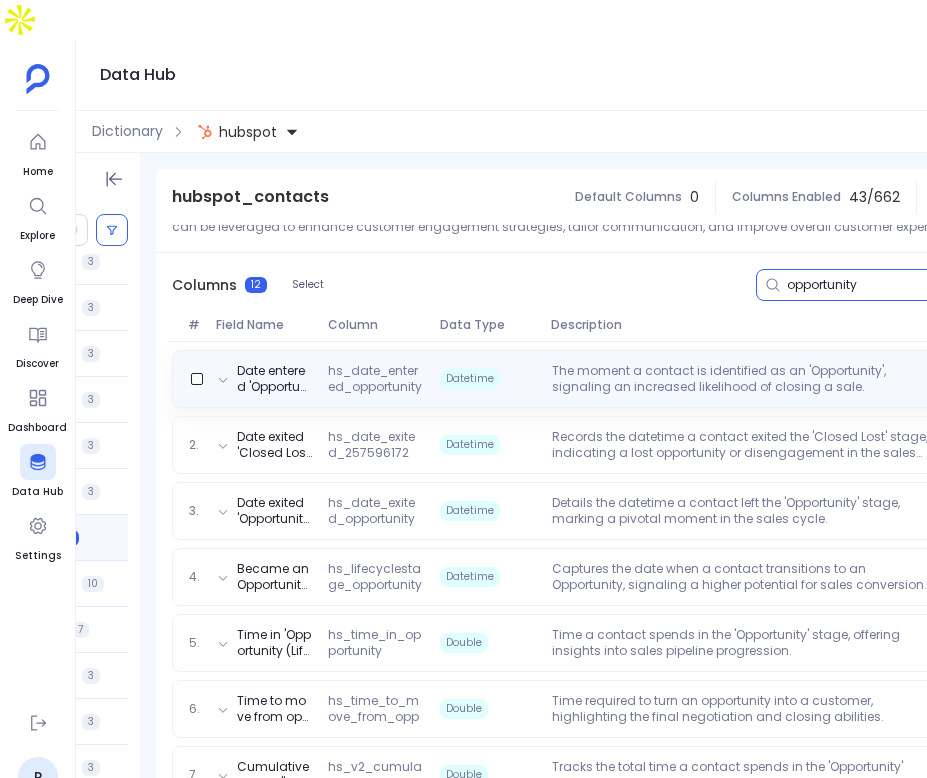 type on "opportunity" 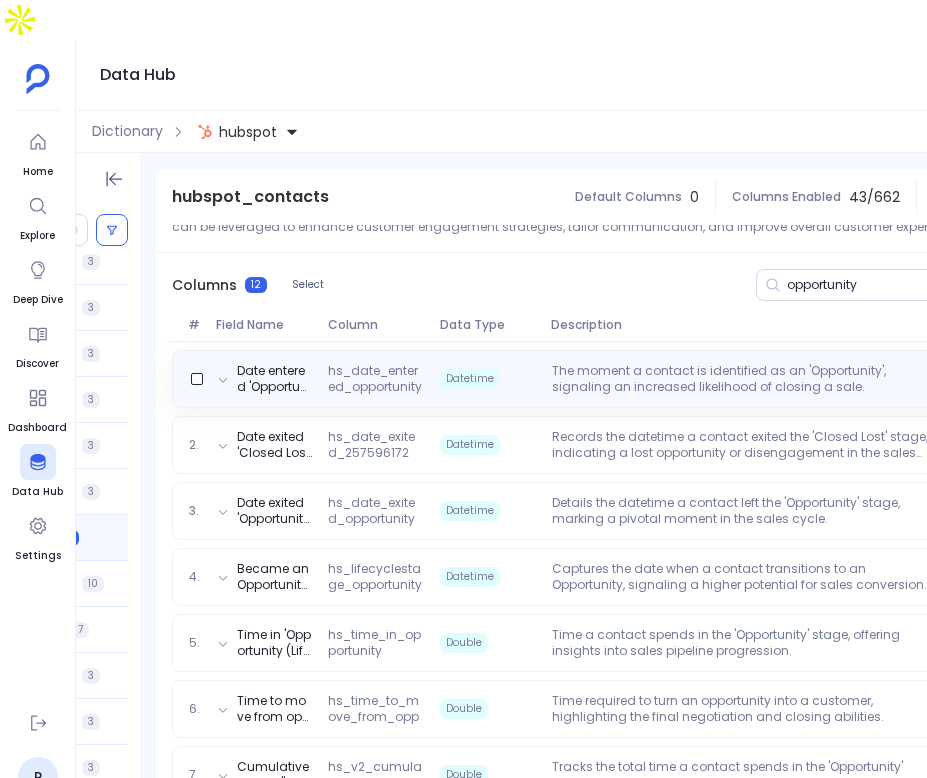 click on "Datetime" at bounding box center (488, 379) 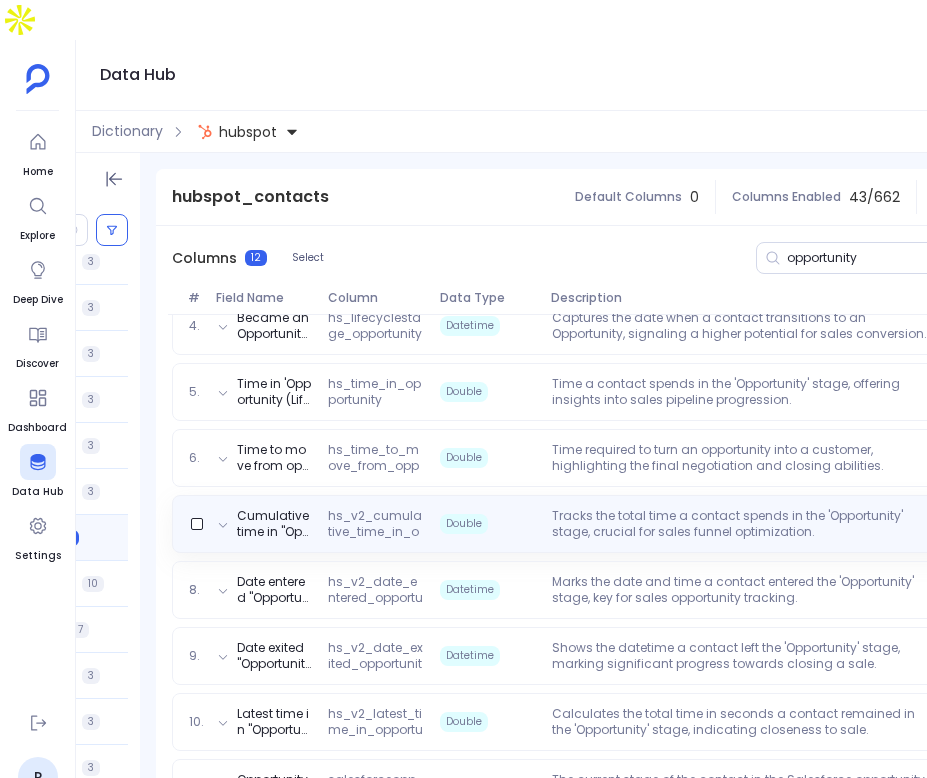 scroll, scrollTop: 654, scrollLeft: 0, axis: vertical 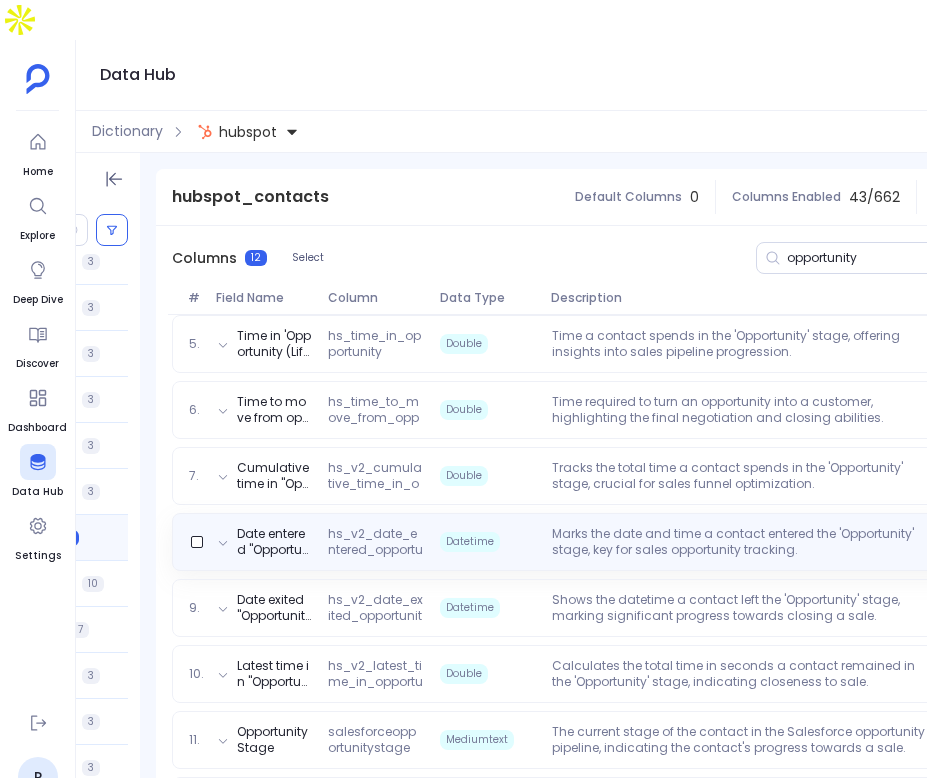 click on "Datetime" at bounding box center [488, 542] 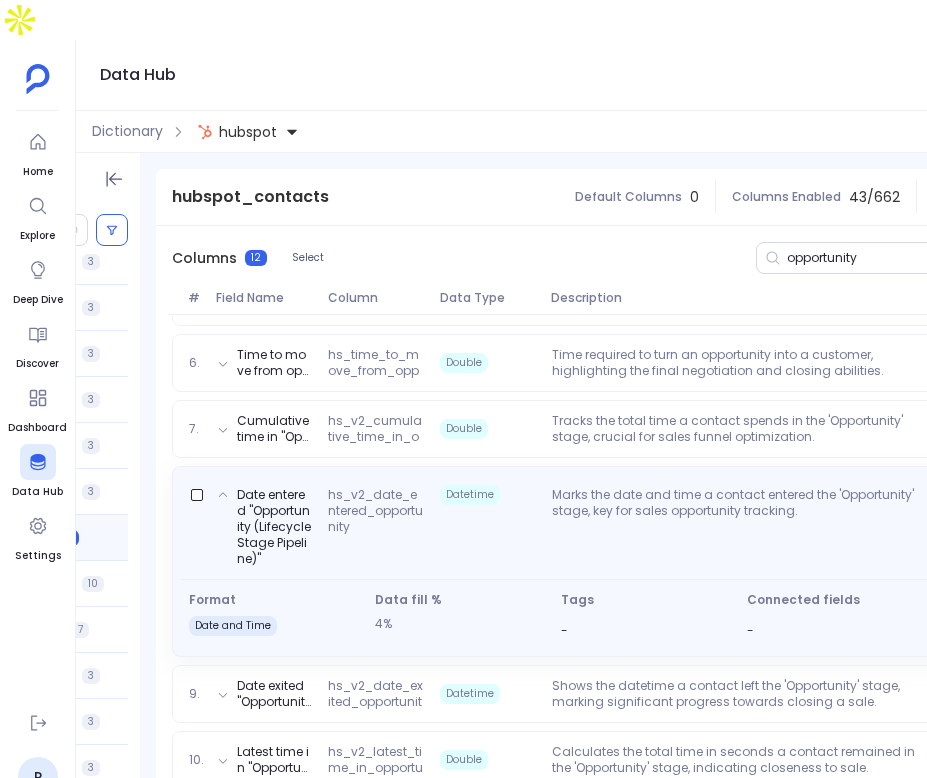 scroll, scrollTop: 587, scrollLeft: 0, axis: vertical 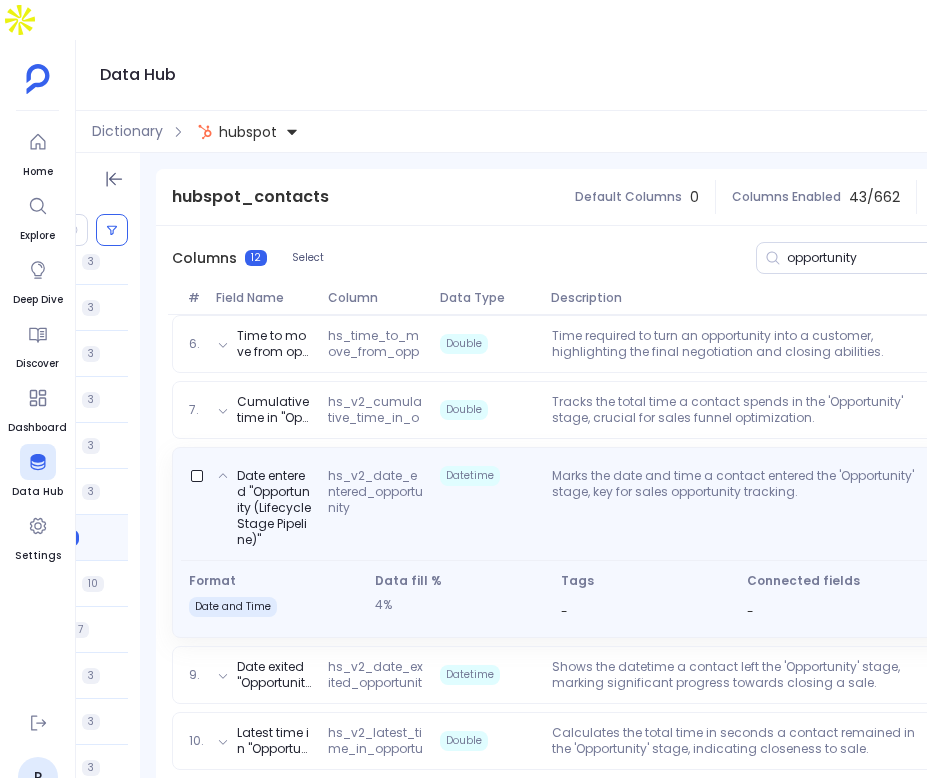 click on "hs_v2_date_entered_opportunity" at bounding box center (376, 508) 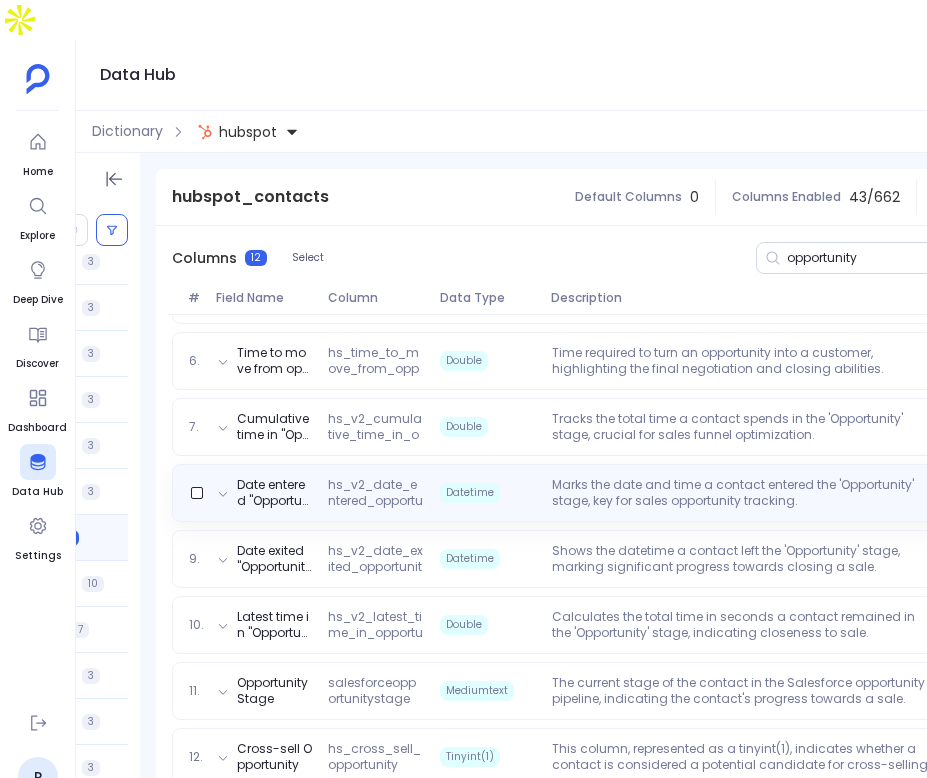 click on "hs_v2_date_entered_opportunity" at bounding box center (376, 493) 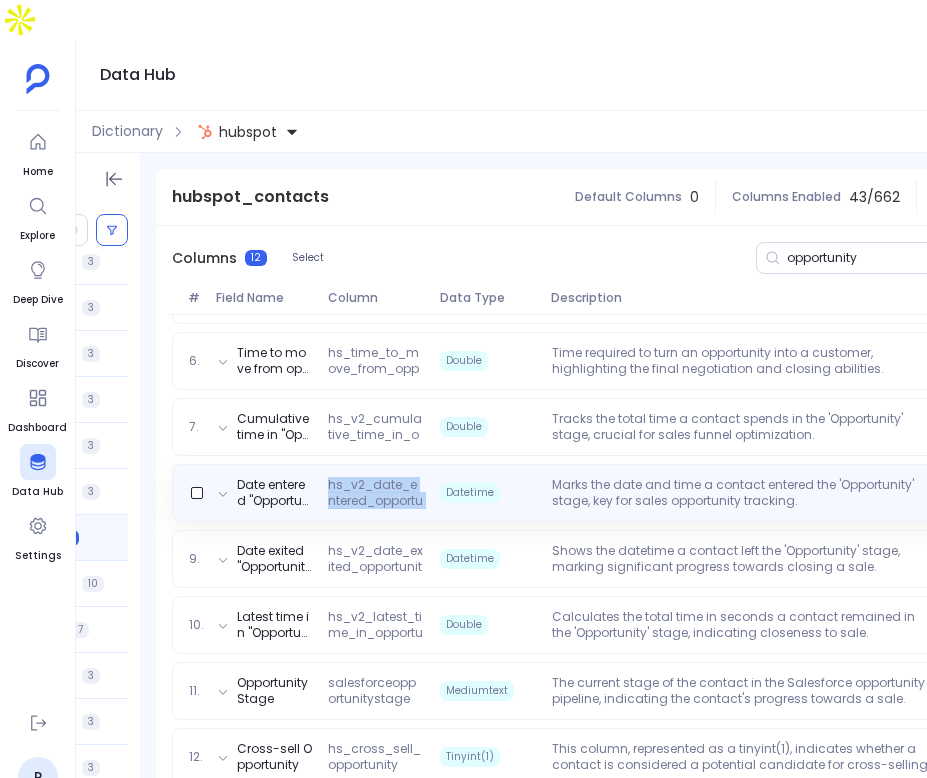 scroll, scrollTop: 587, scrollLeft: 0, axis: vertical 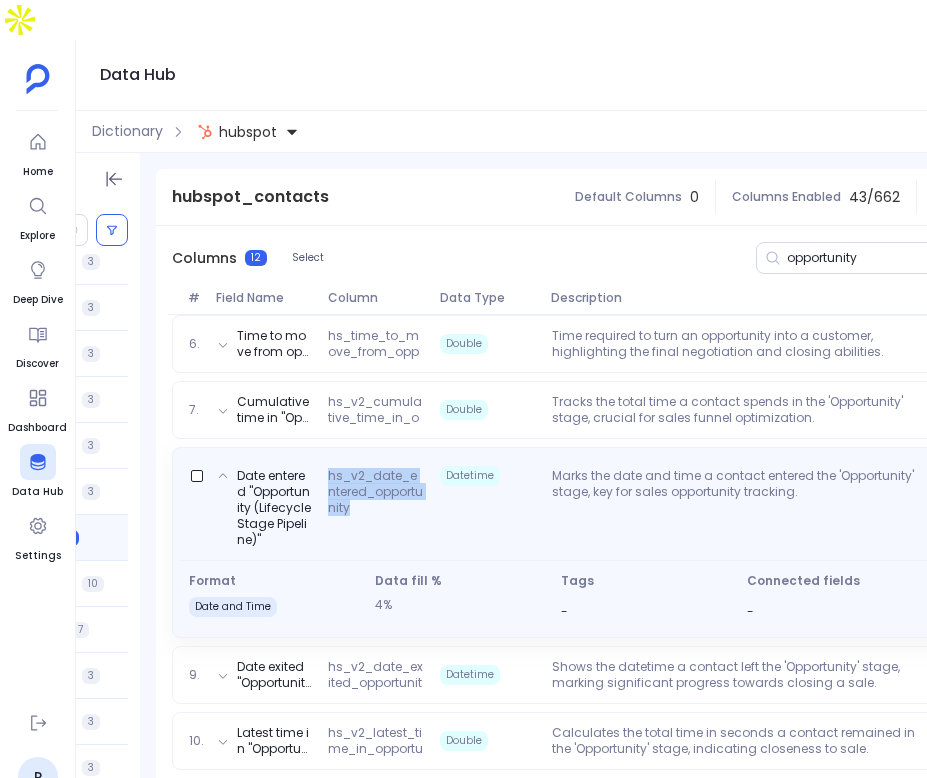 copy on "hs_v2_date_entered_opportunity" 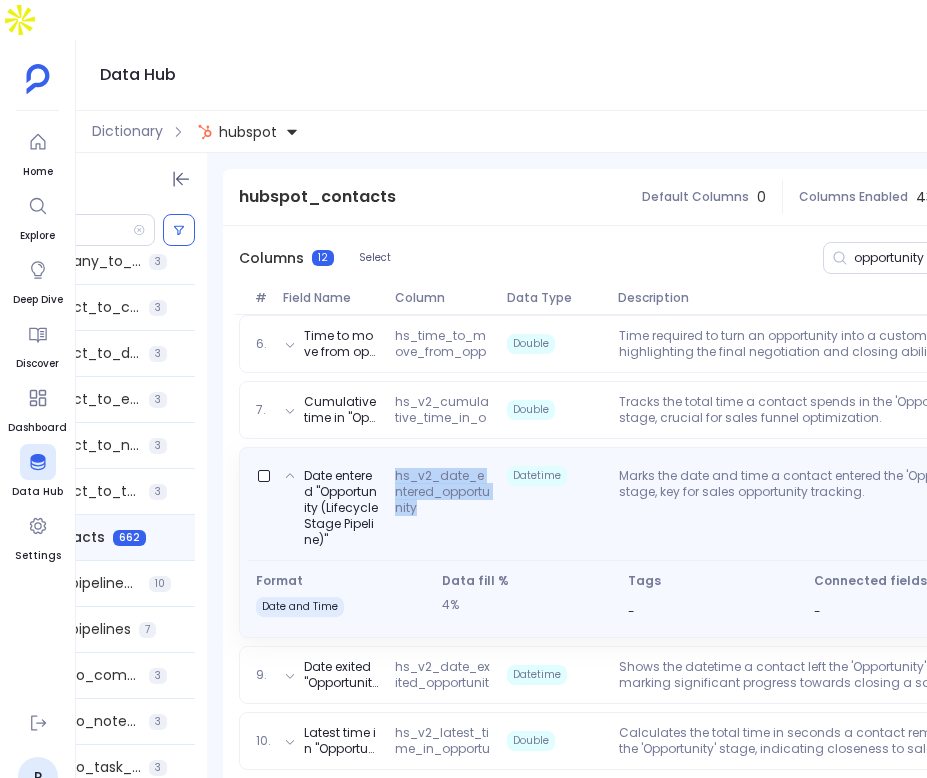 scroll, scrollTop: 0, scrollLeft: 105, axis: horizontal 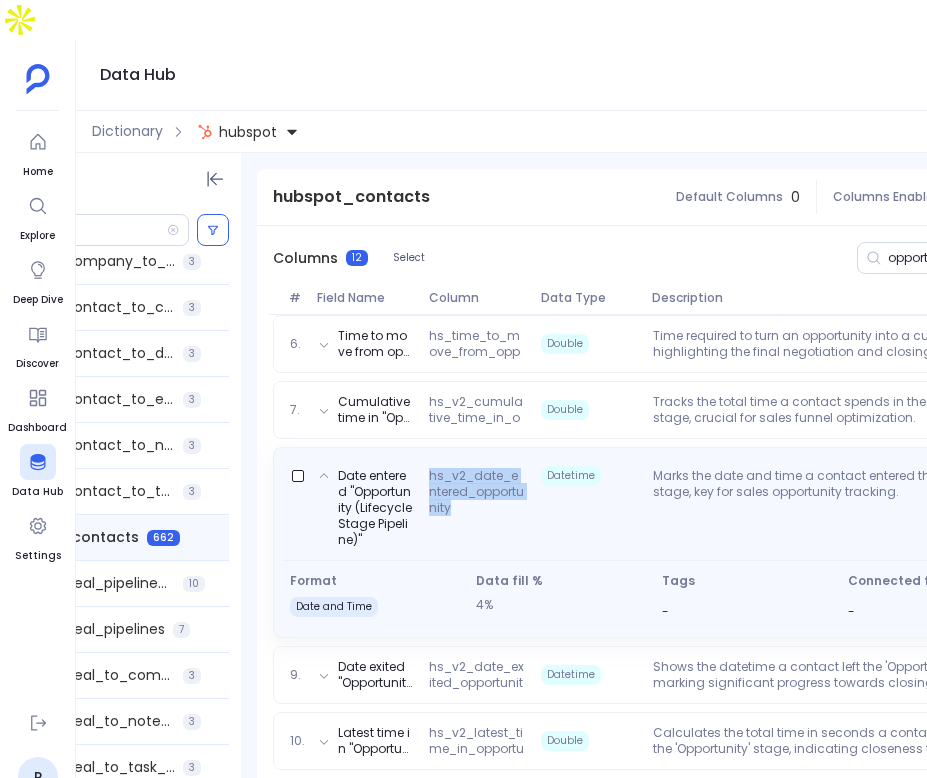 click on "hs_v2_date_entered_opportunity" at bounding box center [477, 508] 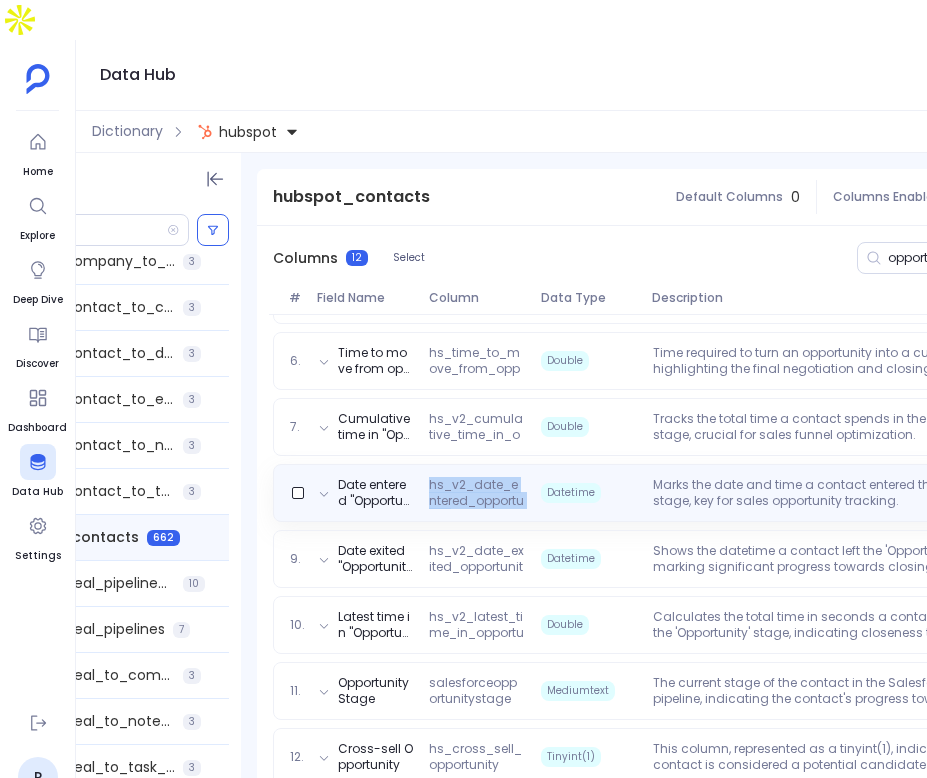 click on "hs_v2_date_entered_opportunity" at bounding box center [477, 493] 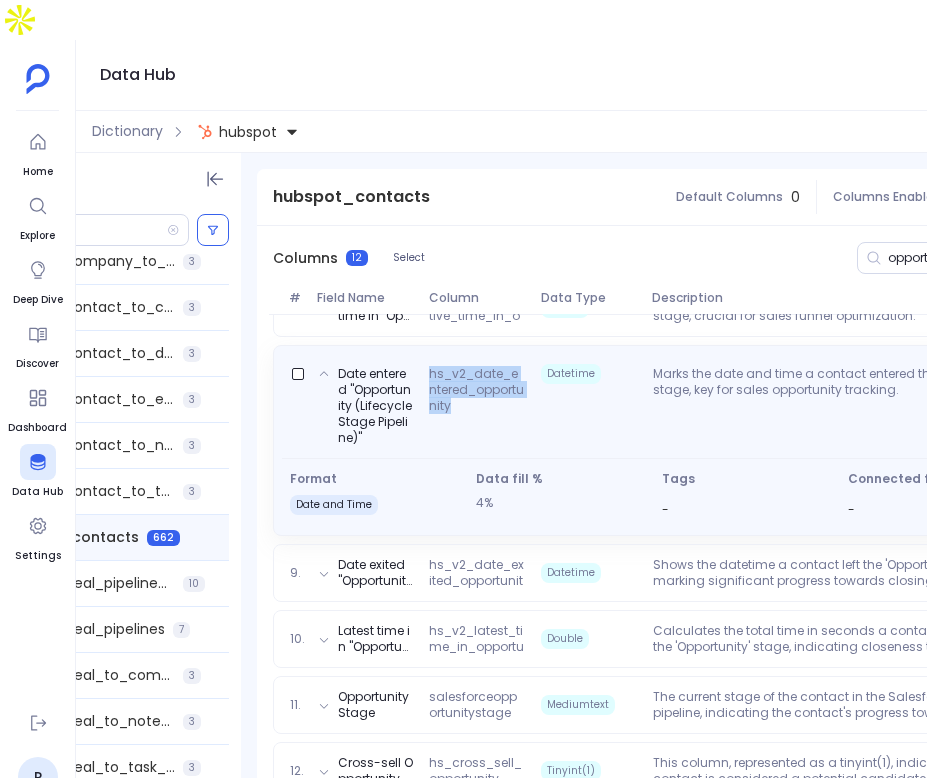 scroll, scrollTop: 703, scrollLeft: 0, axis: vertical 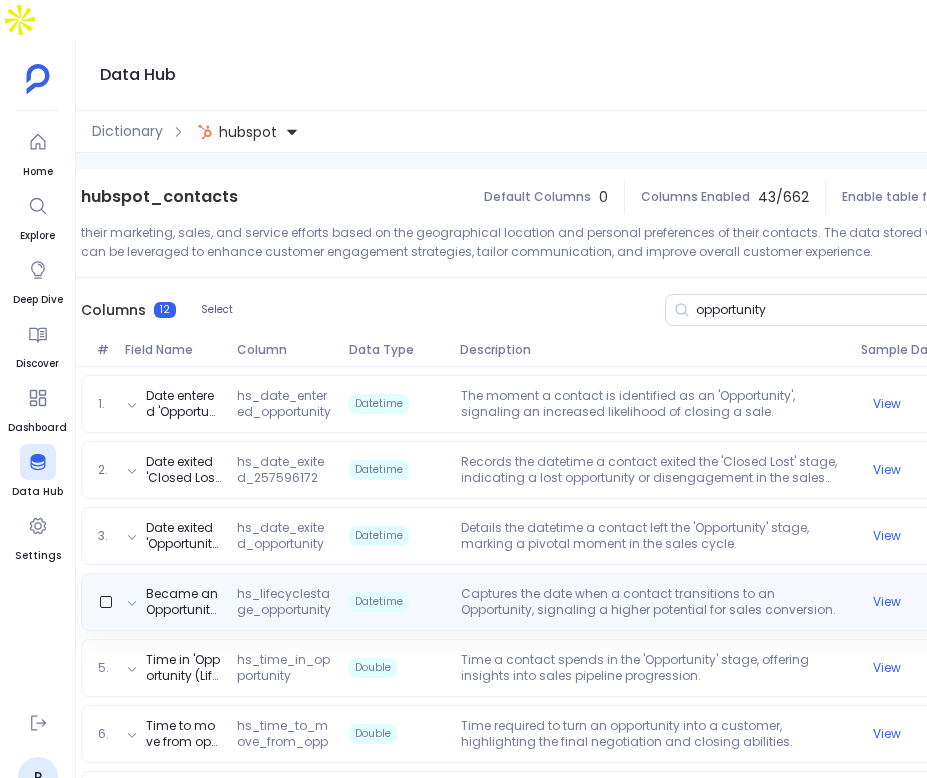 click on "Captures the date when a contact transitions to an Opportunity, signaling a higher potential for sales conversion." at bounding box center (653, 602) 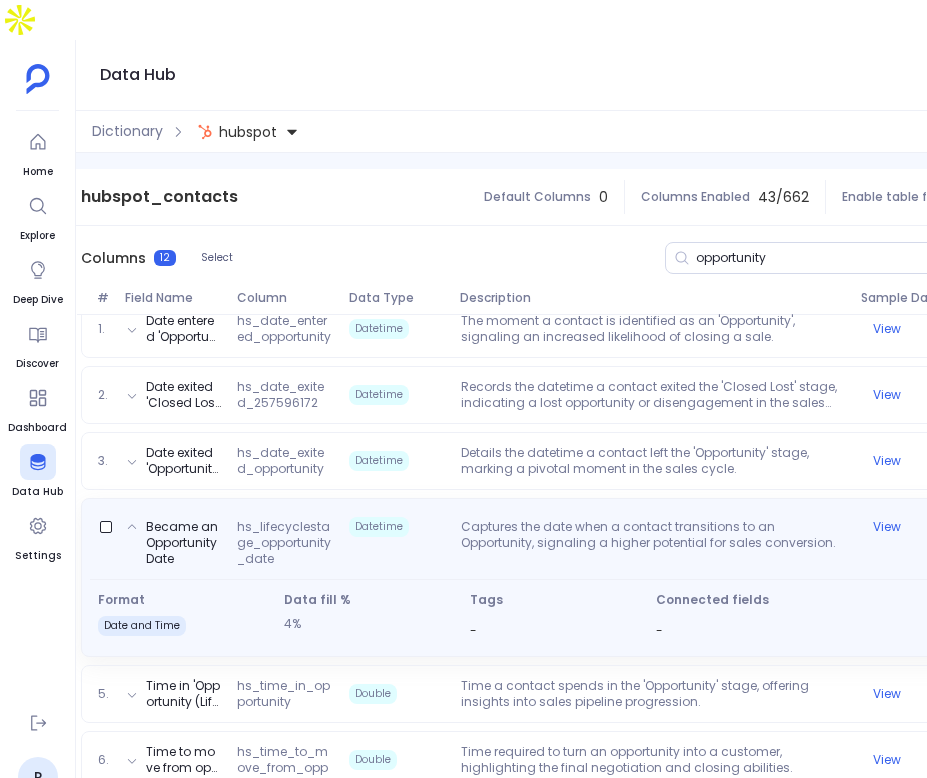 scroll, scrollTop: 271, scrollLeft: 0, axis: vertical 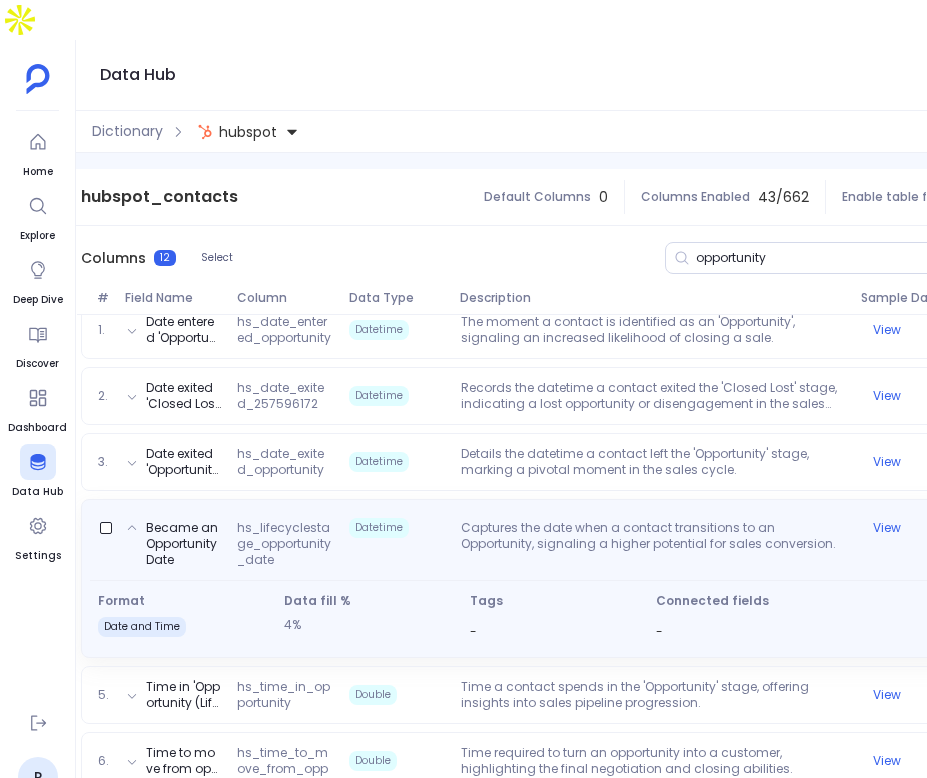 click on "hs_lifecyclestage_opportunity_date" at bounding box center [285, 544] 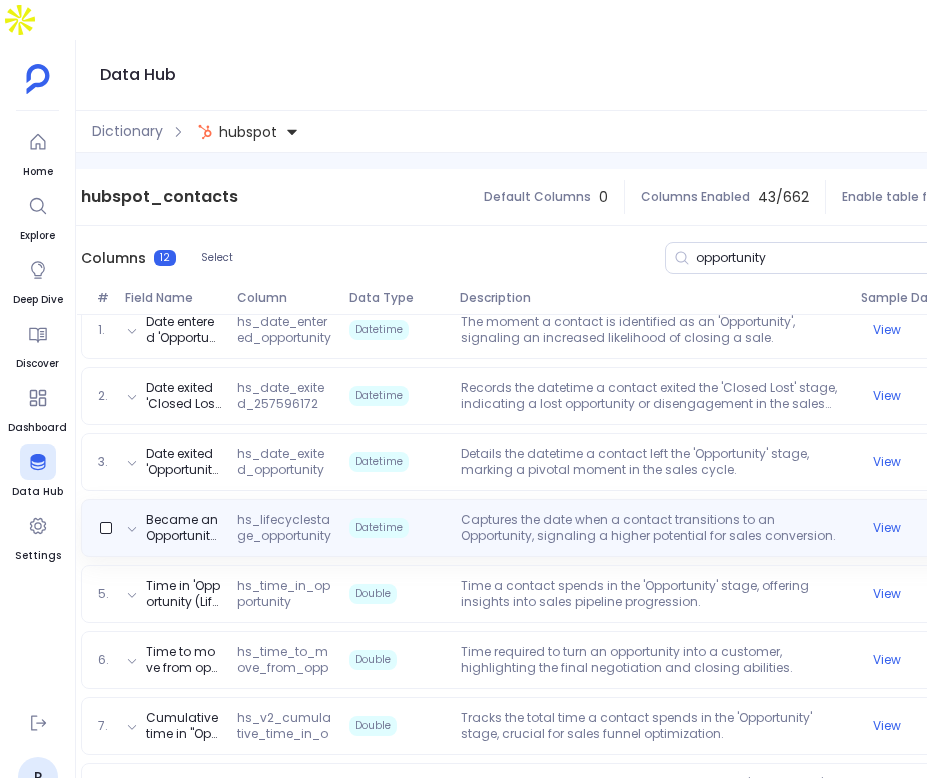 click on "hs_lifecyclestage_opportunity_date" at bounding box center [285, 528] 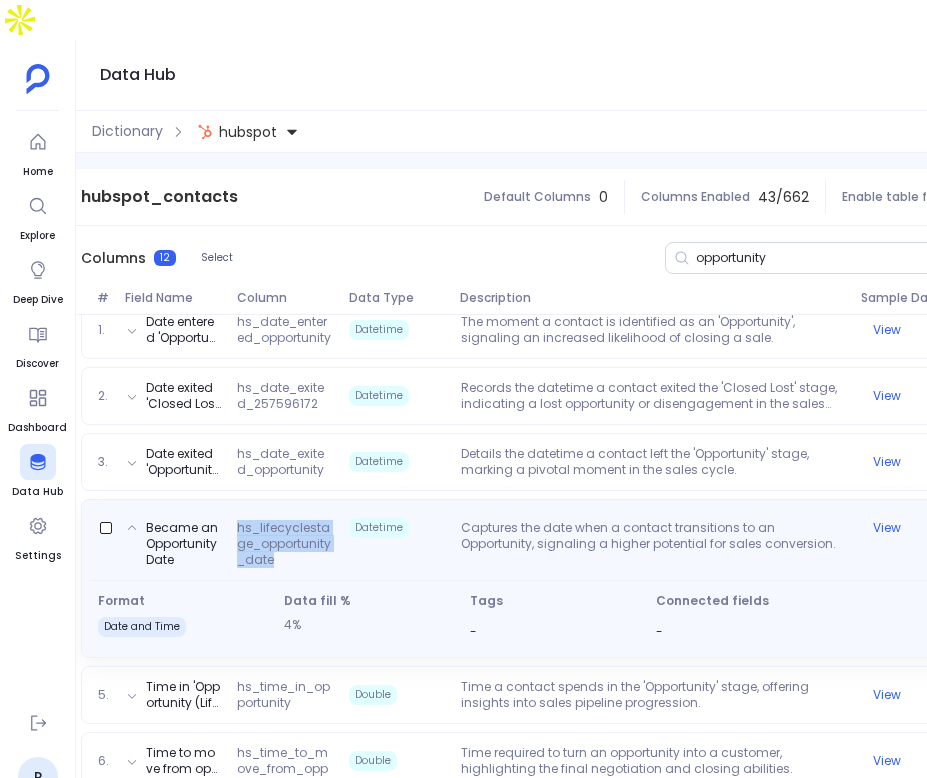 copy on "hs_lifecyclestage_opportunity_date" 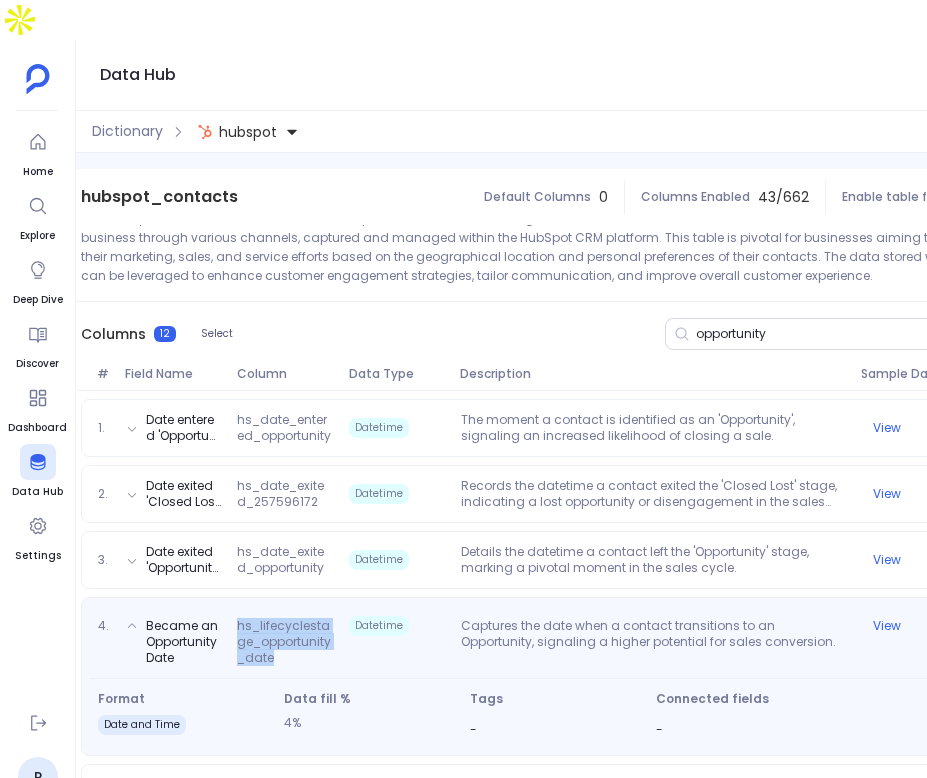 scroll, scrollTop: 170, scrollLeft: 0, axis: vertical 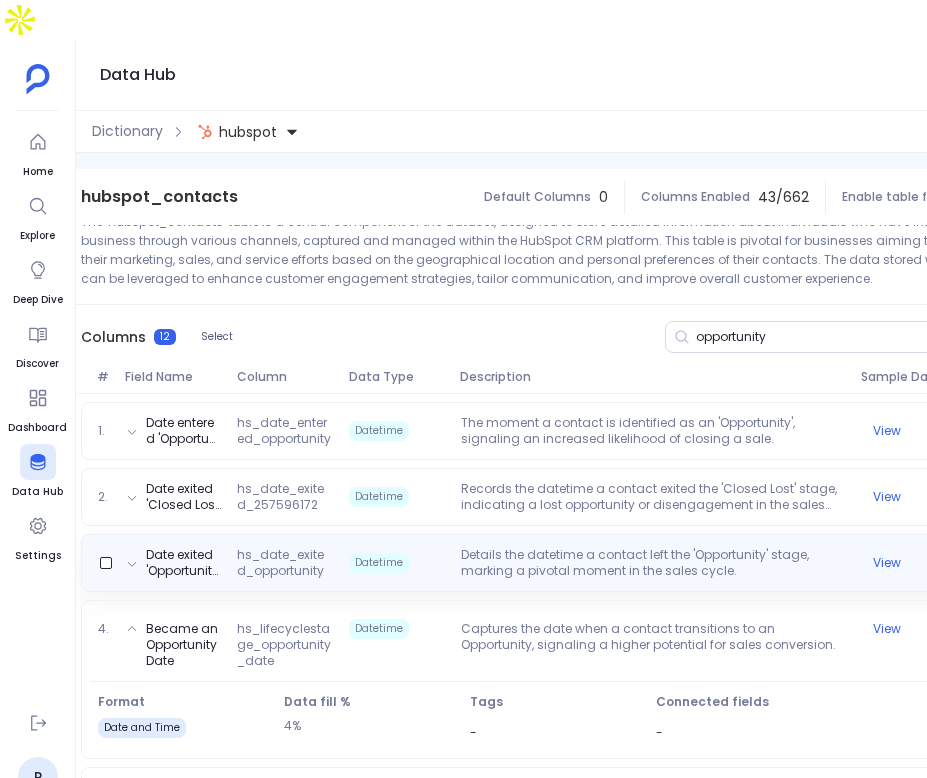 click on "Date exited 'Opportunity (Lifecycle Stage Pipeline)' hs_date_exited_opportunity Datetime Details the datetime a contact left the 'Opportunity' stage, marking a pivotal moment in the sales cycle. View" at bounding box center (555, 563) 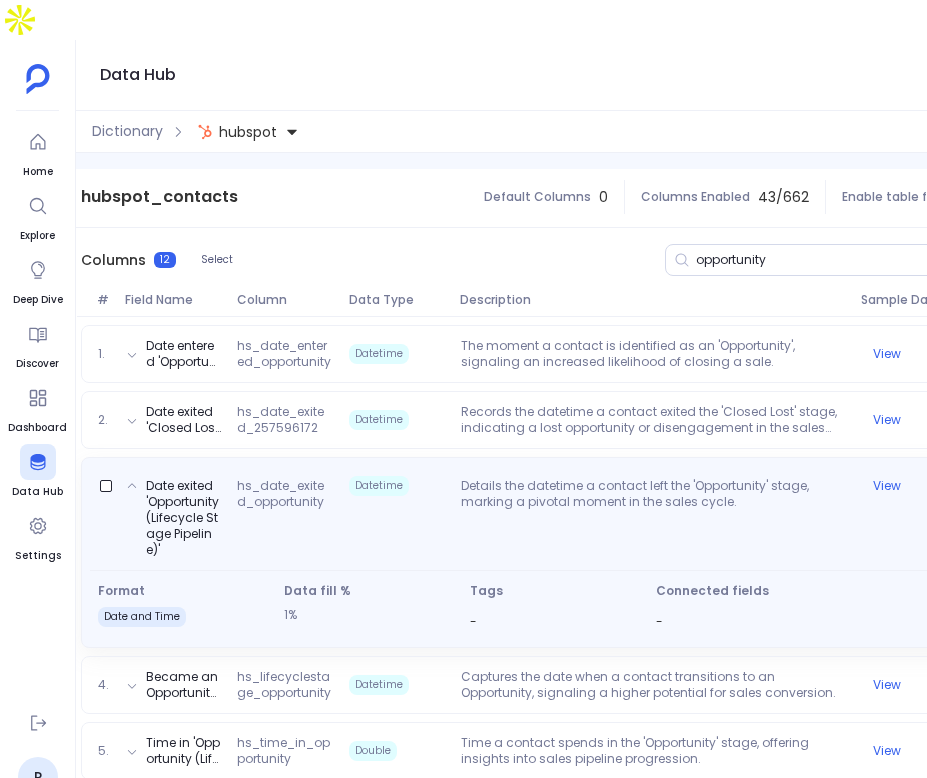 scroll, scrollTop: 249, scrollLeft: 0, axis: vertical 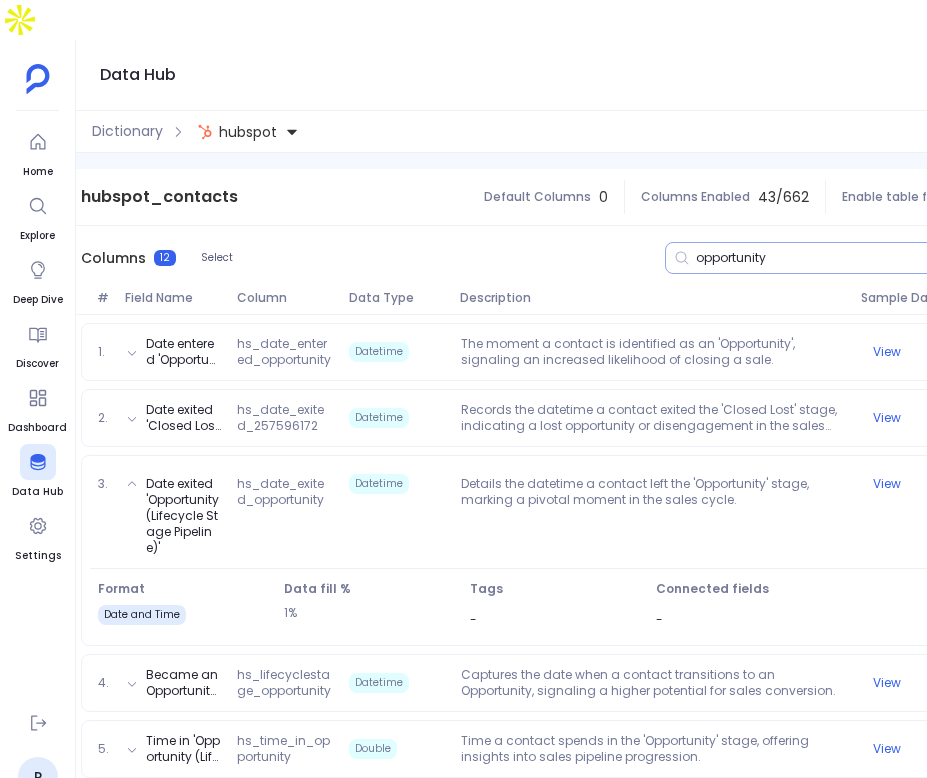 click on "opportunity" at bounding box center [829, 258] 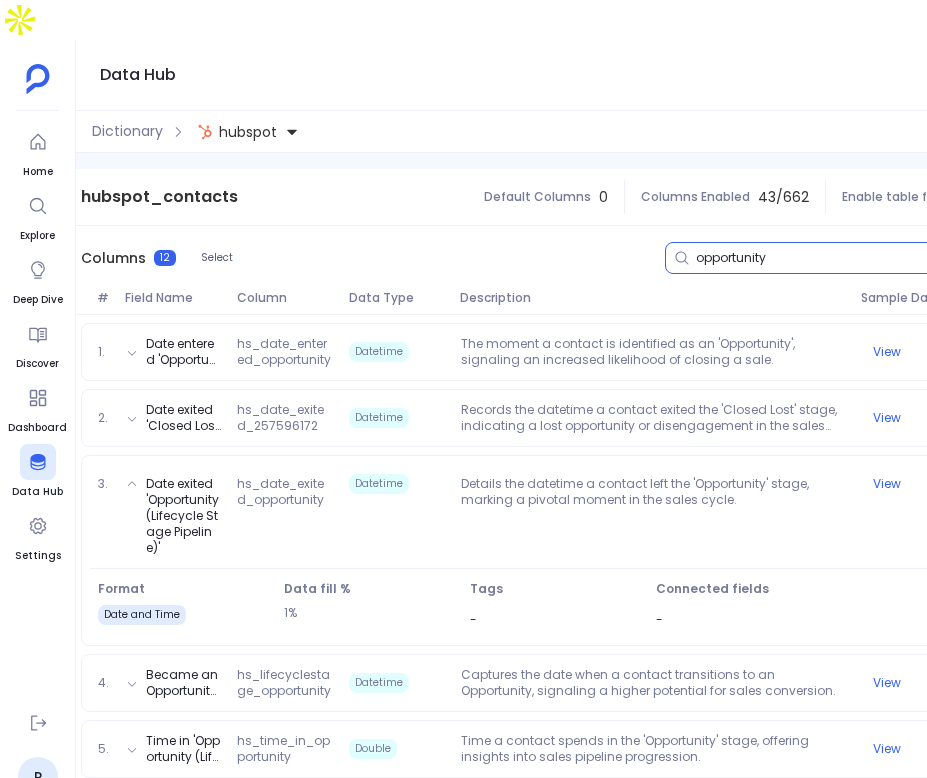 click on "opportunity" at bounding box center (829, 258) 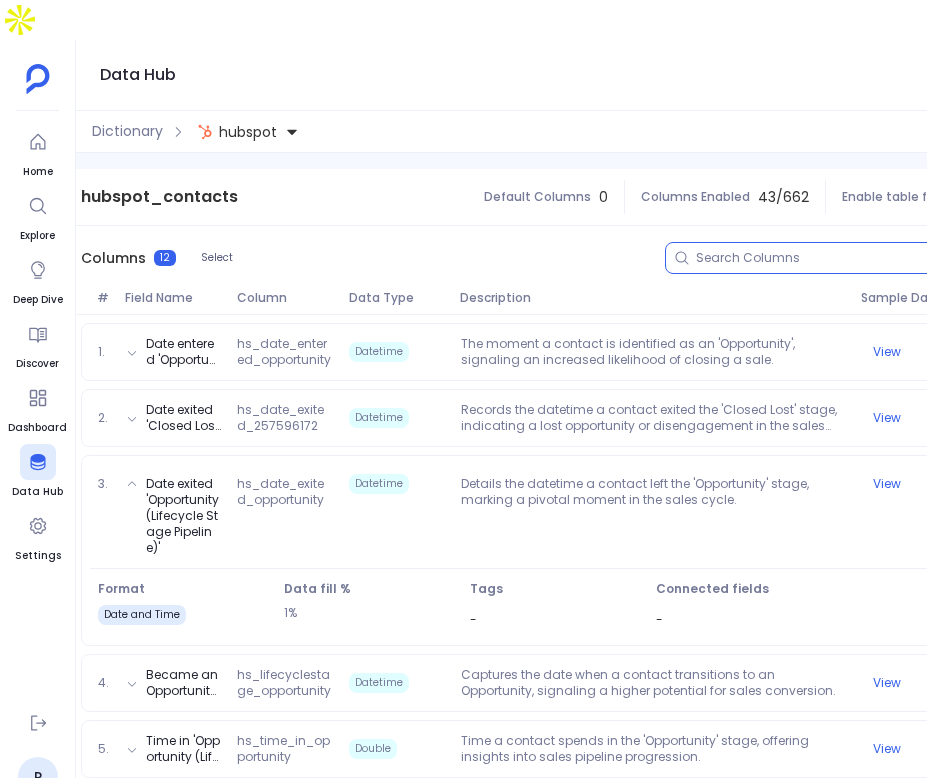 scroll, scrollTop: 0, scrollLeft: 0, axis: both 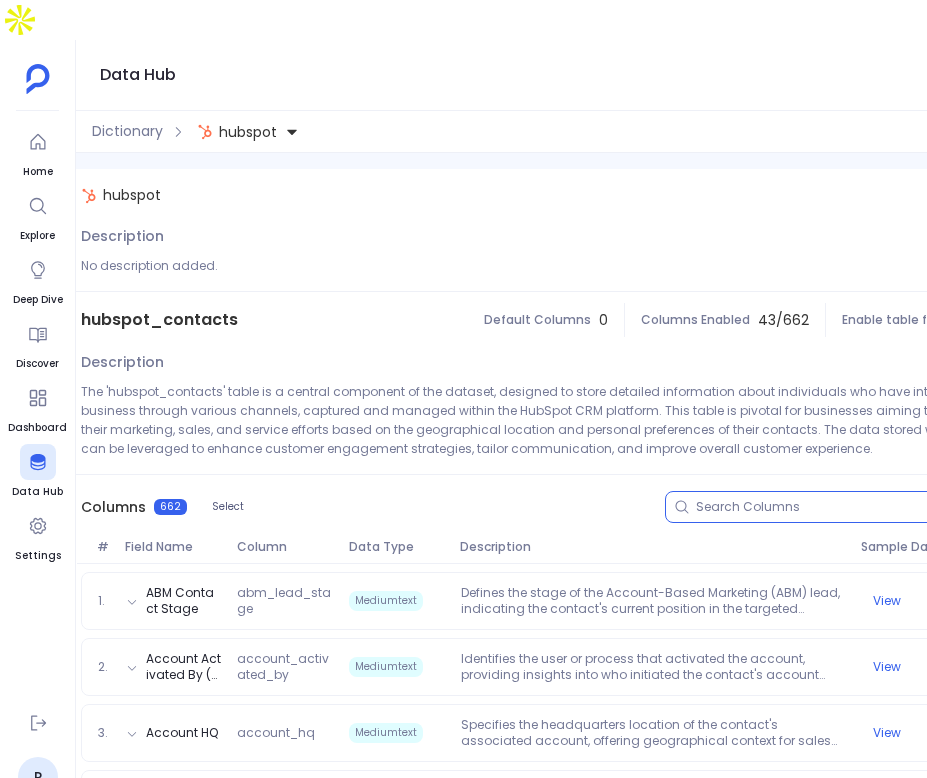 type 